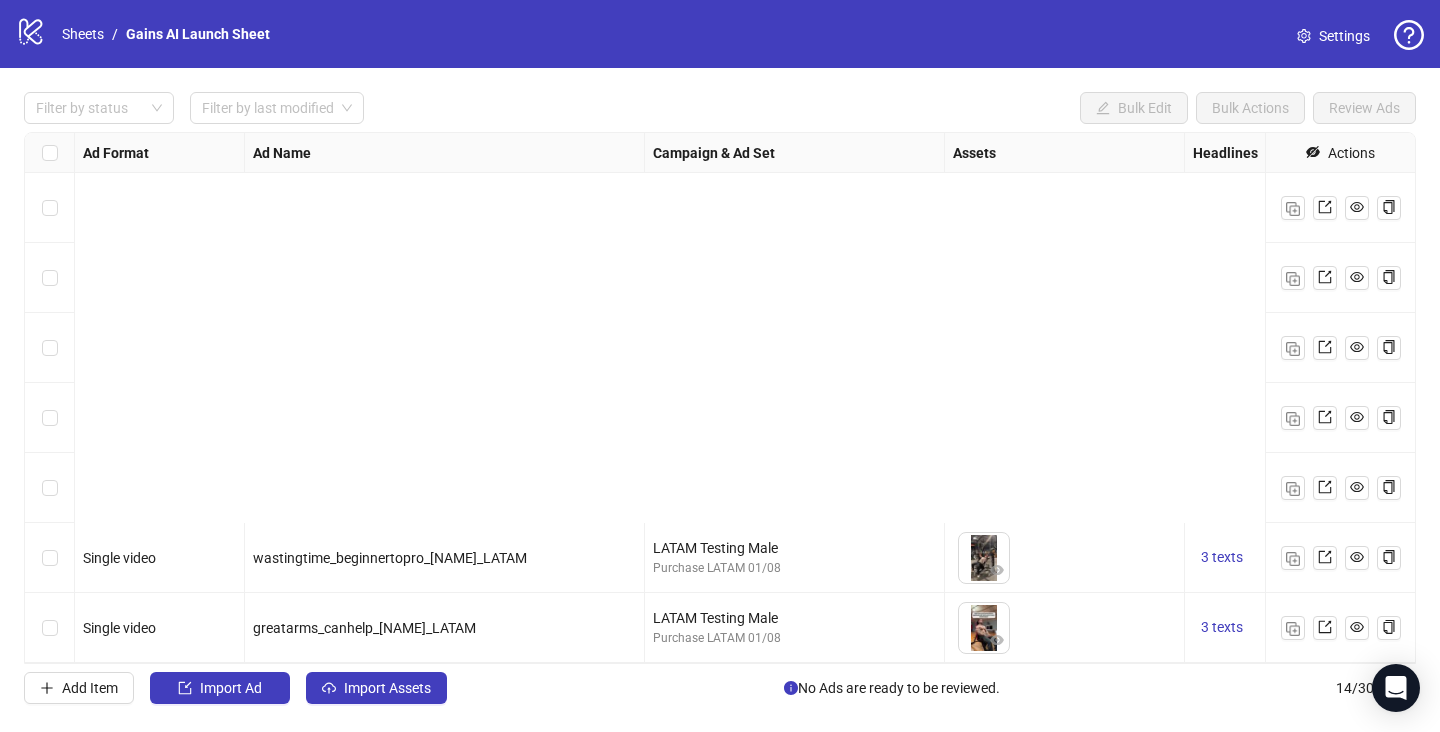 scroll, scrollTop: 0, scrollLeft: 0, axis: both 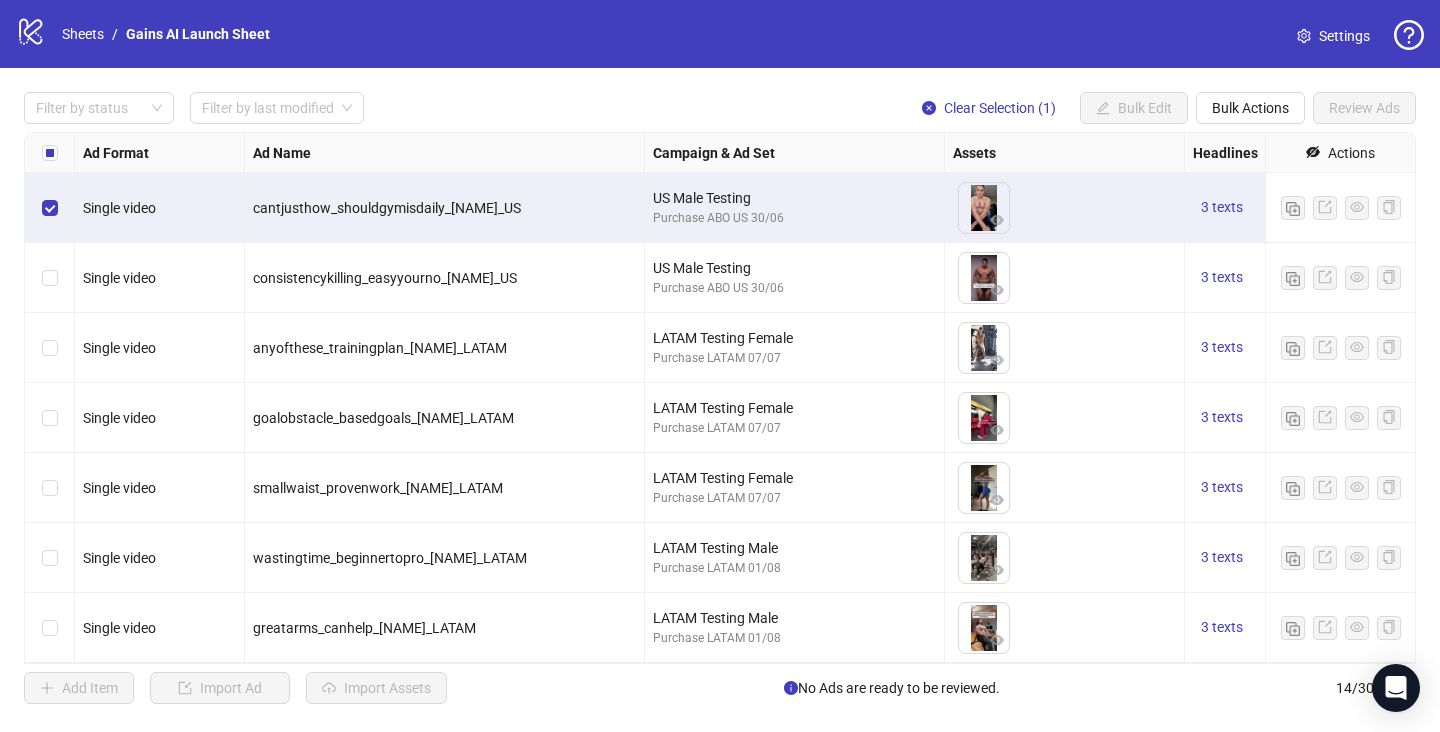 click at bounding box center [50, 278] 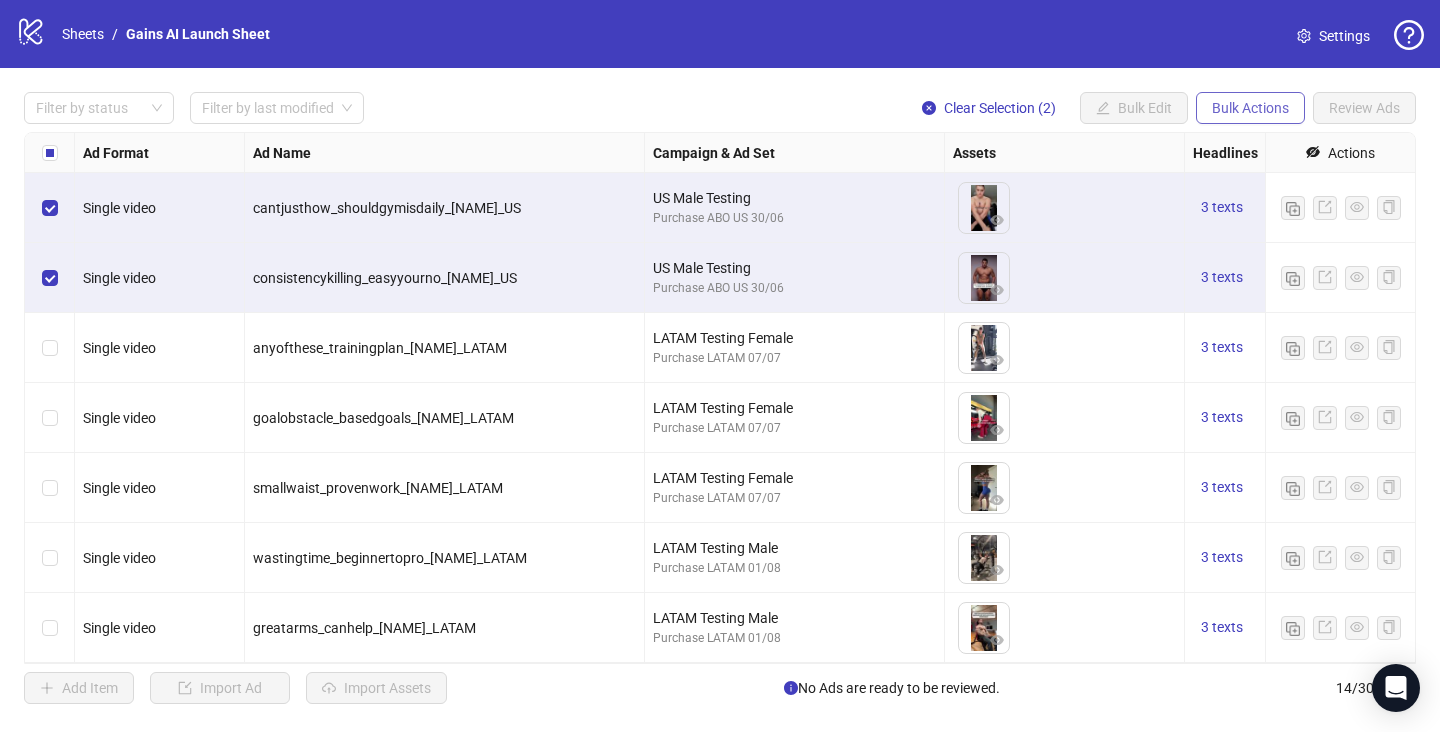 click on "Bulk Actions" at bounding box center [1250, 108] 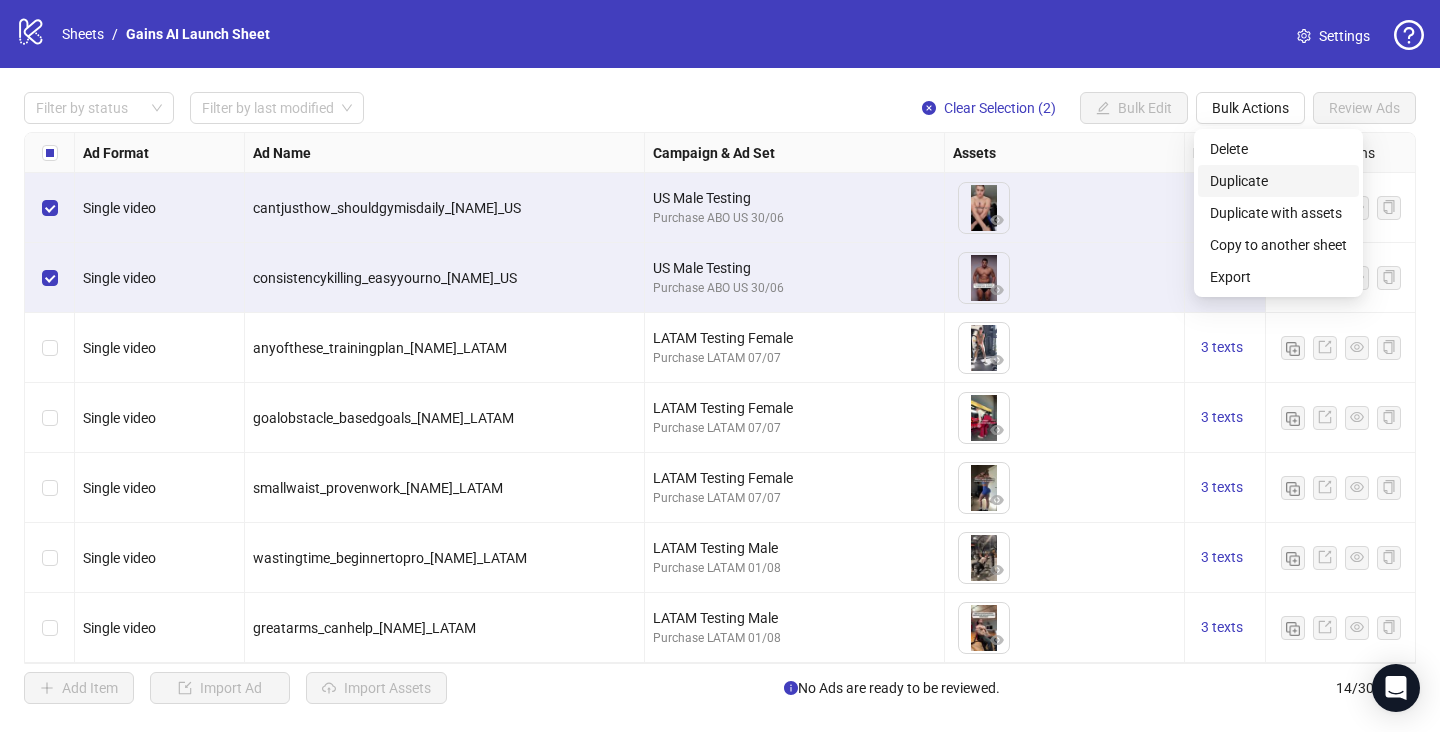 click on "Duplicate" at bounding box center [1278, 181] 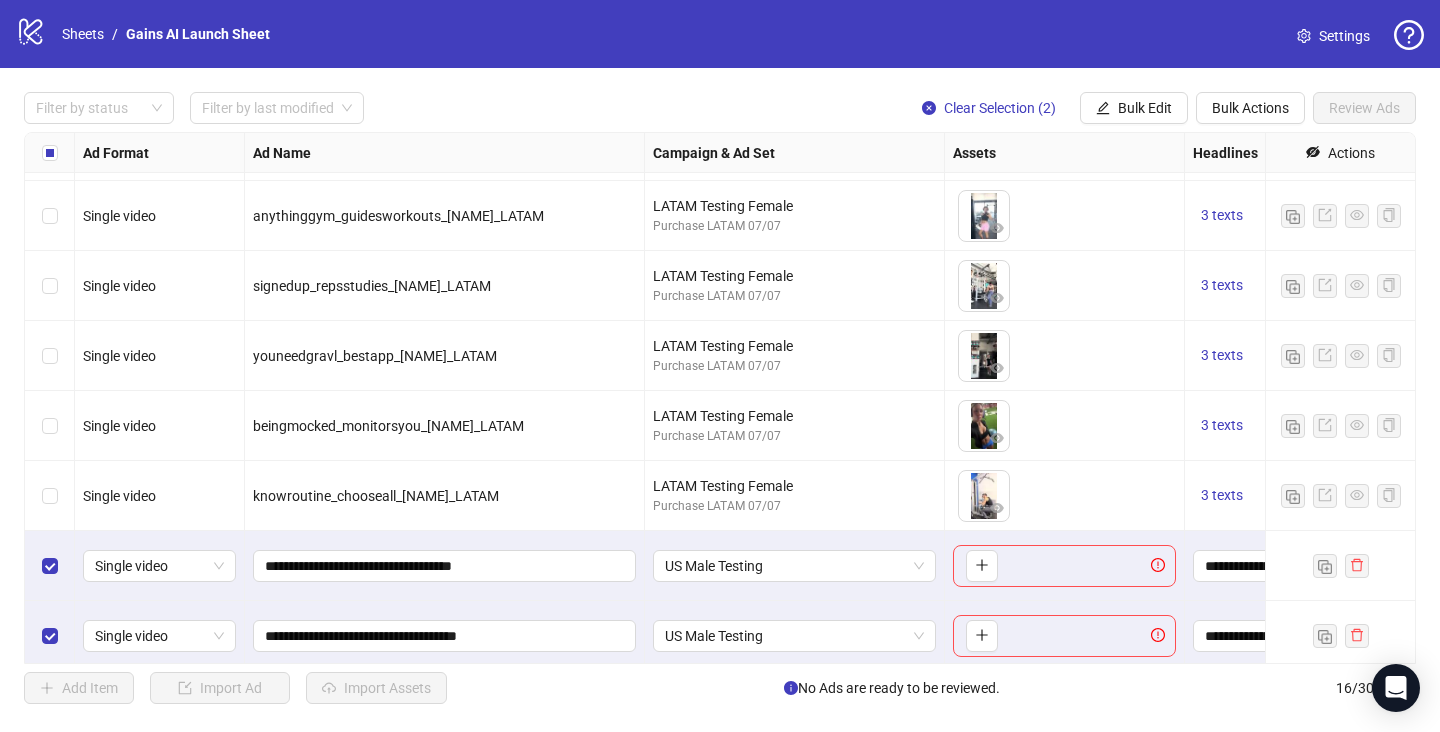 scroll, scrollTop: 630, scrollLeft: 0, axis: vertical 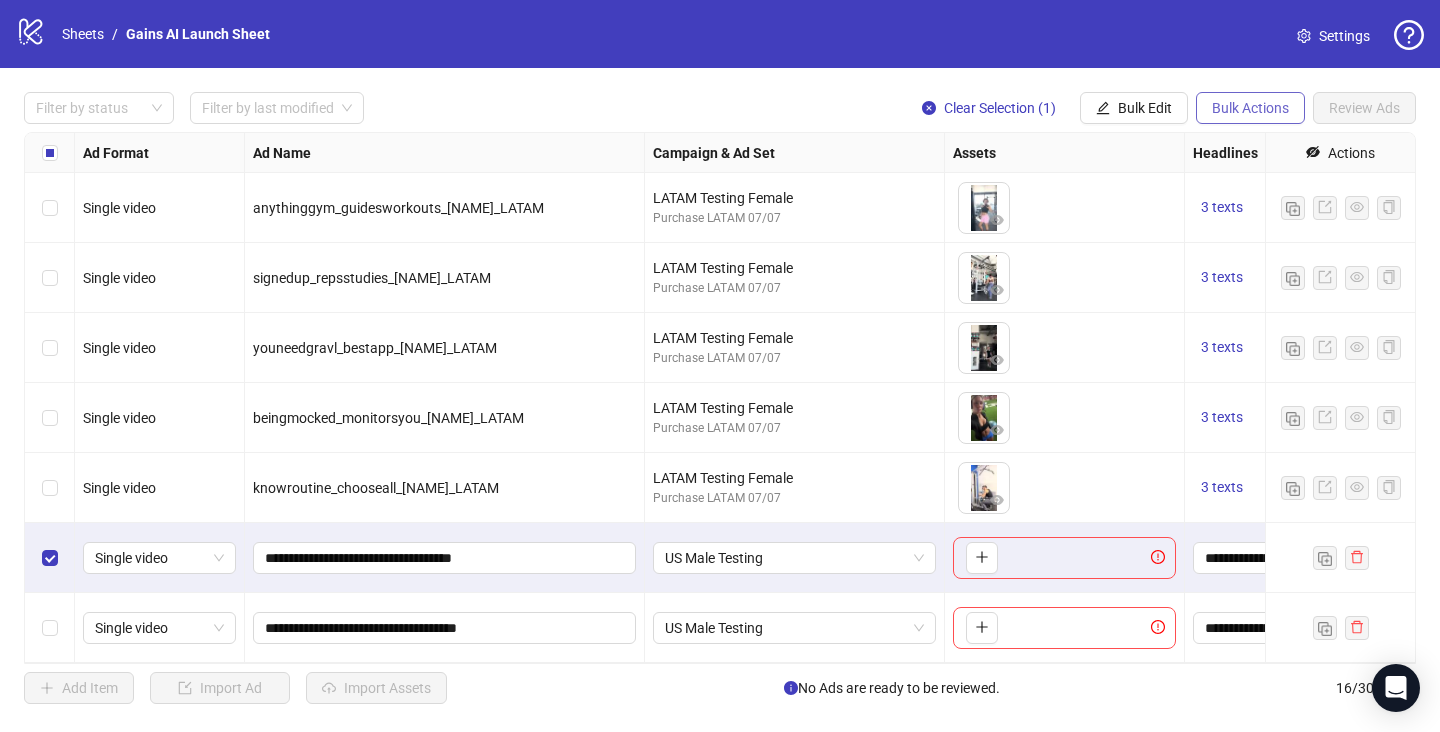 click on "Bulk Actions" at bounding box center (1250, 108) 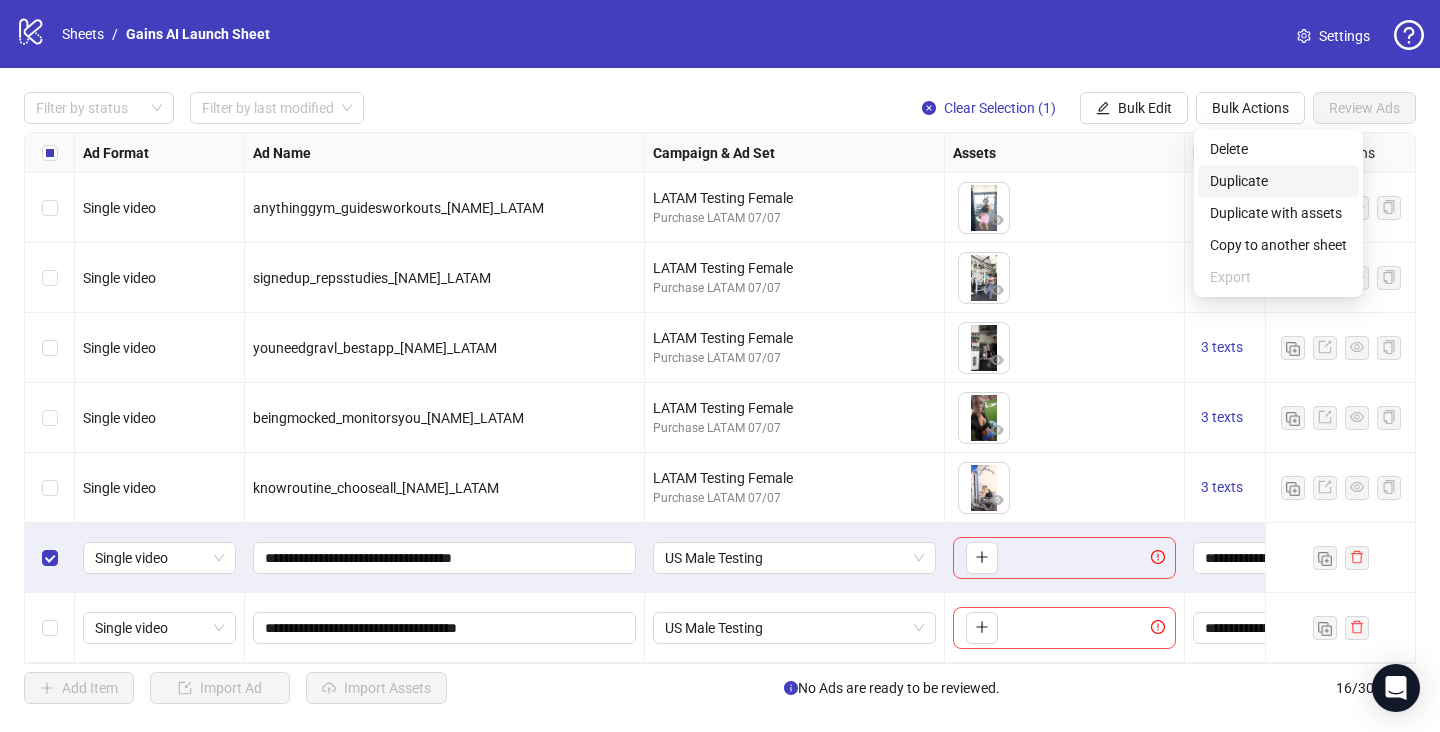 click on "Duplicate" at bounding box center [1278, 181] 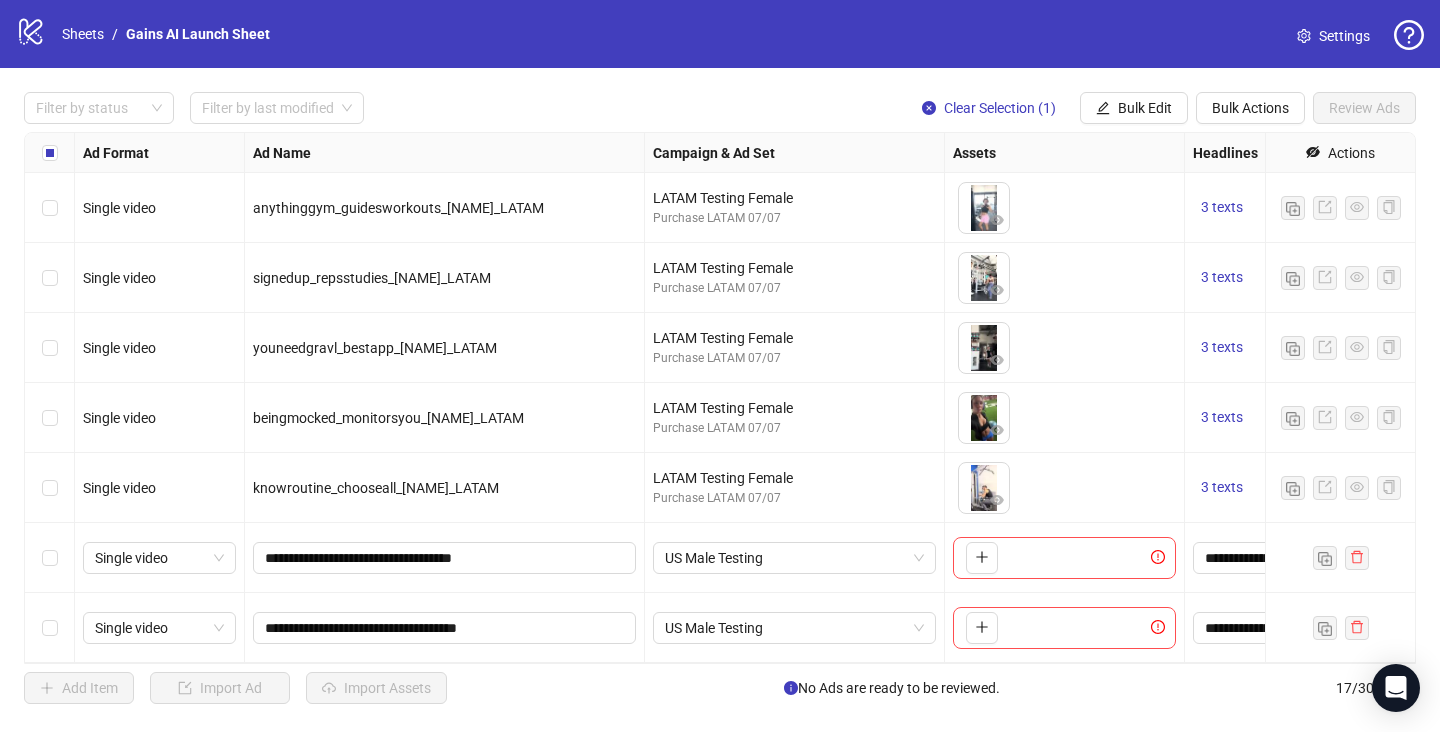 scroll, scrollTop: 700, scrollLeft: 0, axis: vertical 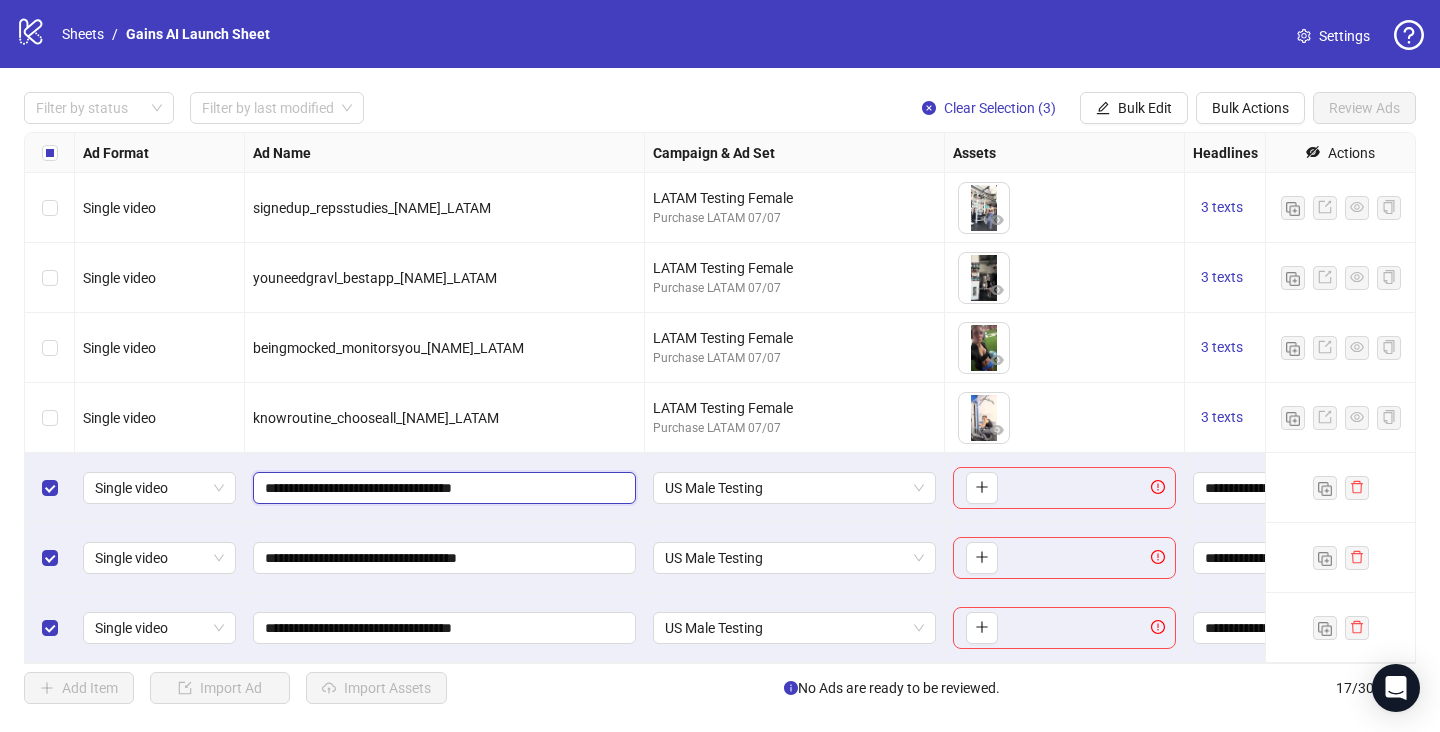 click on "**********" at bounding box center (442, 488) 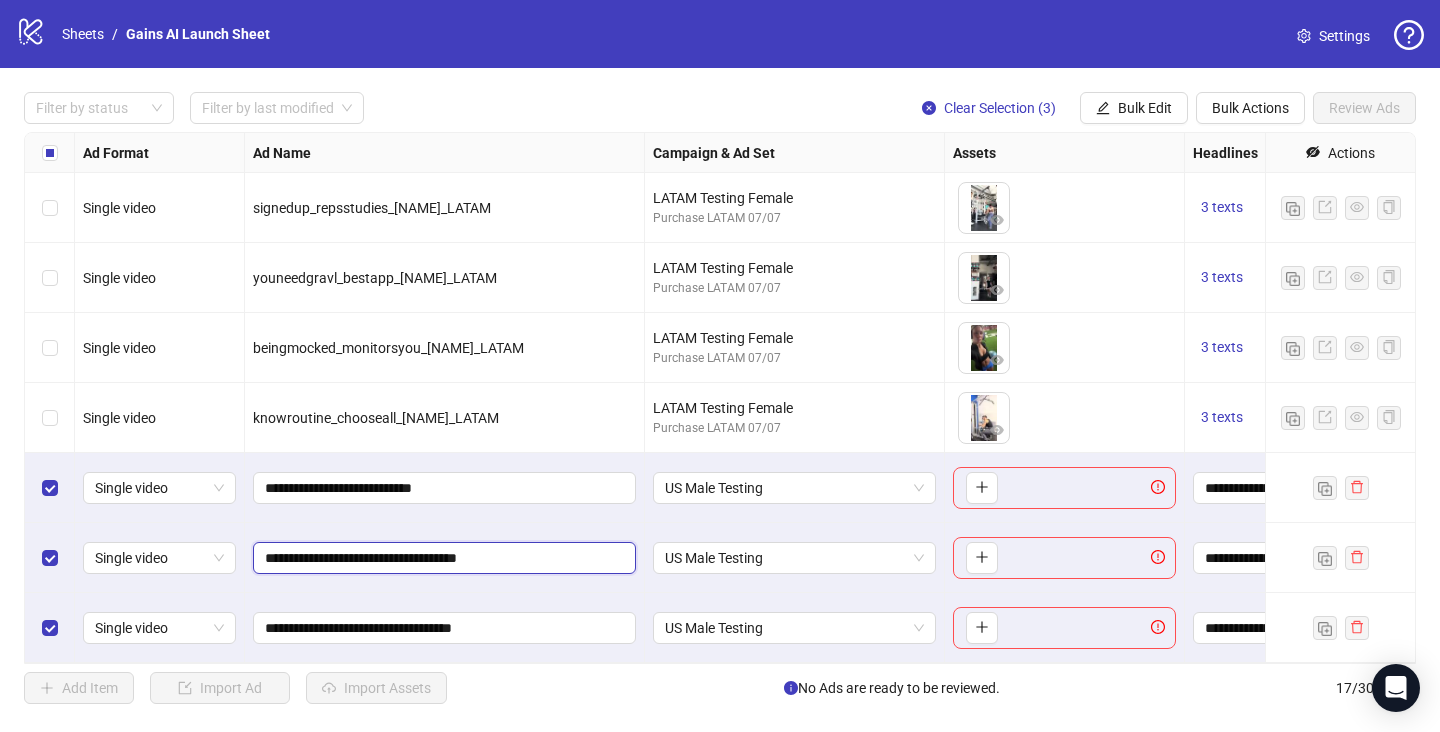 click on "**********" at bounding box center [442, 558] 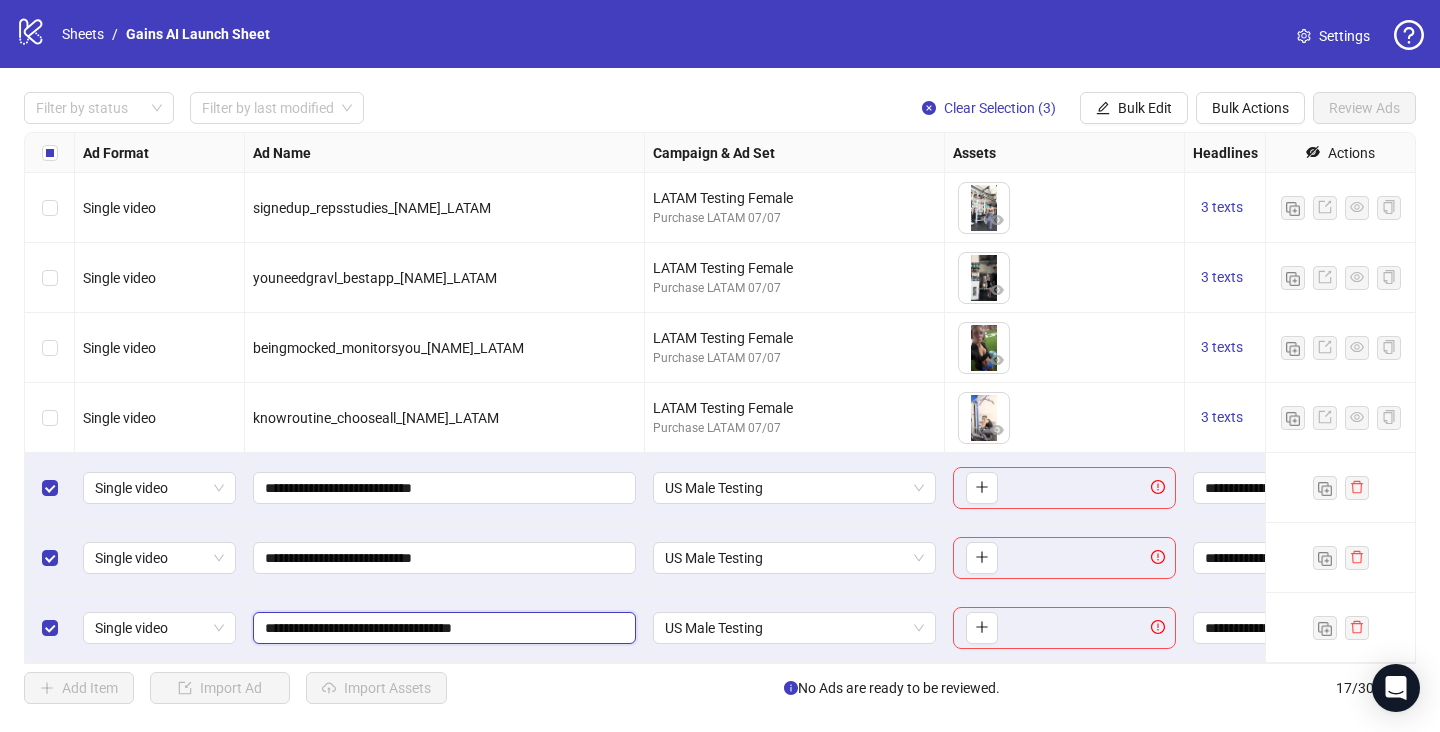click on "**********" at bounding box center [442, 628] 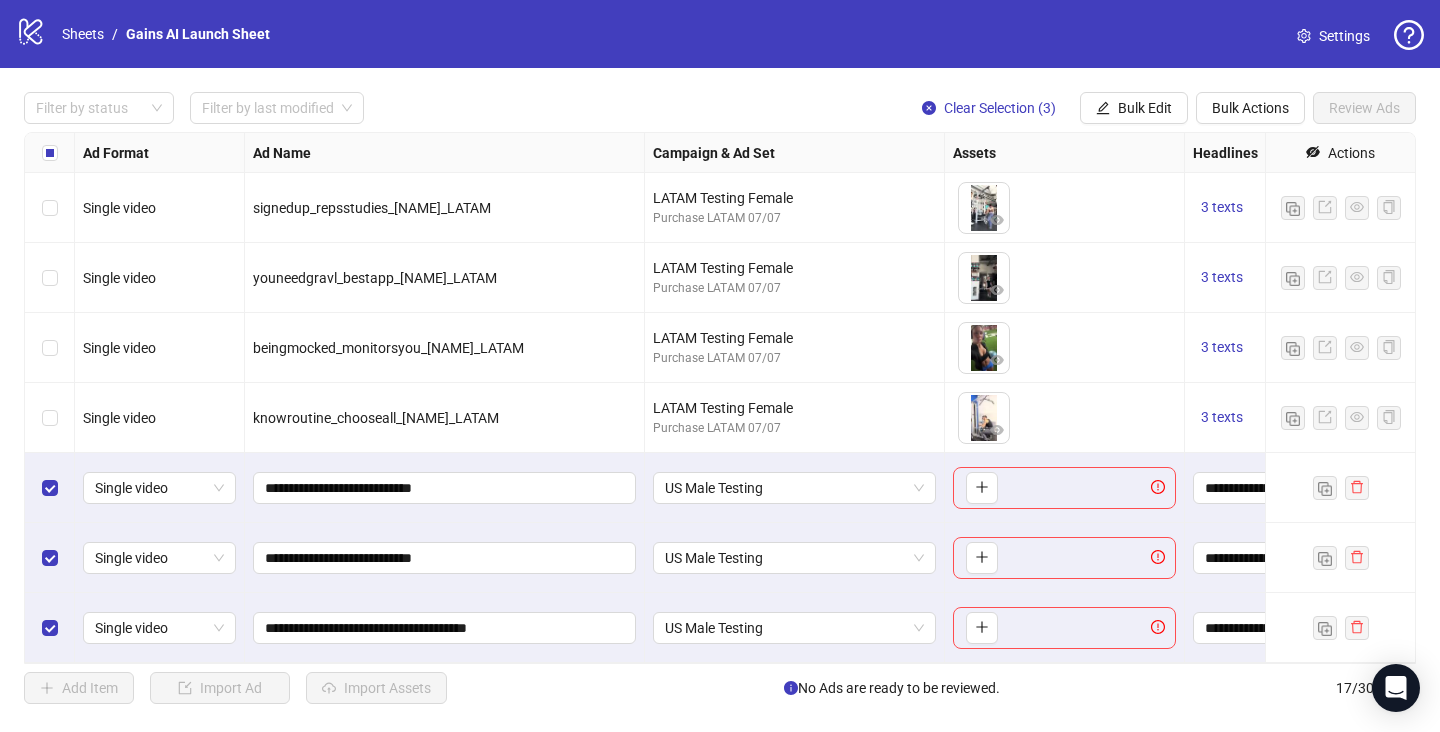click on "**********" at bounding box center [445, 558] 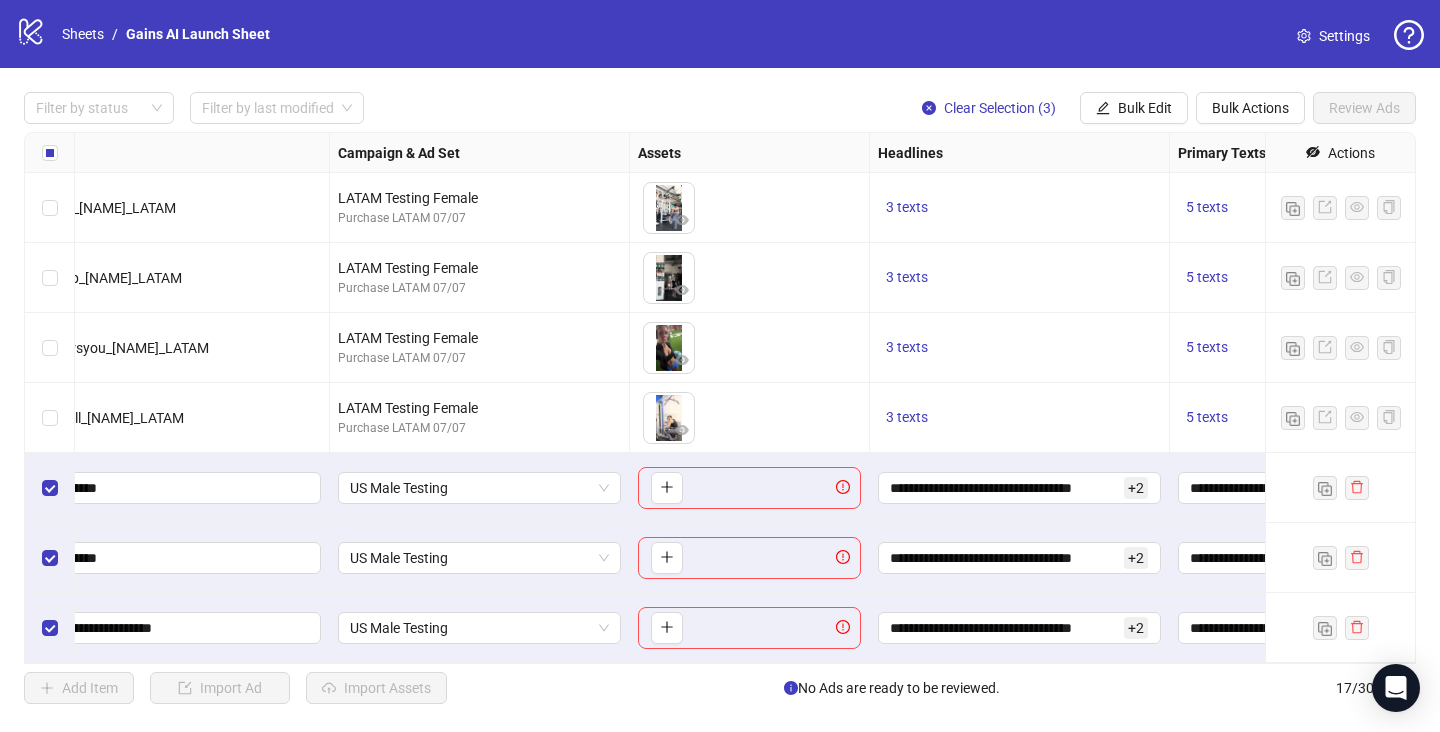 scroll, scrollTop: 700, scrollLeft: 0, axis: vertical 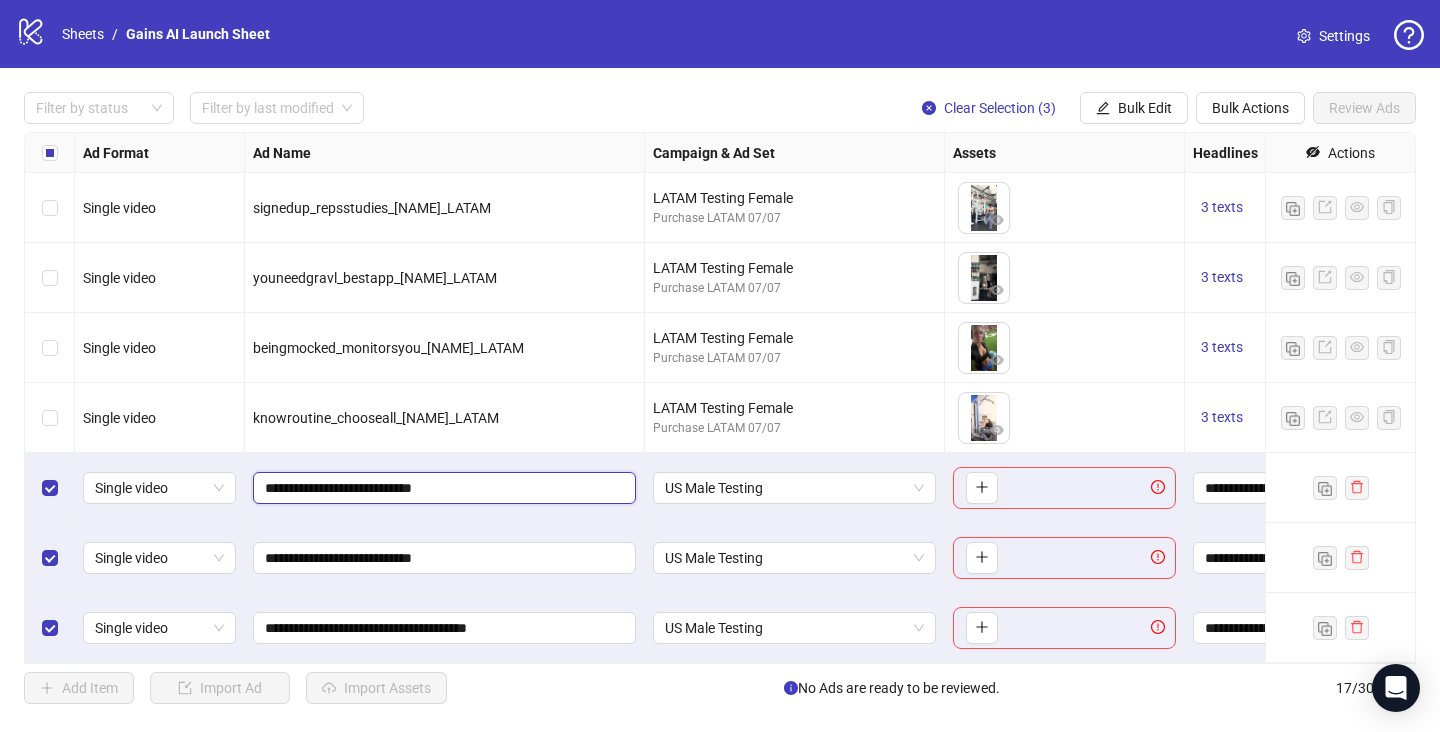 click on "**********" at bounding box center (442, 488) 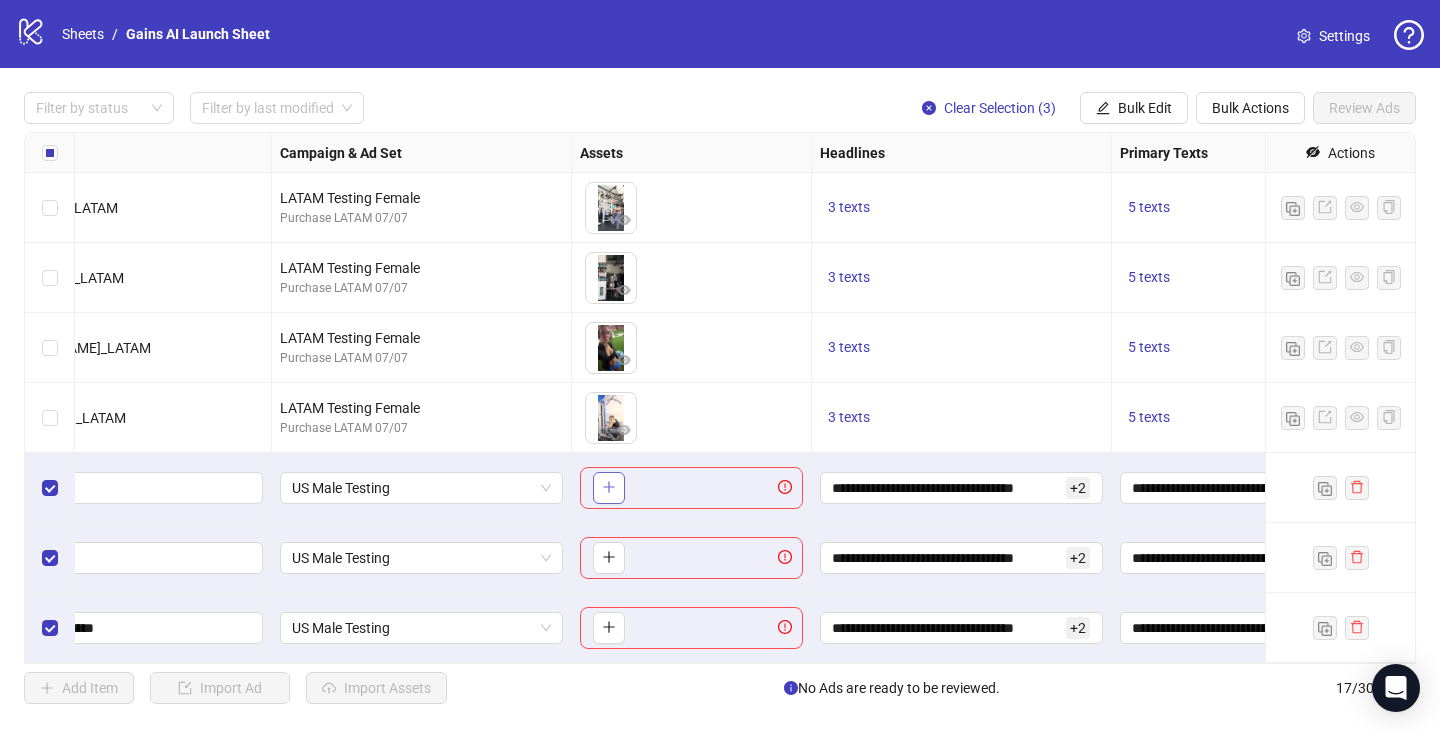 click 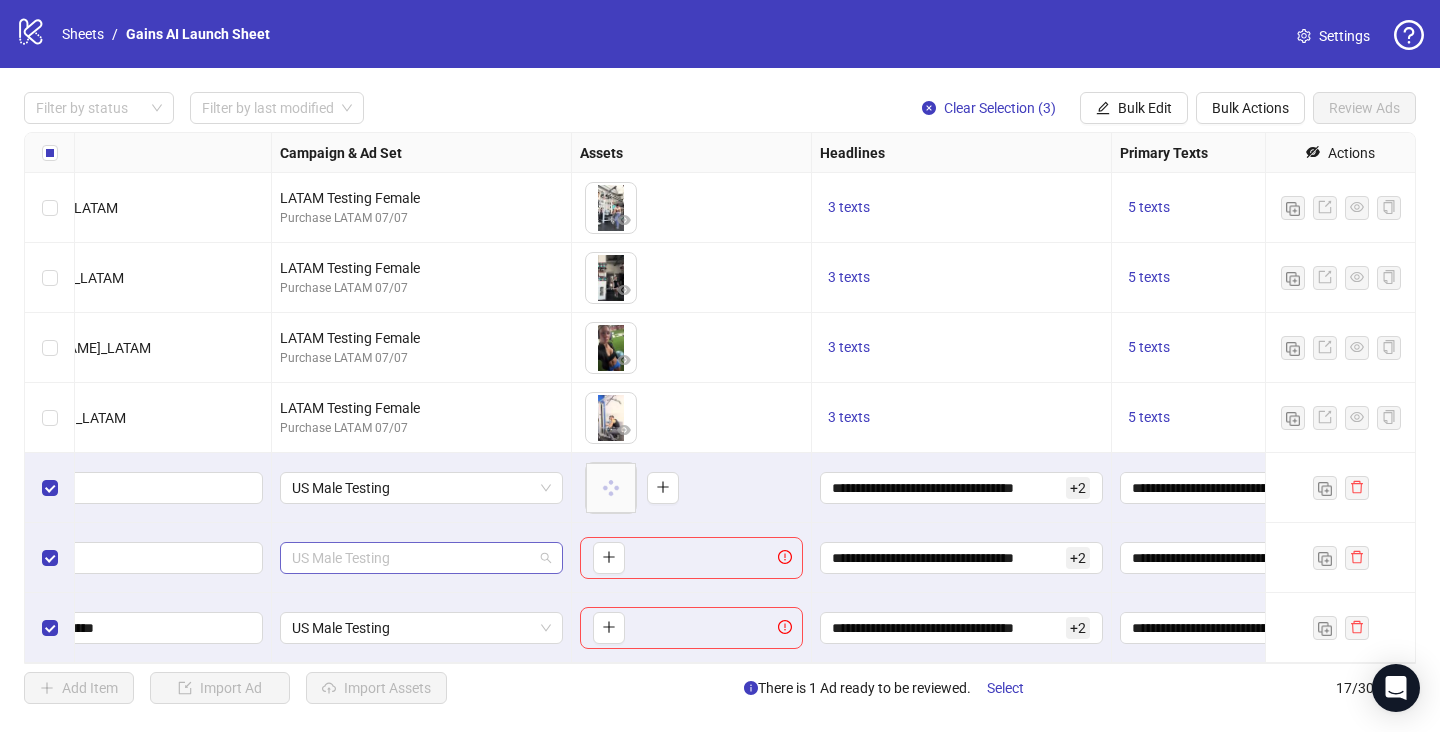 click on "US Male Testing" at bounding box center [421, 558] 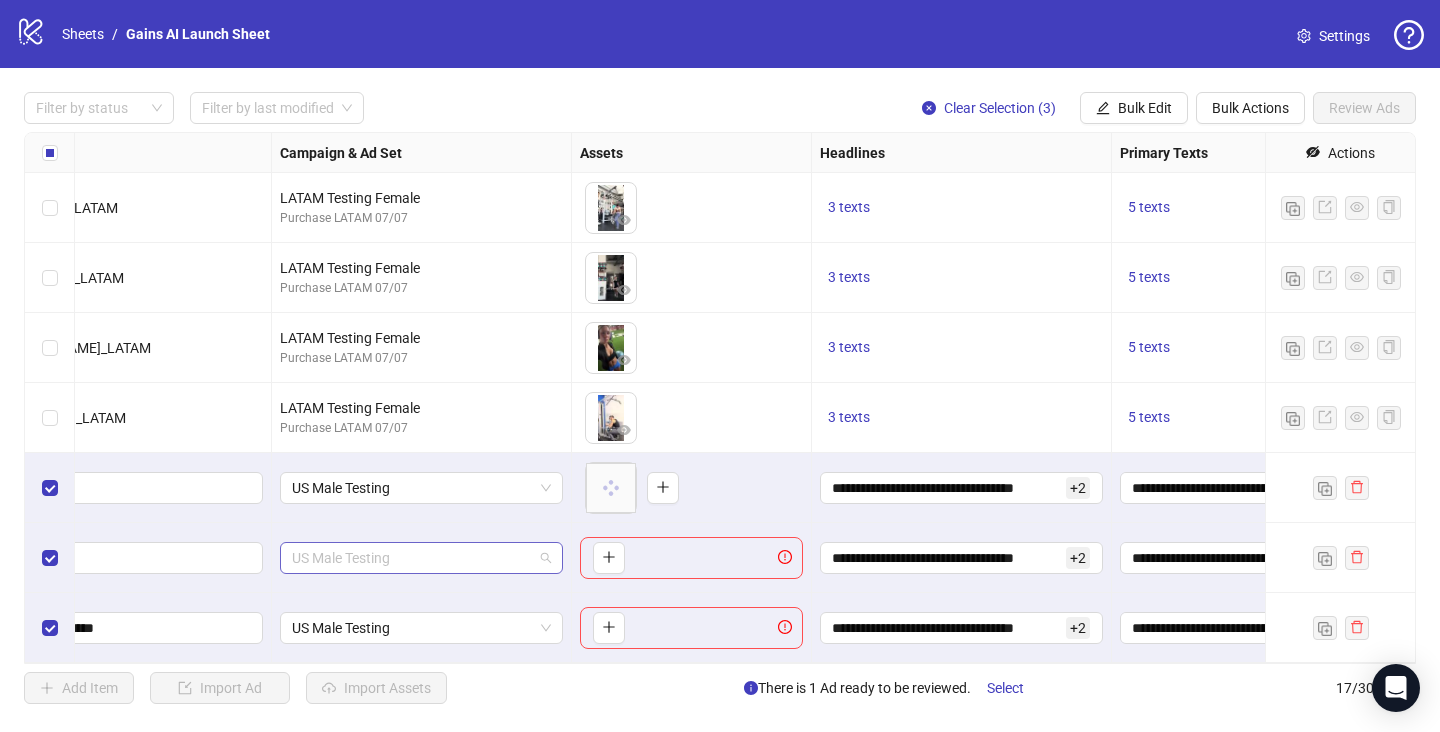 click on "US Male Testing" at bounding box center [421, 558] 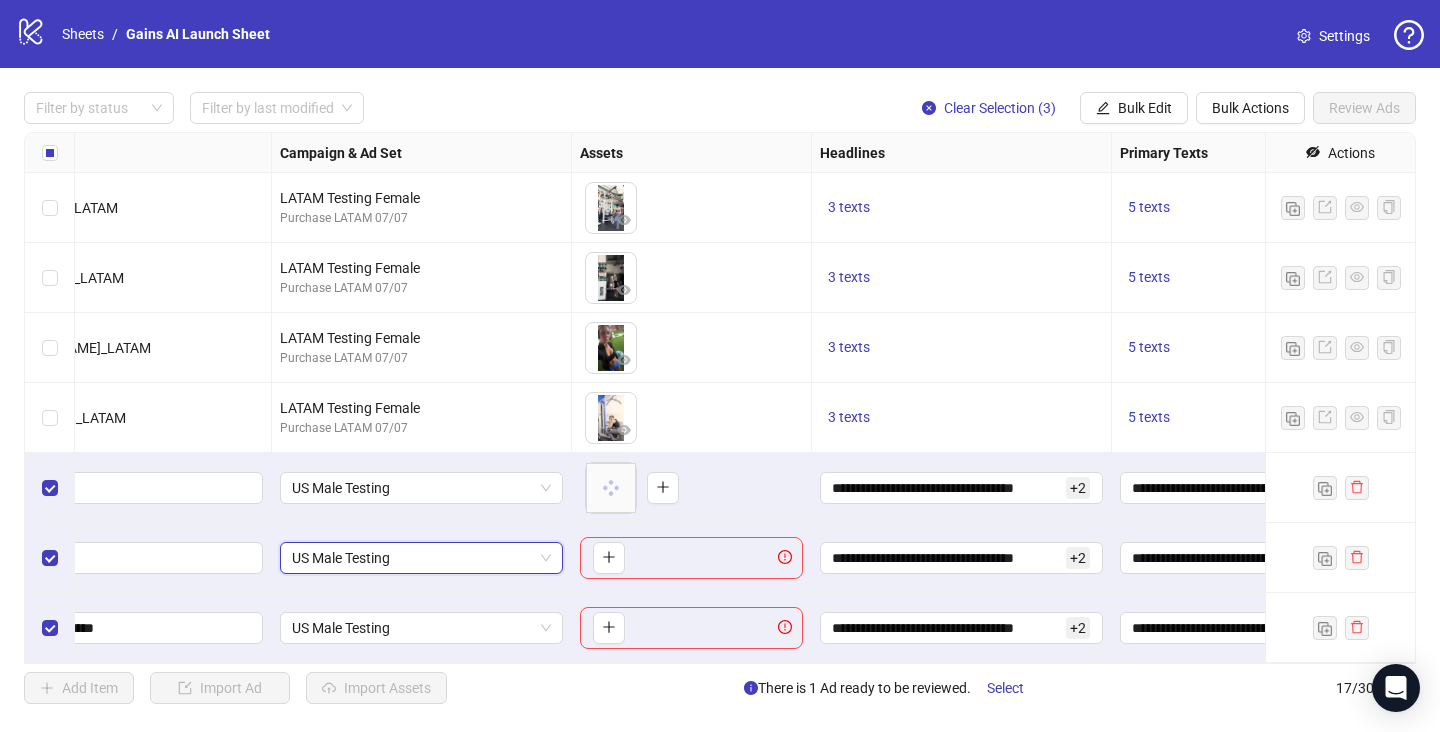 scroll, scrollTop: 700, scrollLeft: 0, axis: vertical 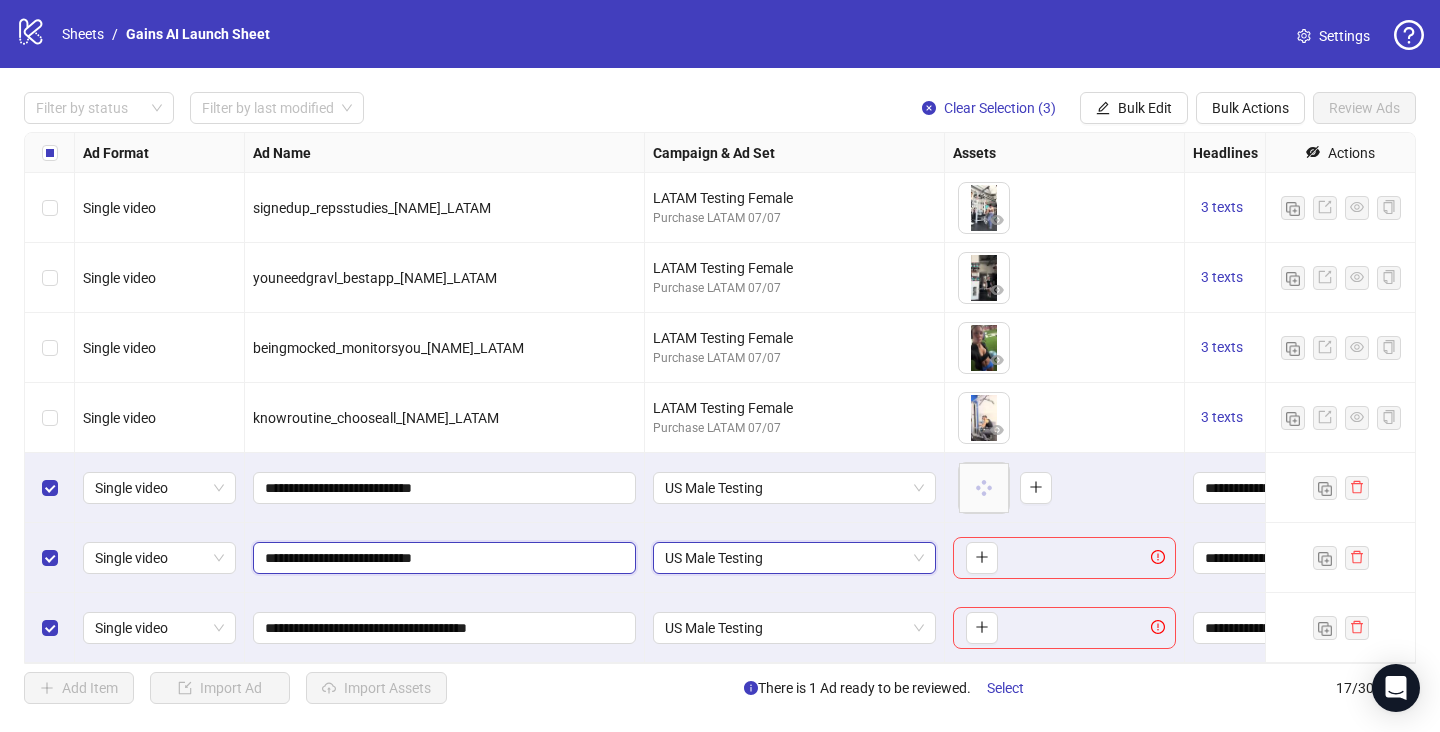 click on "**********" at bounding box center [442, 558] 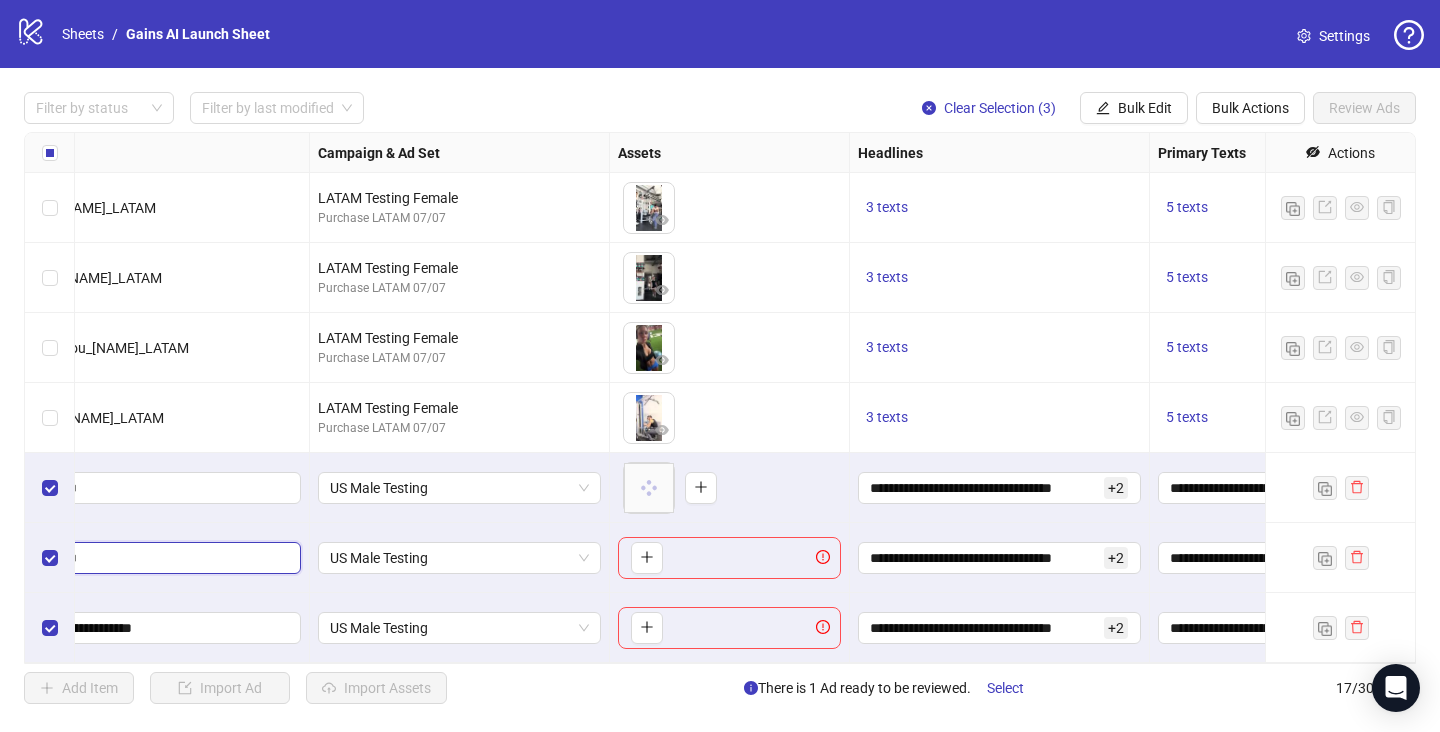 scroll, scrollTop: 700, scrollLeft: 638, axis: both 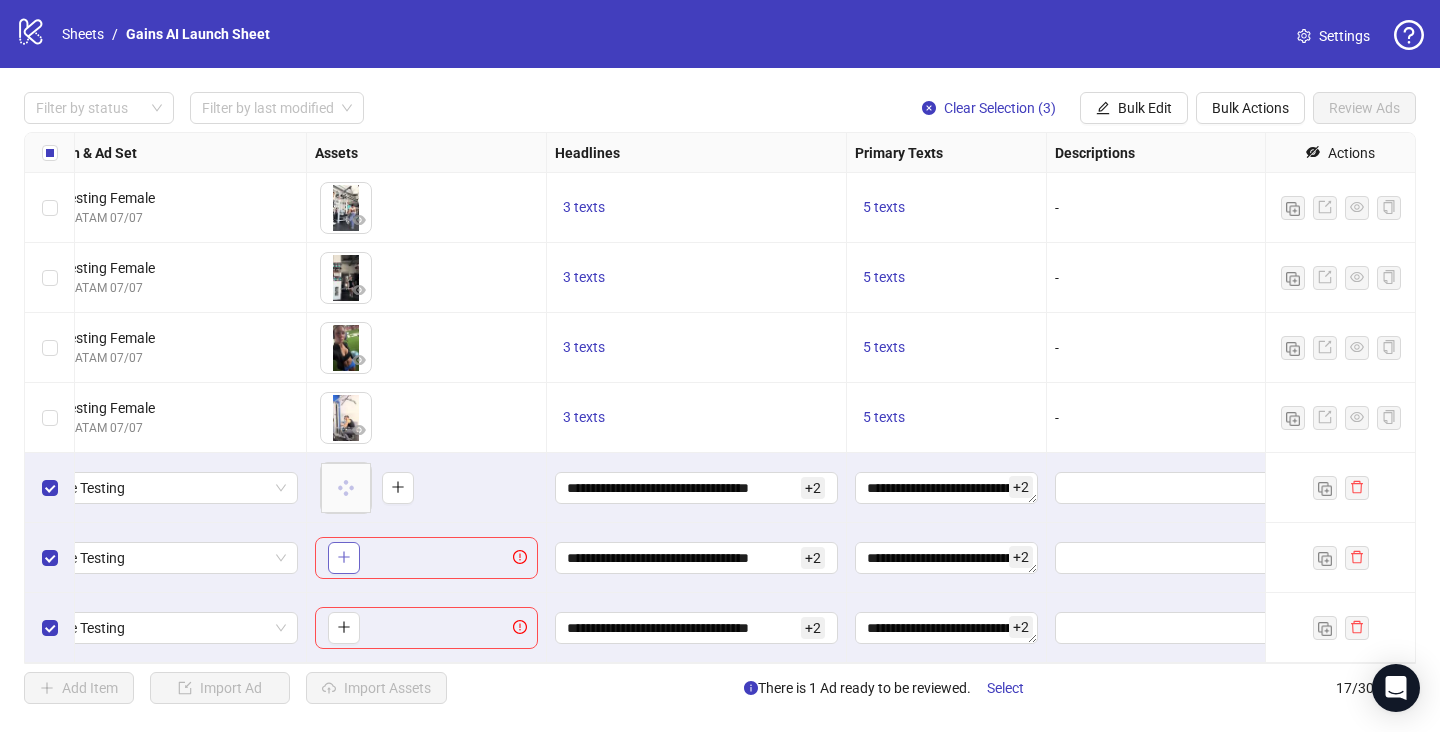 click at bounding box center [344, 557] 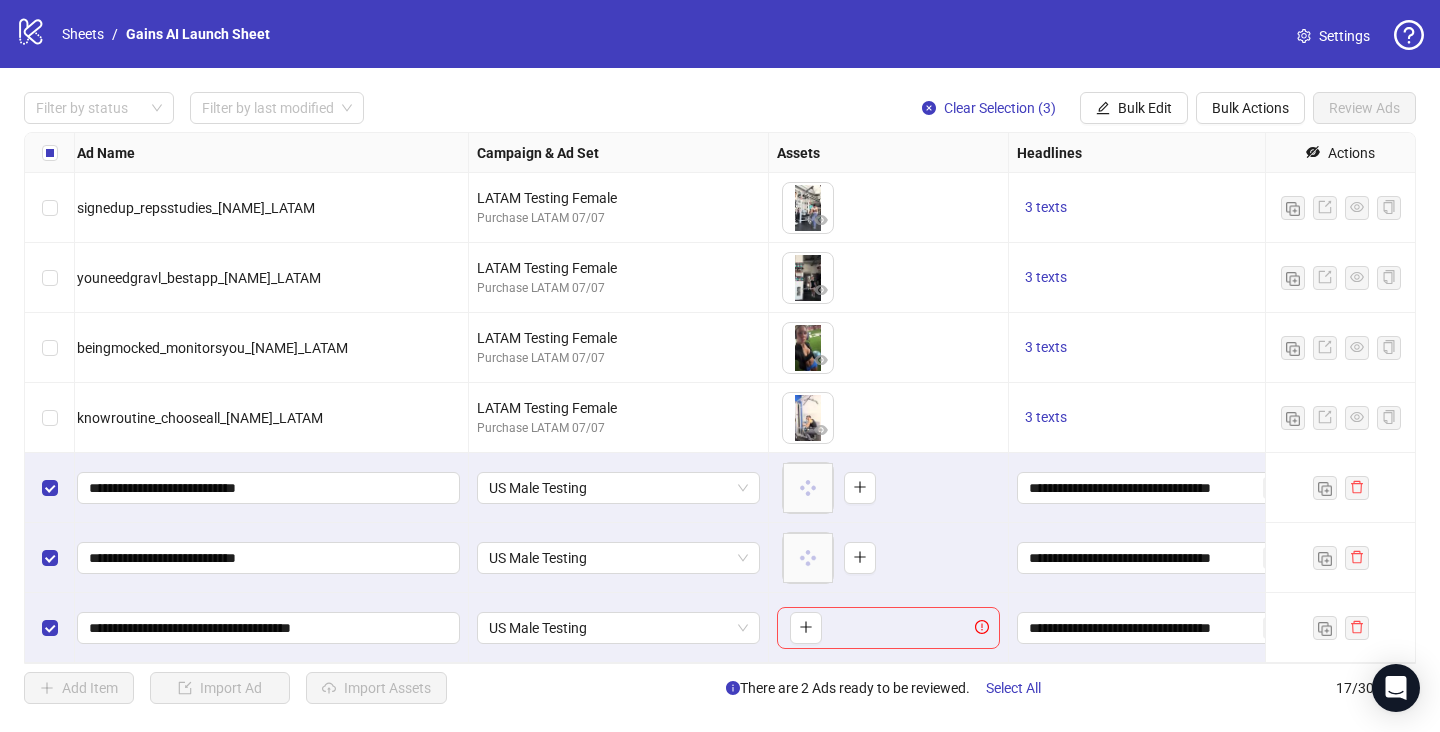 scroll, scrollTop: 700, scrollLeft: 104, axis: both 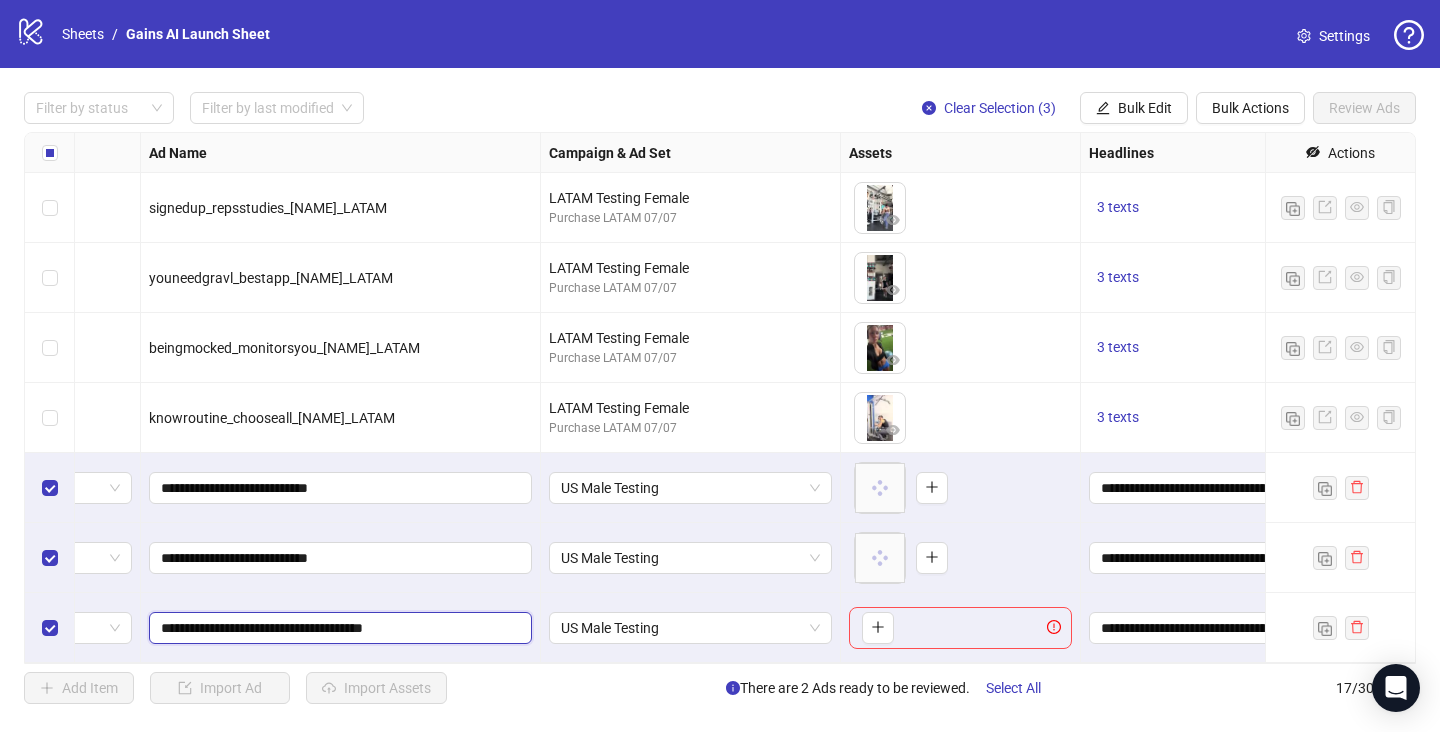 click on "**********" at bounding box center [338, 628] 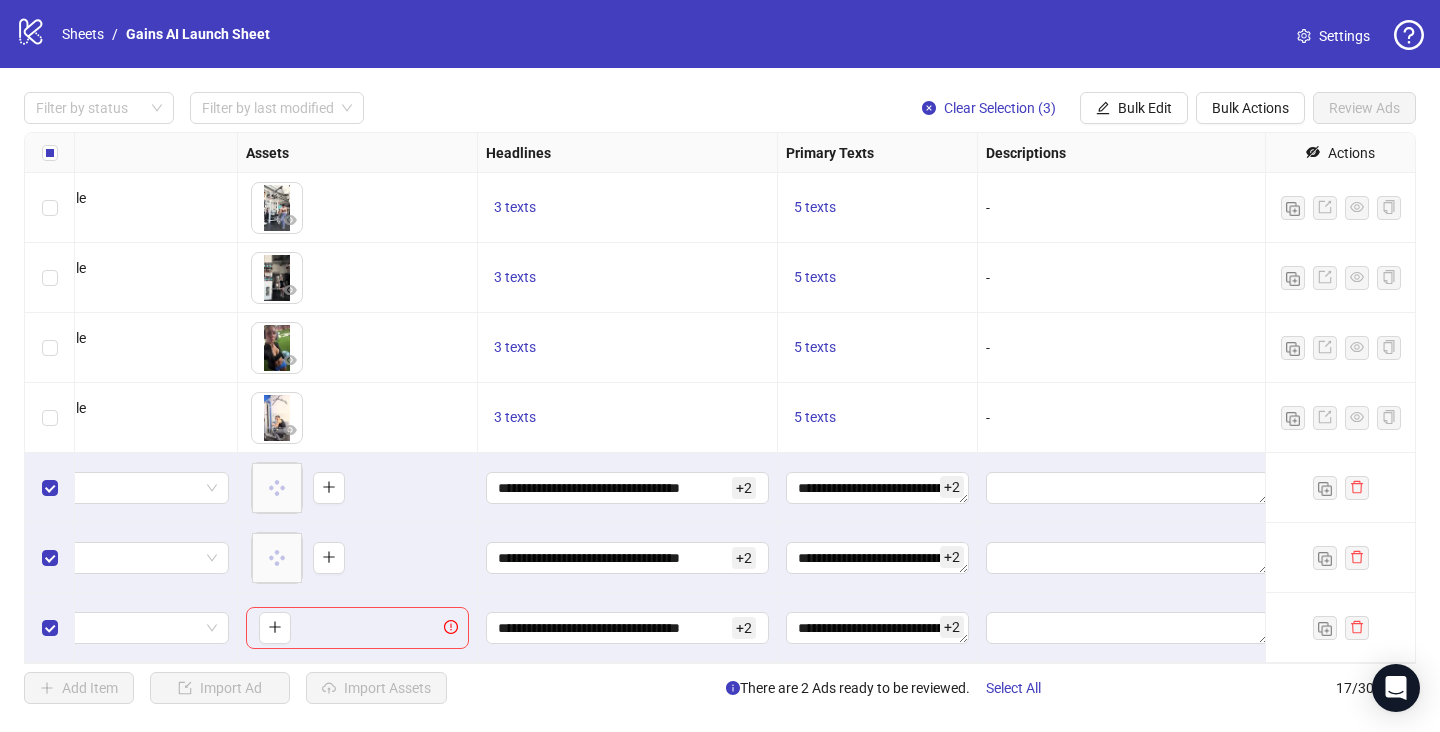 scroll, scrollTop: 700, scrollLeft: 771, axis: both 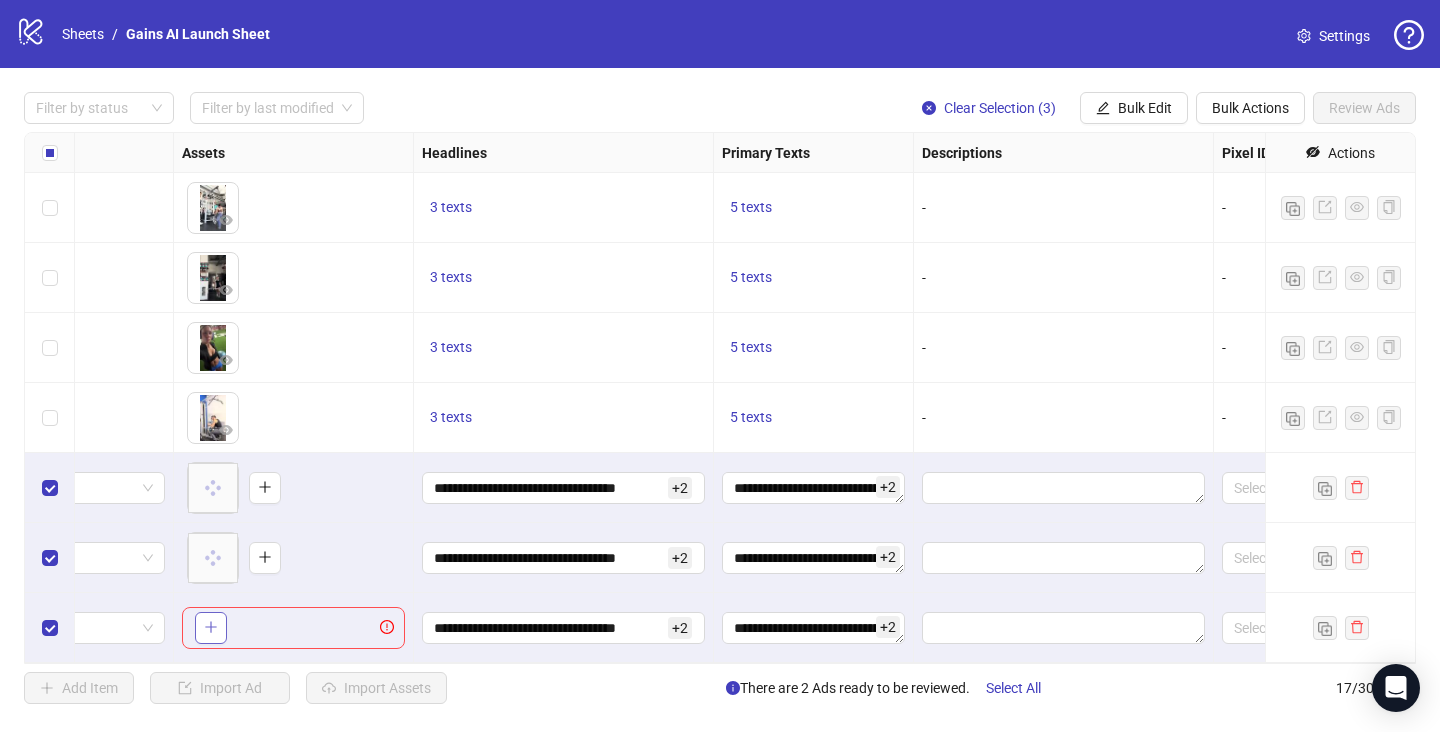 click at bounding box center (211, 628) 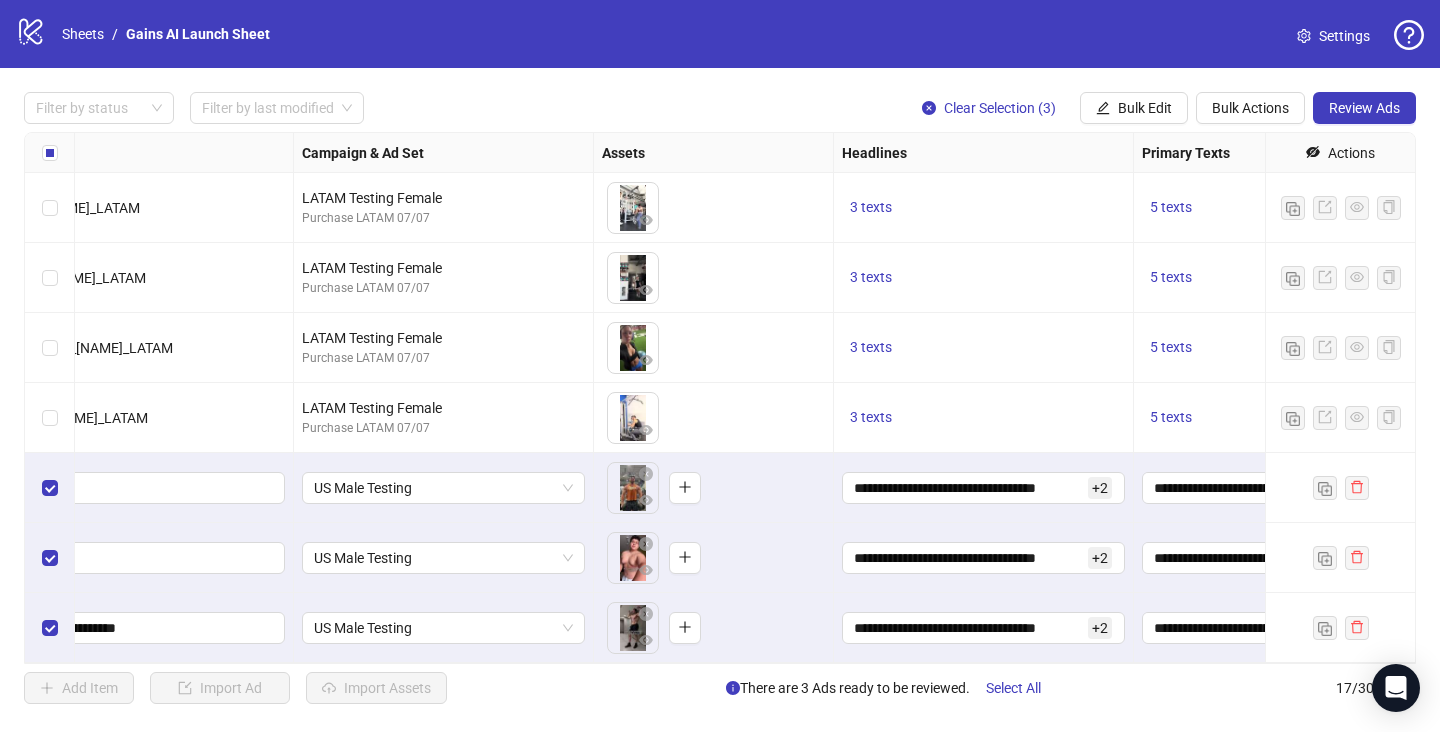 scroll, scrollTop: 700, scrollLeft: 107, axis: both 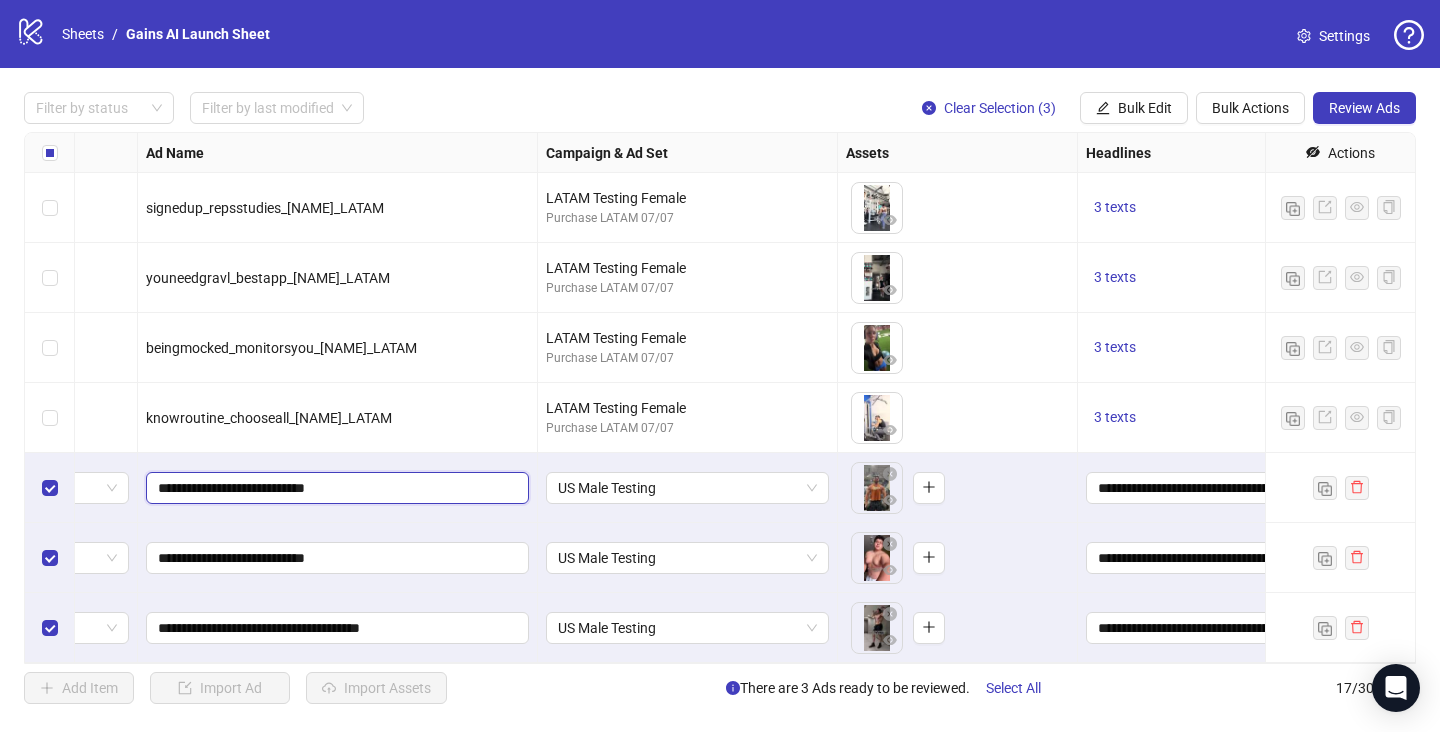 click on "**********" at bounding box center [335, 488] 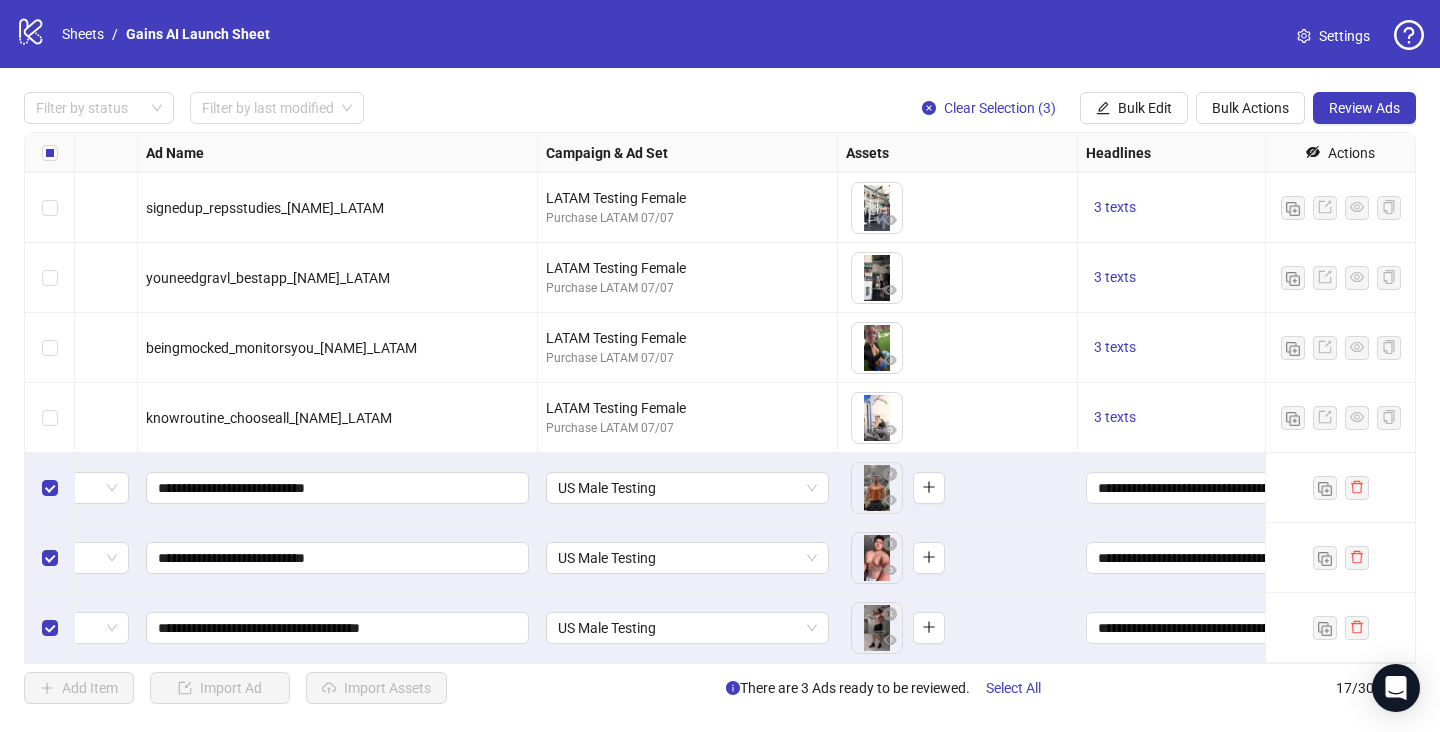 click on "US Male Testing" at bounding box center [688, 488] 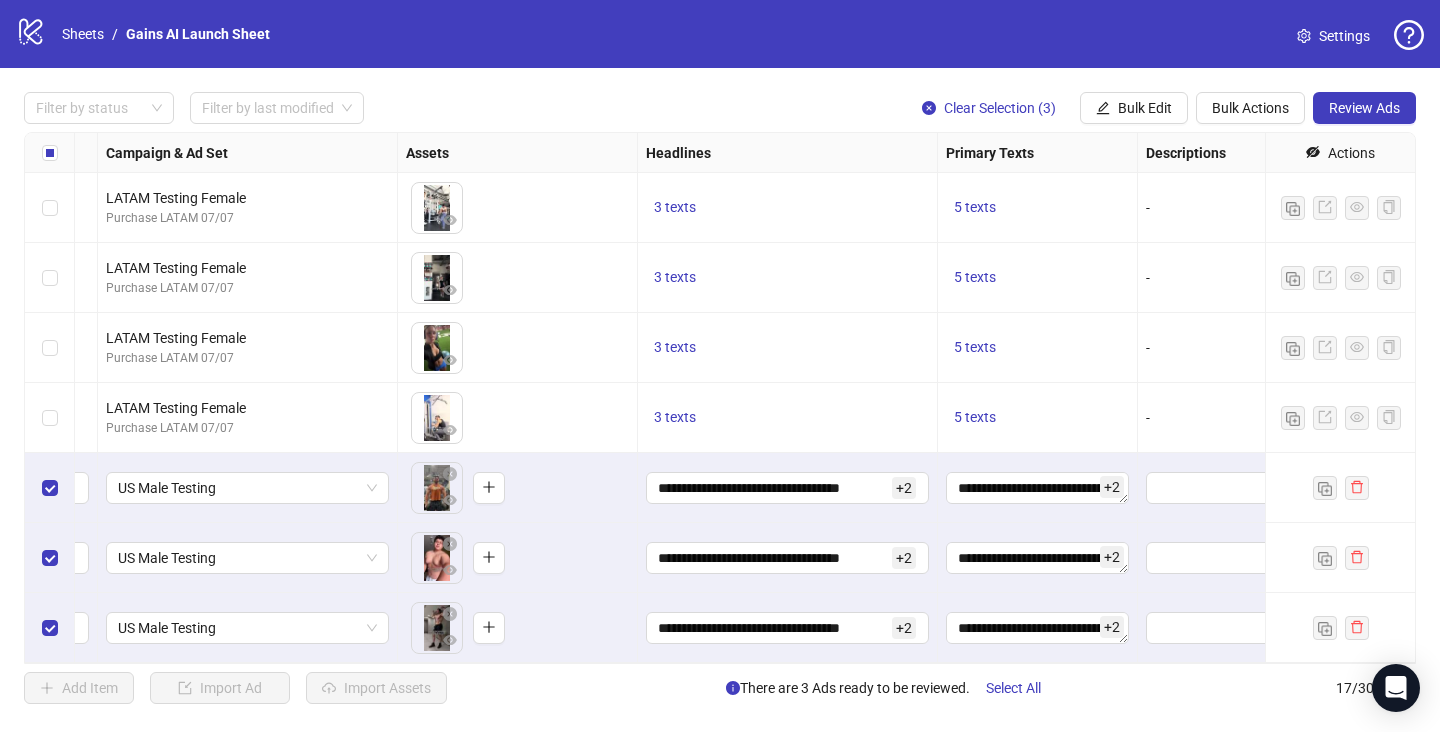 scroll, scrollTop: 700, scrollLeft: 558, axis: both 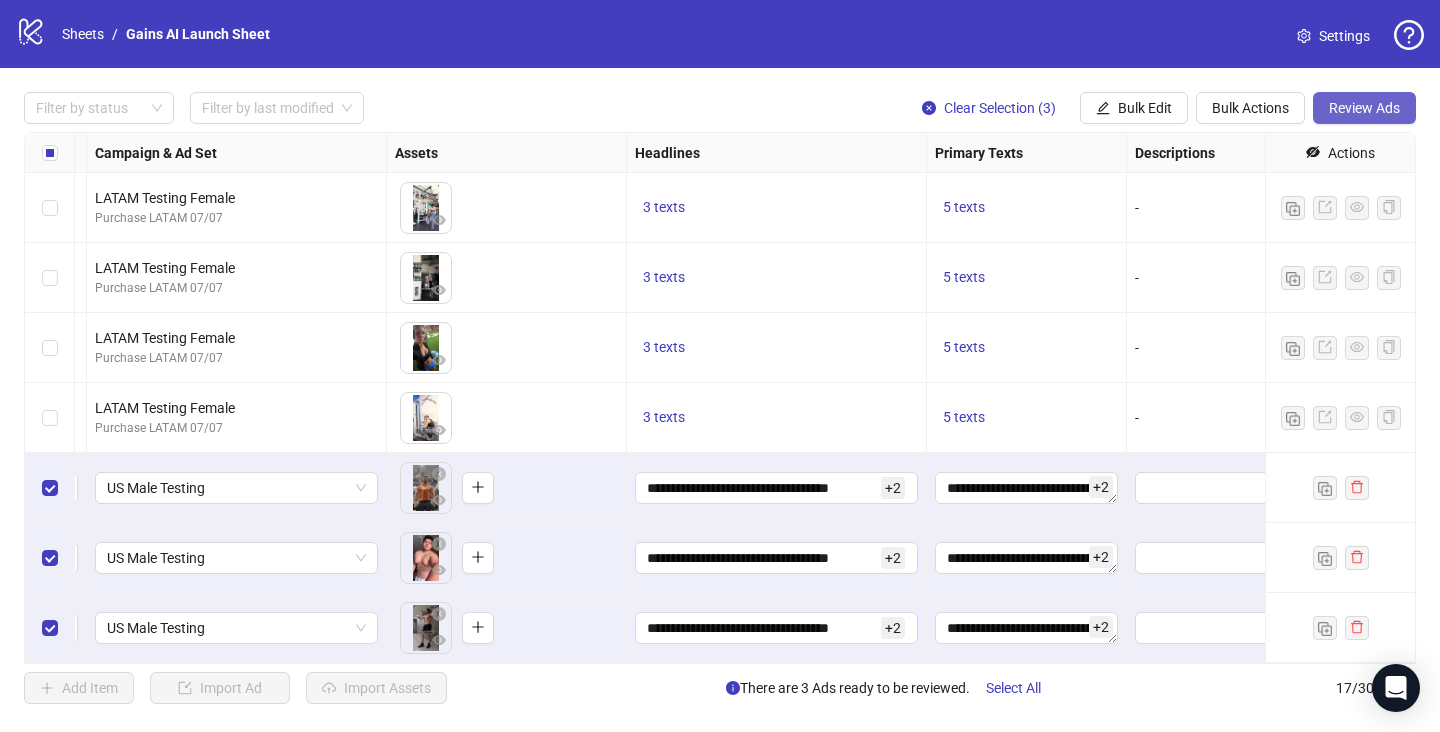 click on "Review Ads" at bounding box center (1364, 108) 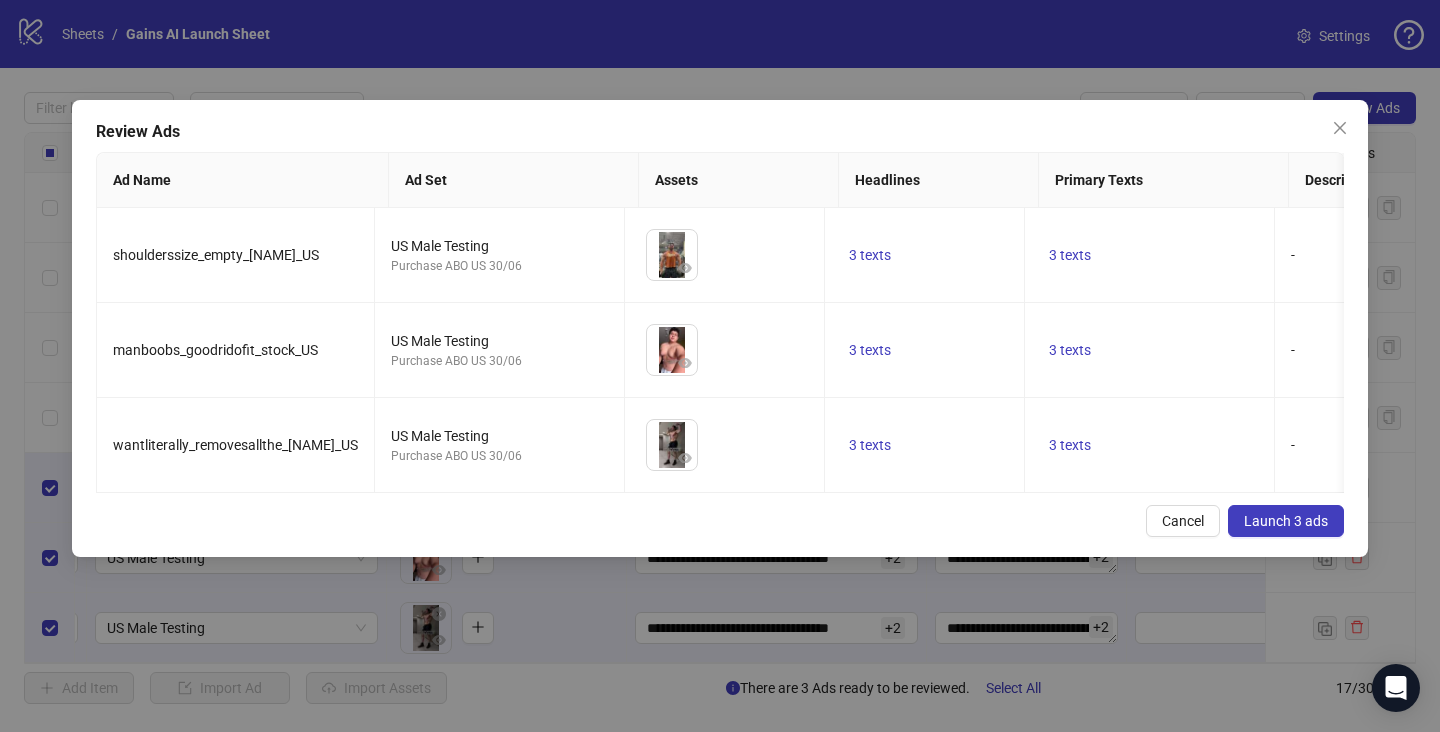 click on "Launch 3 ads" at bounding box center [1286, 521] 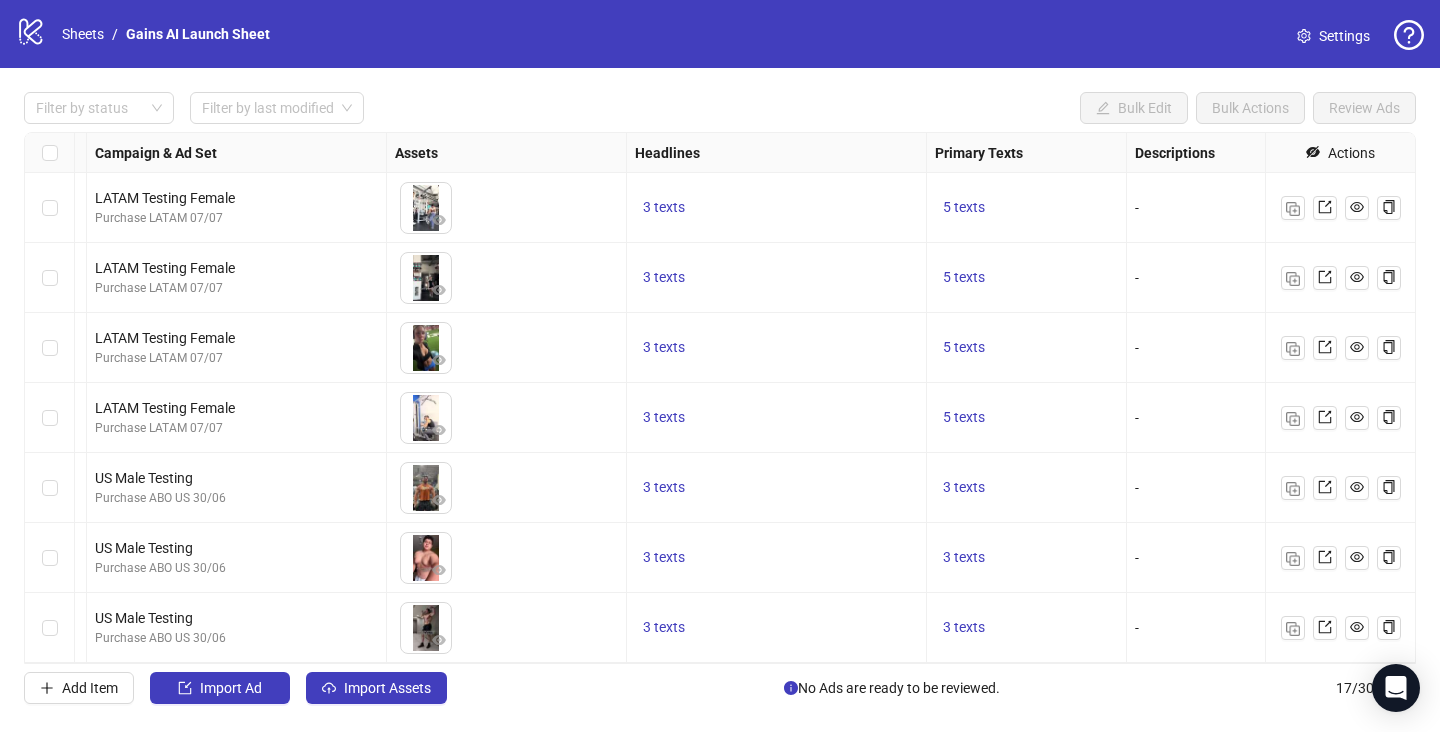 click at bounding box center (50, 488) 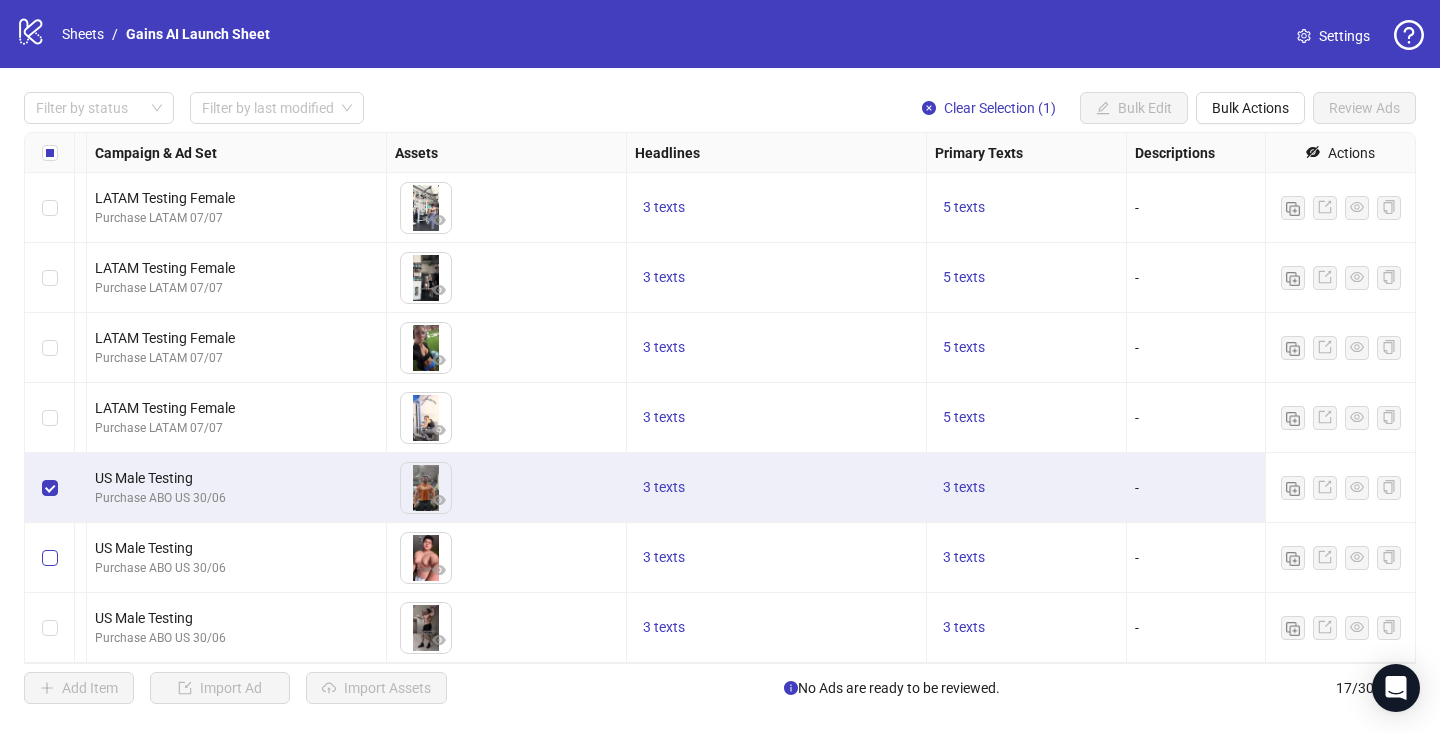 click at bounding box center (50, 558) 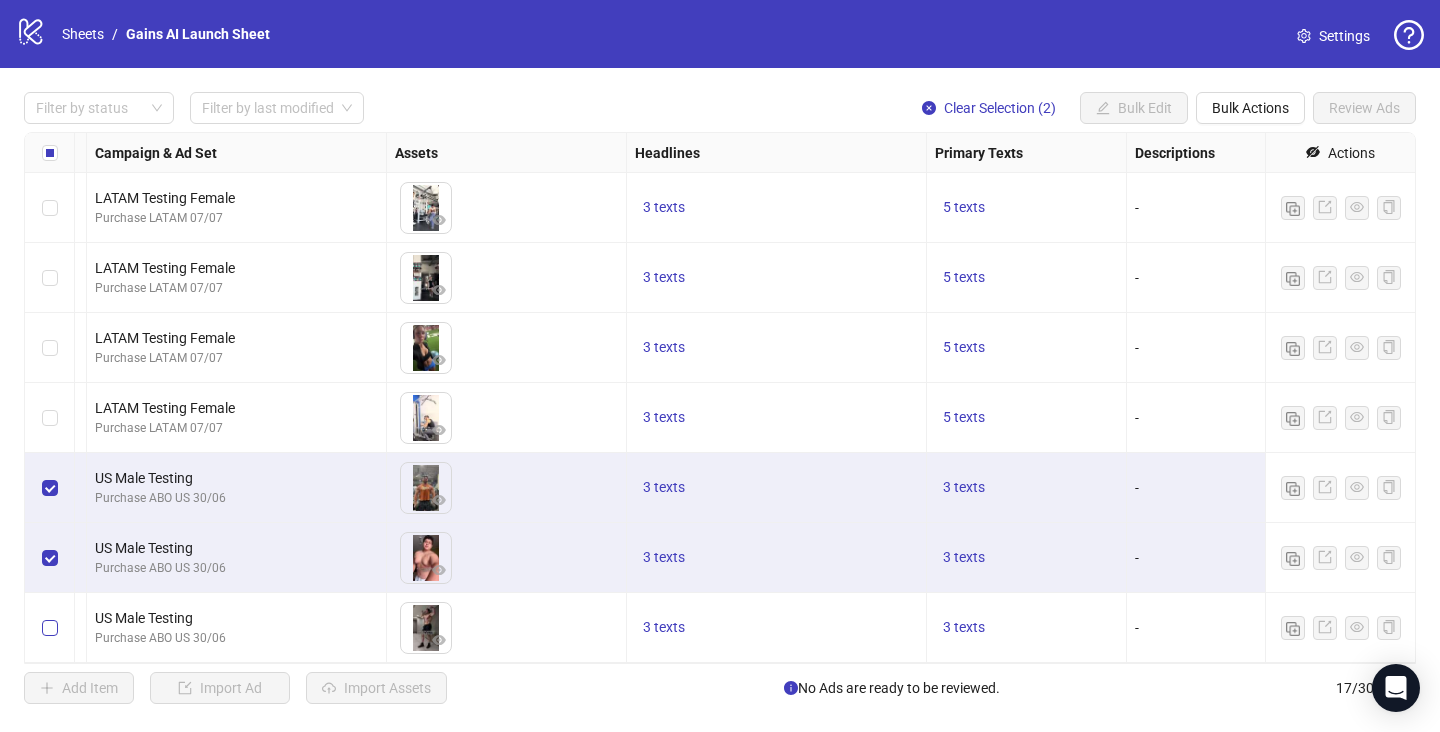 click at bounding box center (50, 628) 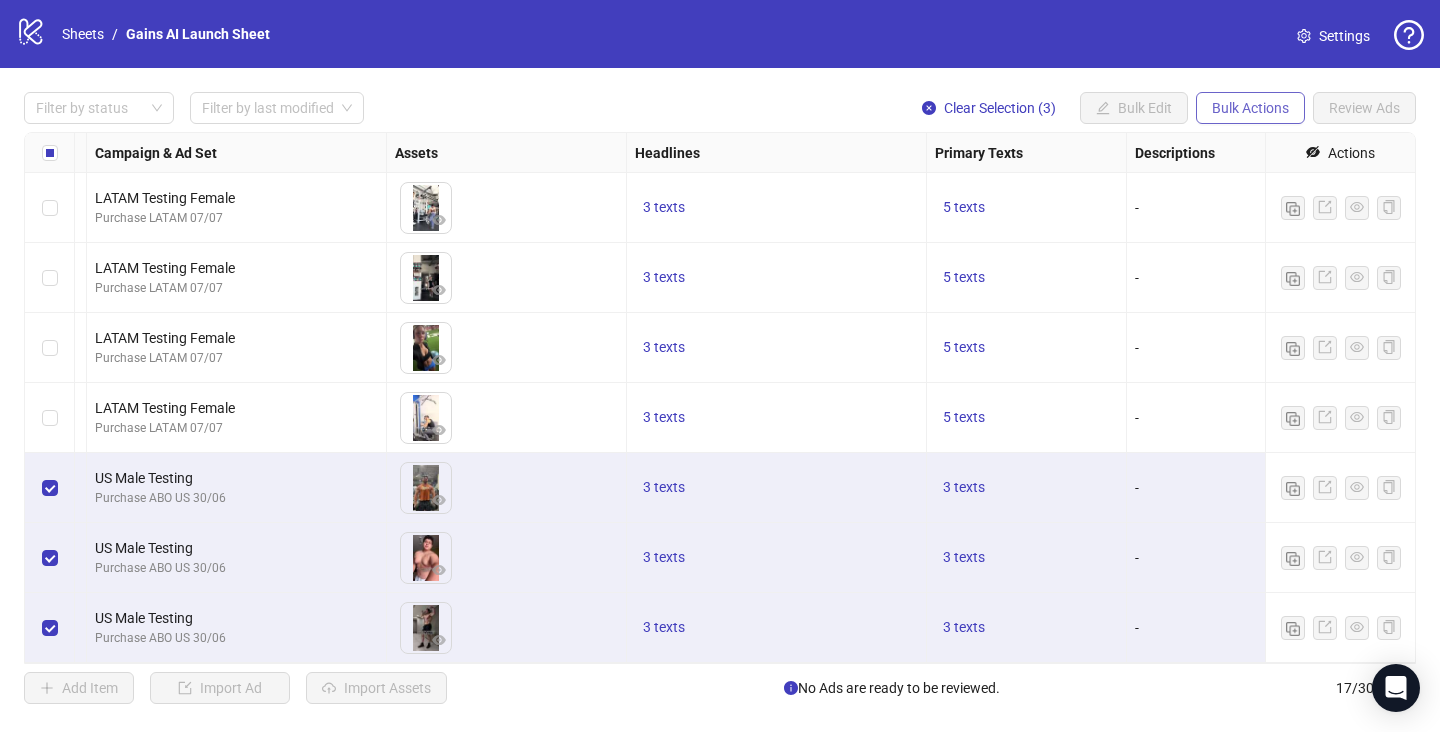 click on "Bulk Actions" at bounding box center (1250, 108) 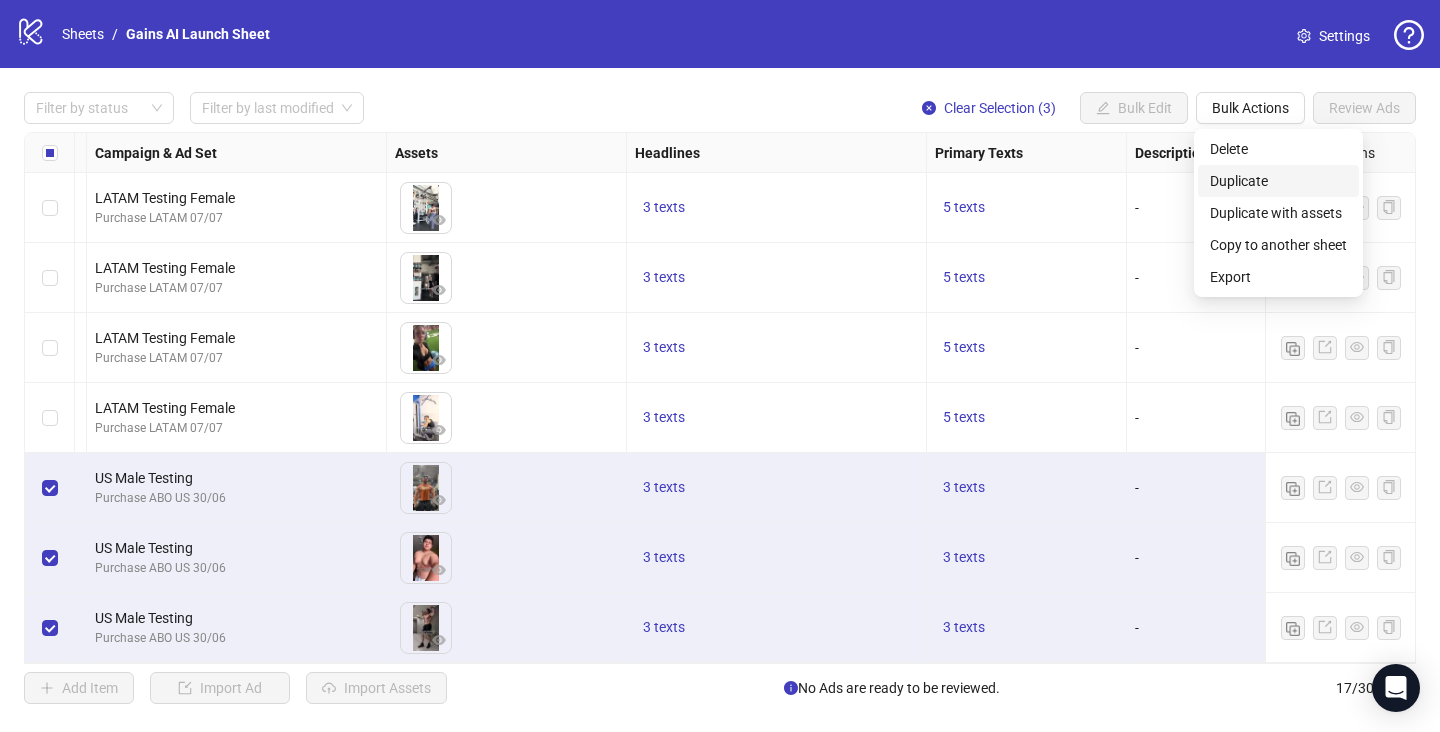click on "Duplicate" at bounding box center (1278, 181) 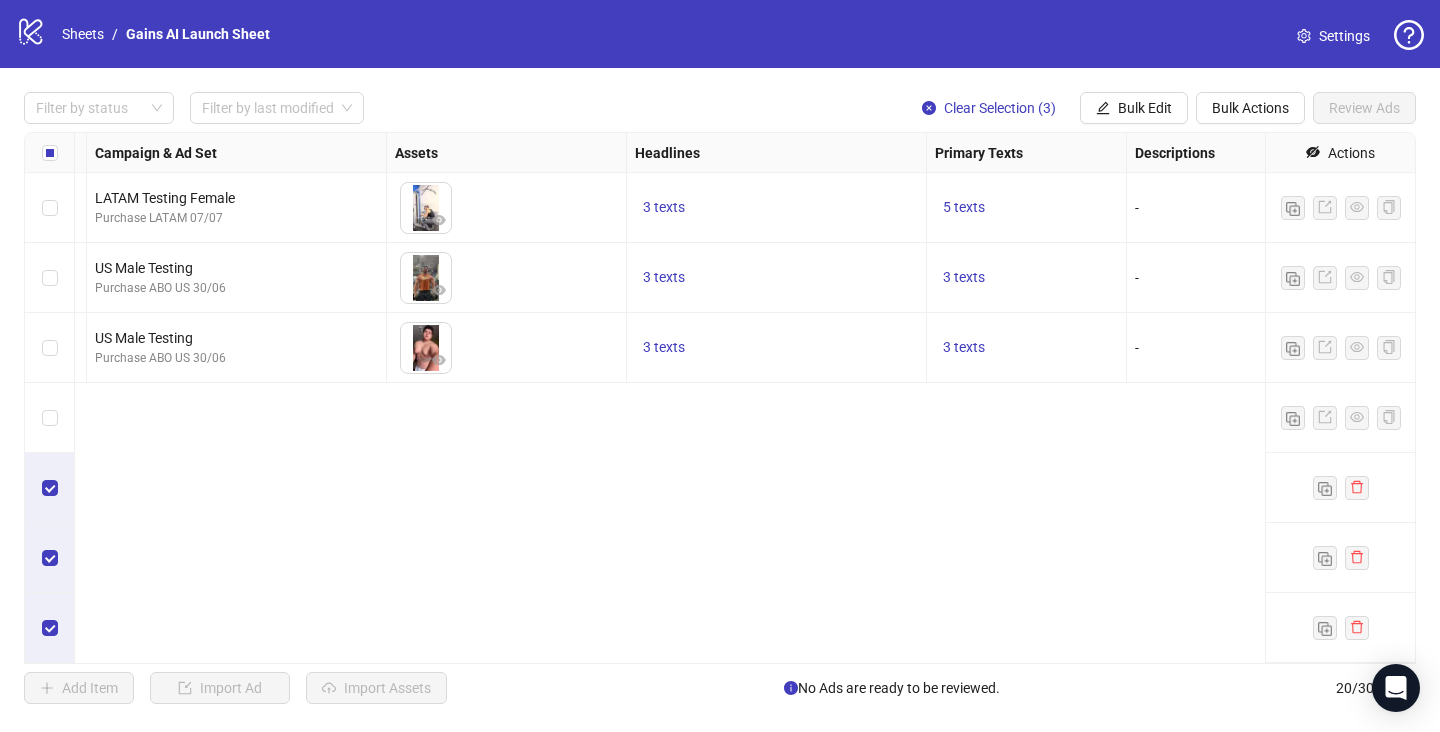 scroll, scrollTop: 0, scrollLeft: 558, axis: horizontal 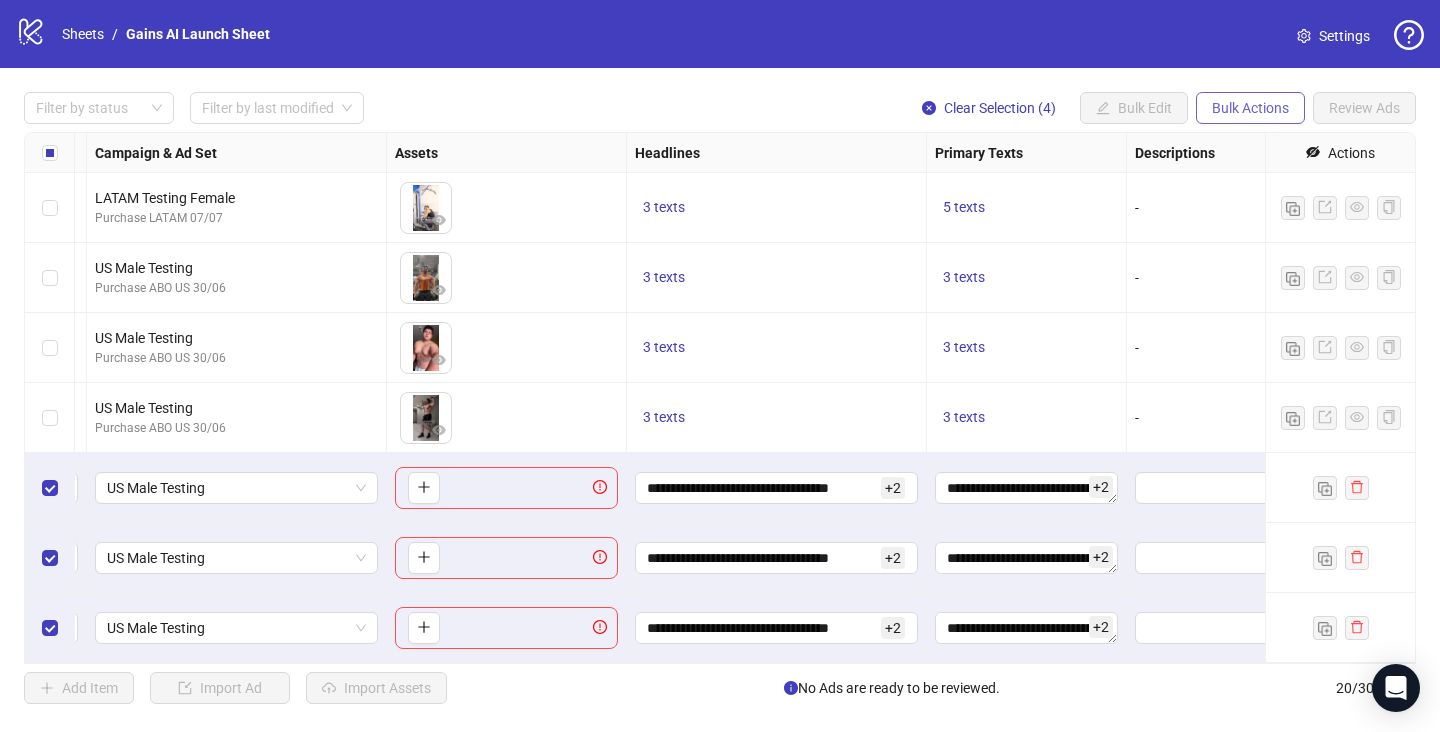 click on "Bulk Actions" at bounding box center [1250, 108] 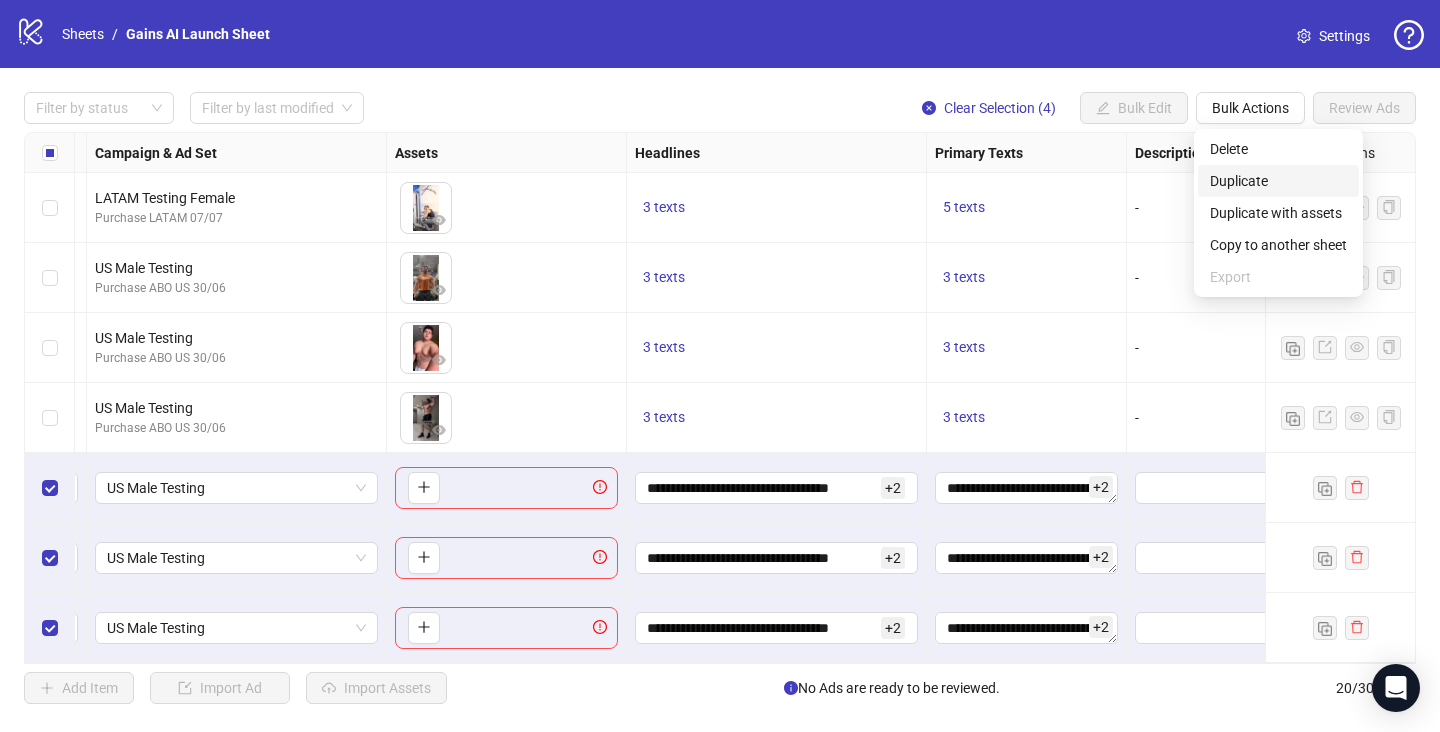 click on "Duplicate" at bounding box center (1278, 181) 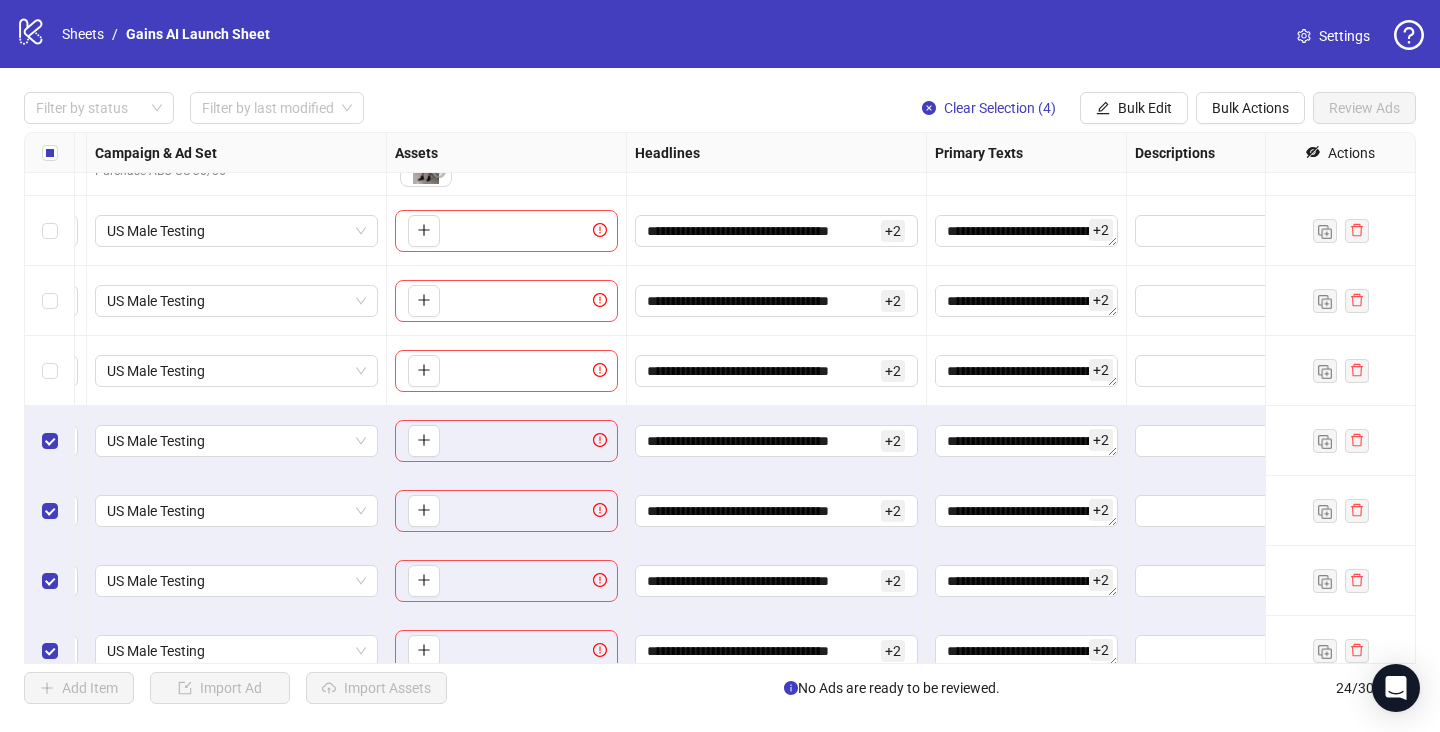 scroll, scrollTop: 1190, scrollLeft: 558, axis: both 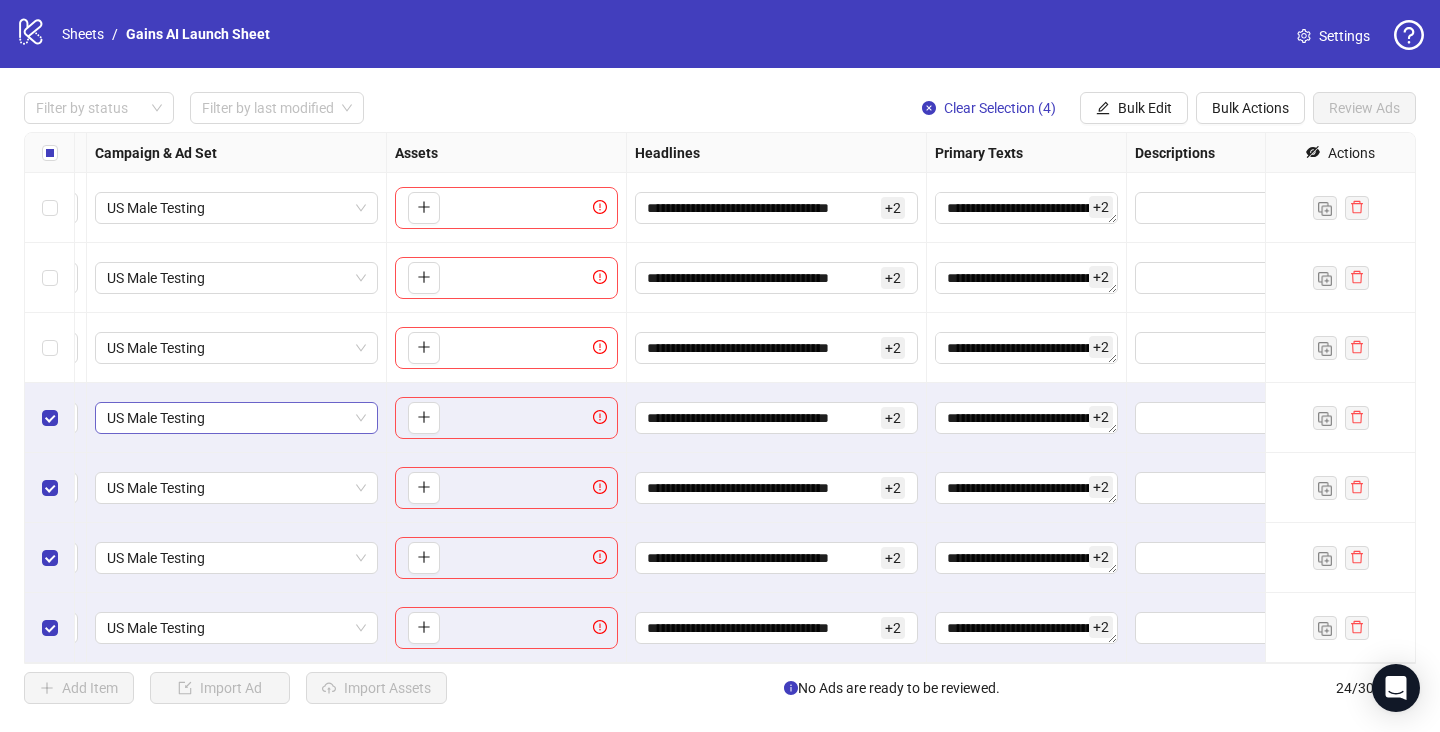 click on "US Male Testing" at bounding box center [236, 418] 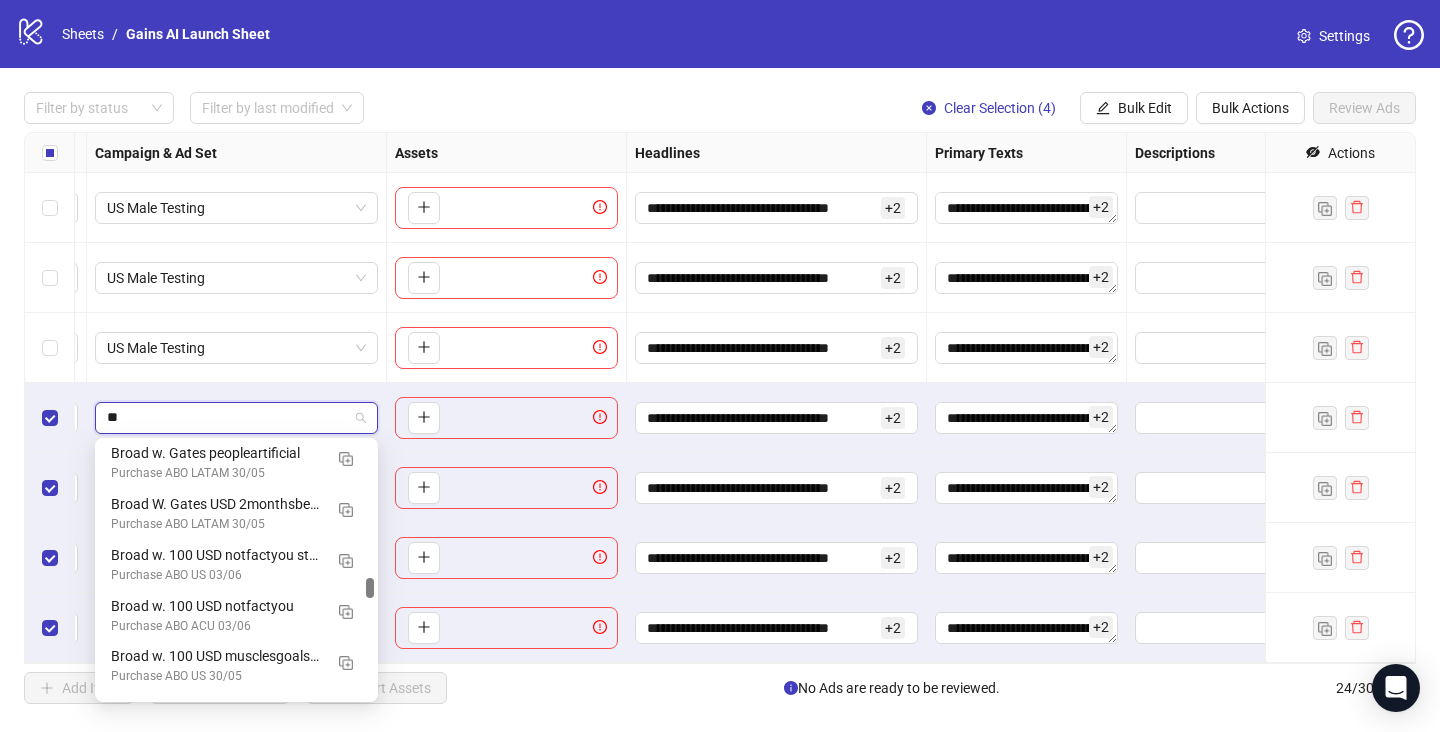 scroll, scrollTop: 914, scrollLeft: 0, axis: vertical 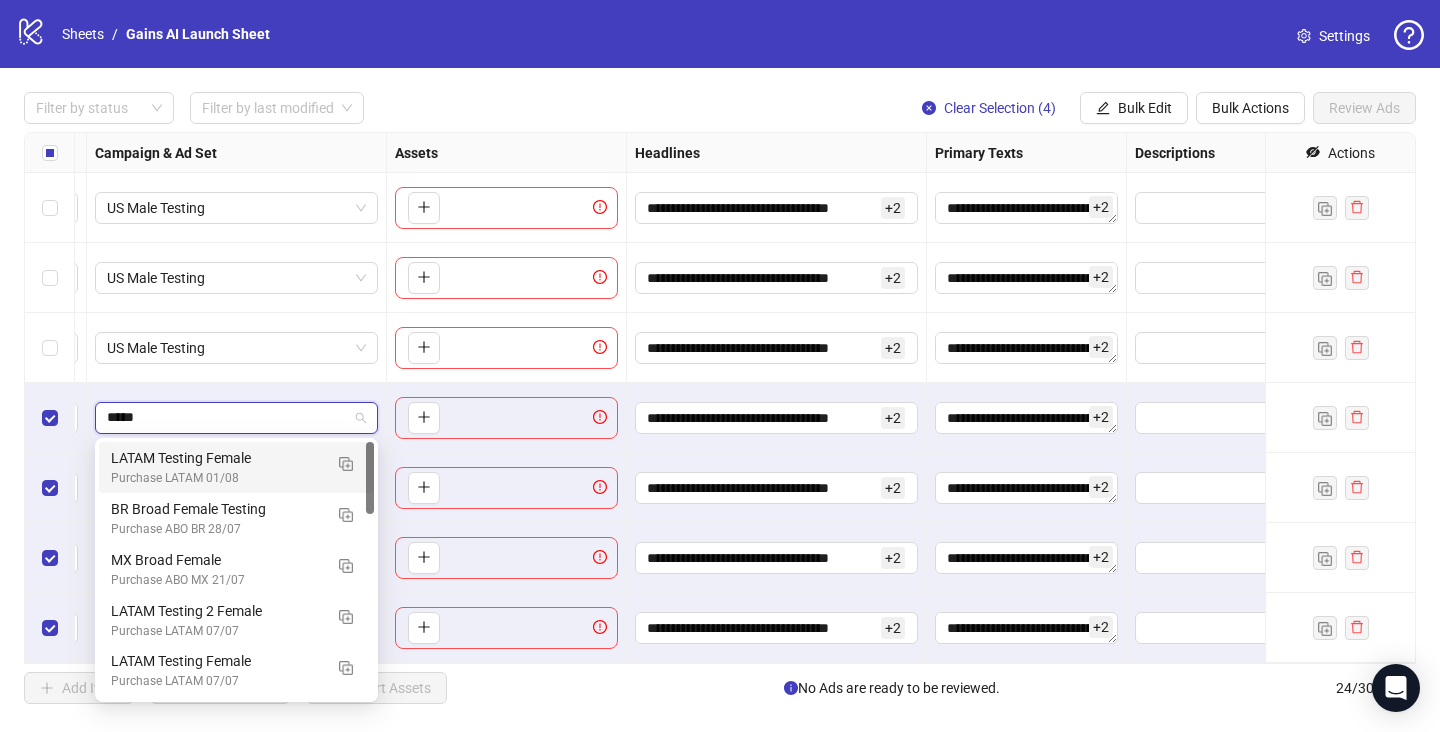 type on "******" 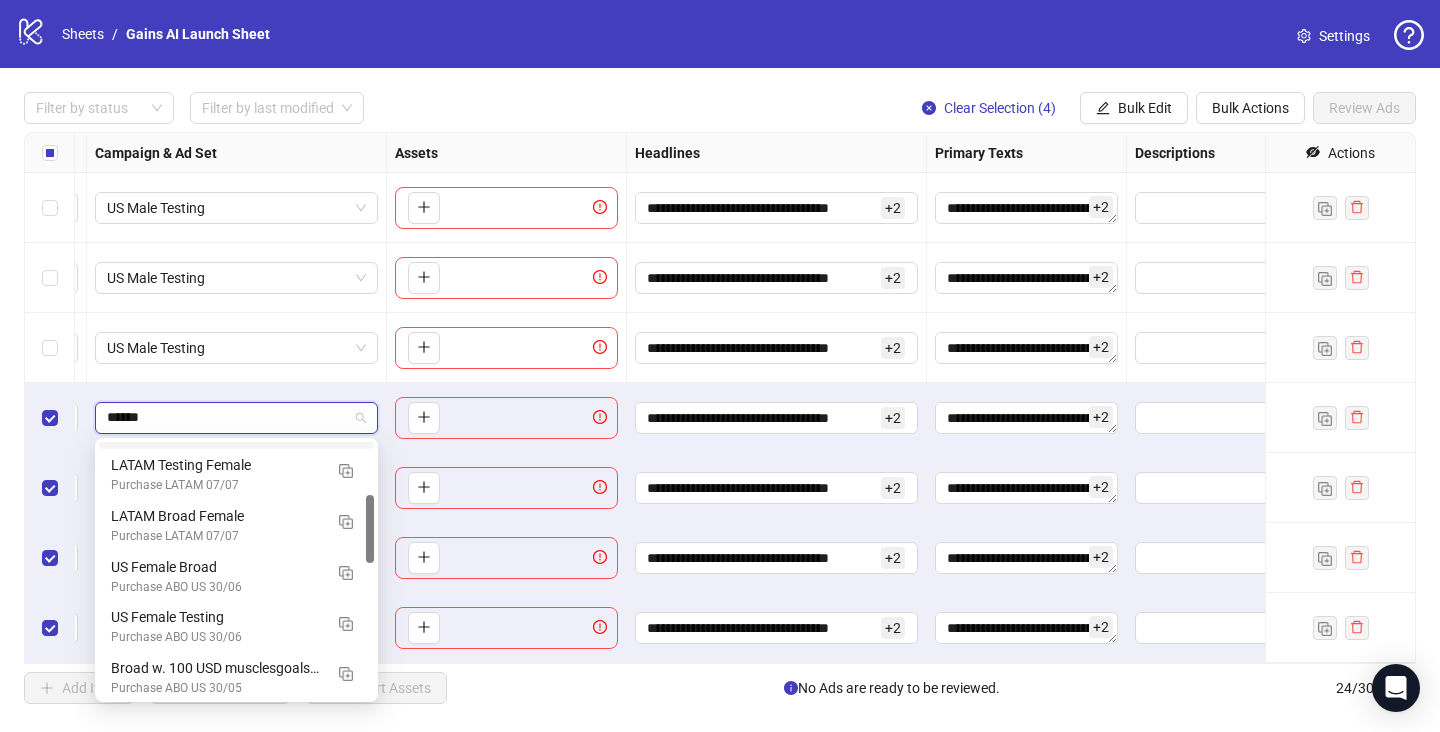 scroll, scrollTop: 198, scrollLeft: 0, axis: vertical 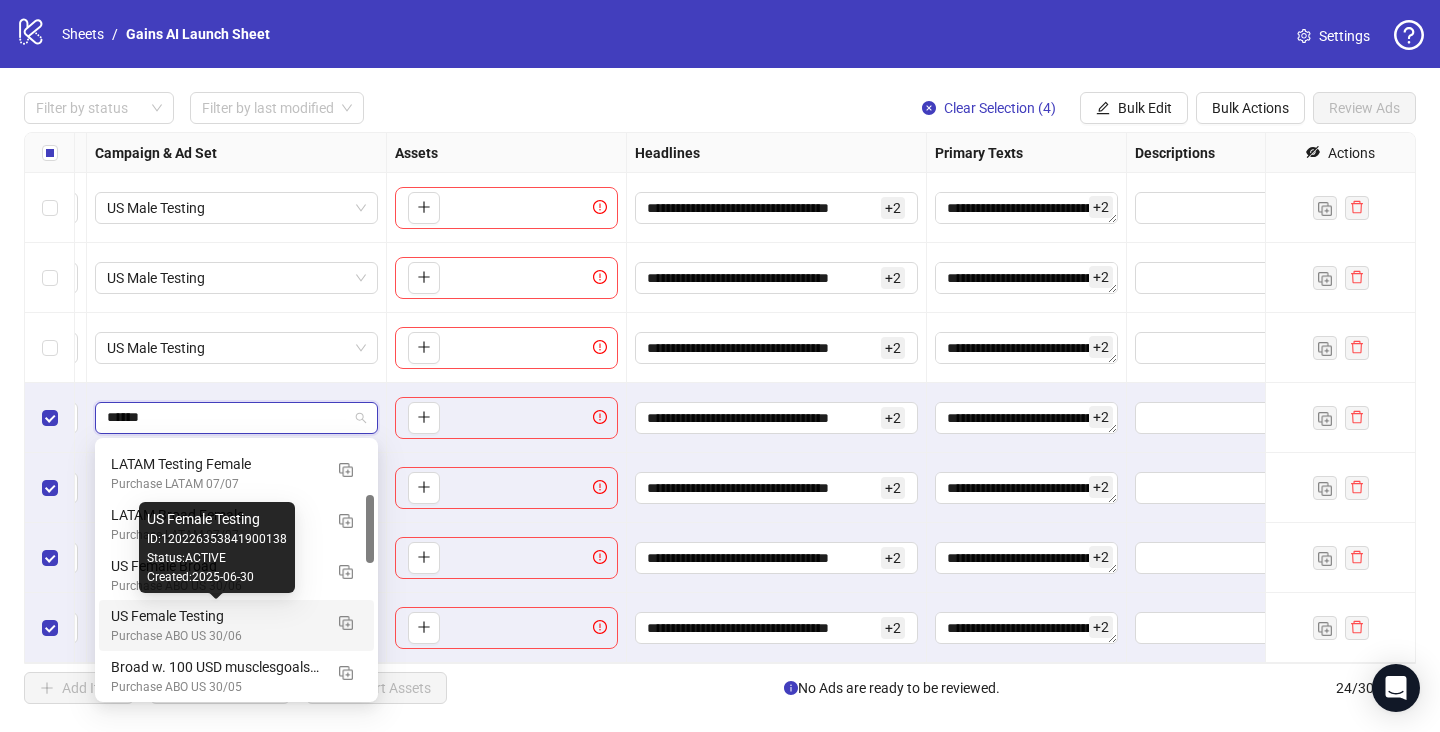 click on "Purchase ABO US 30/06" at bounding box center [216, 636] 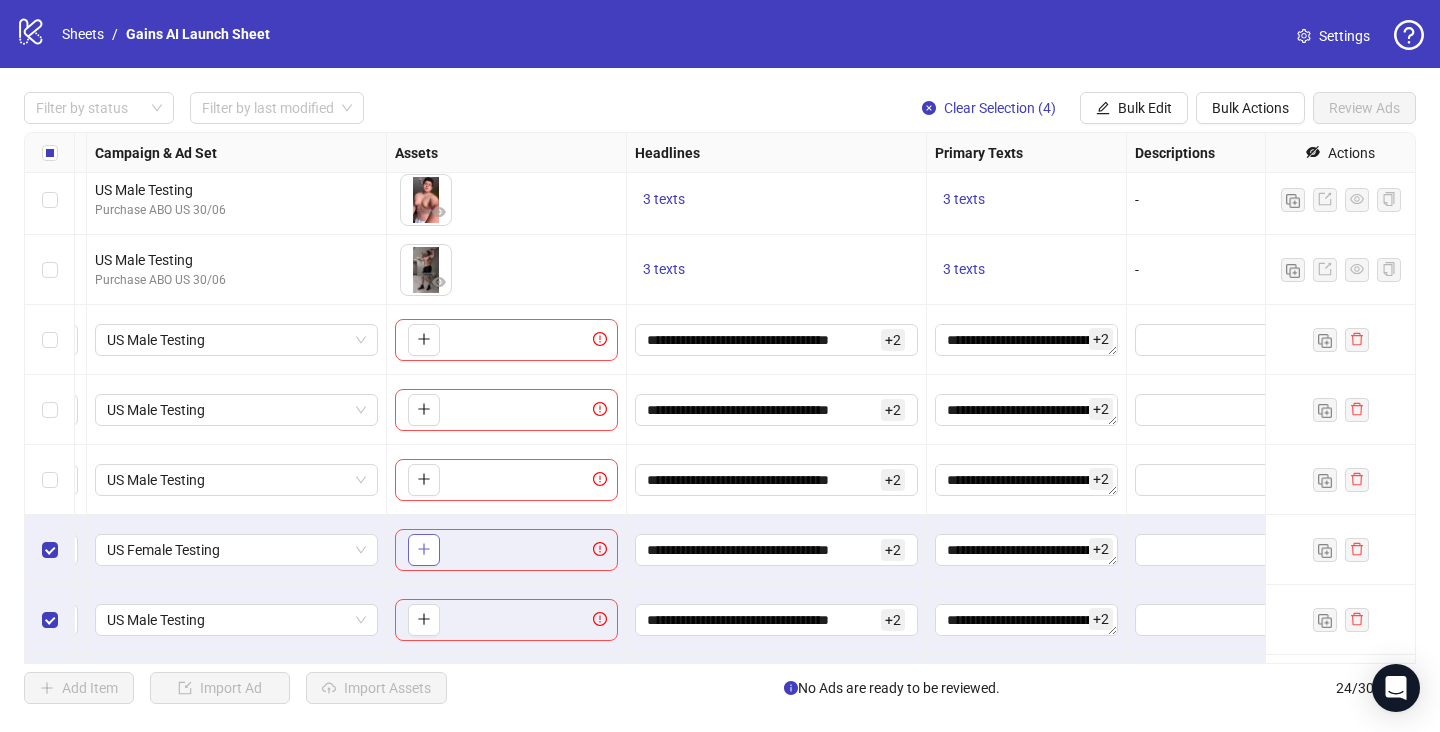 scroll, scrollTop: 1190, scrollLeft: 558, axis: both 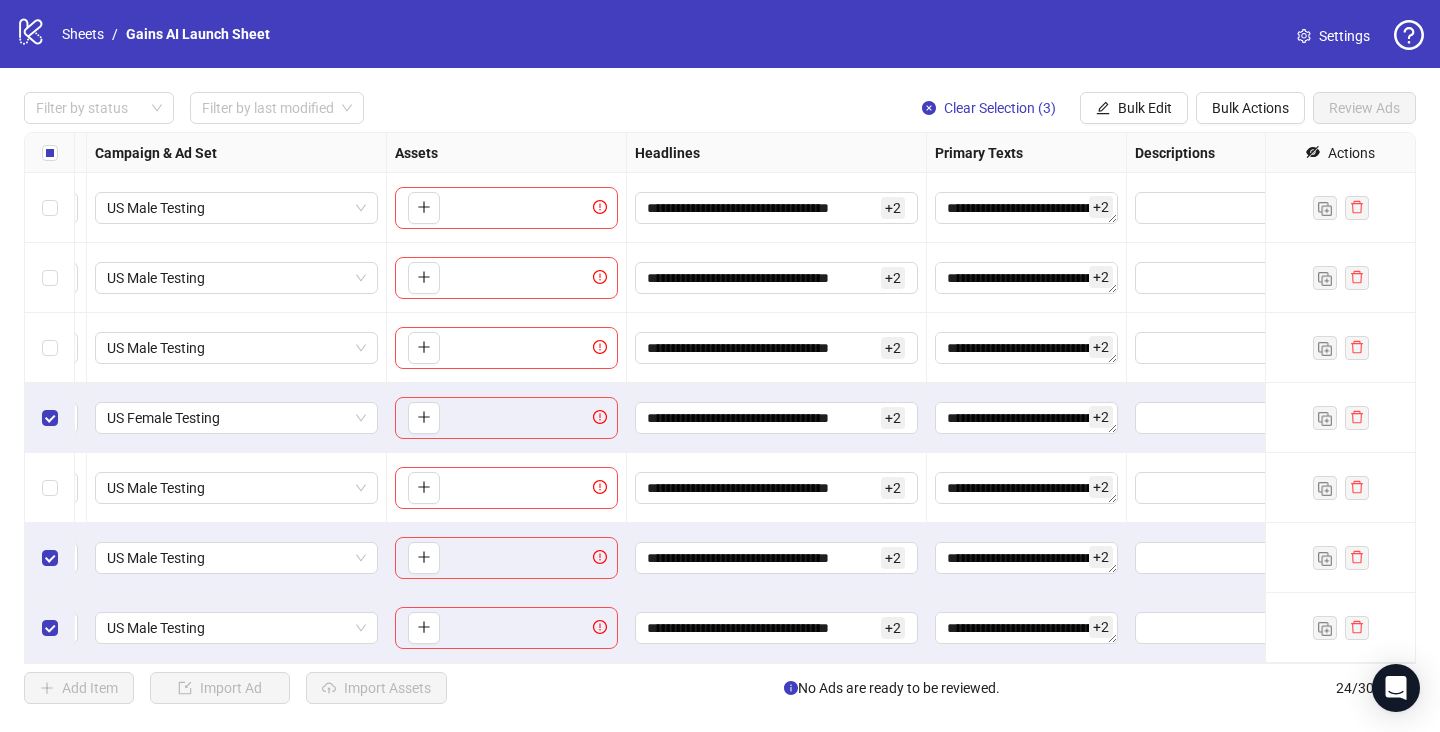 click at bounding box center (50, 488) 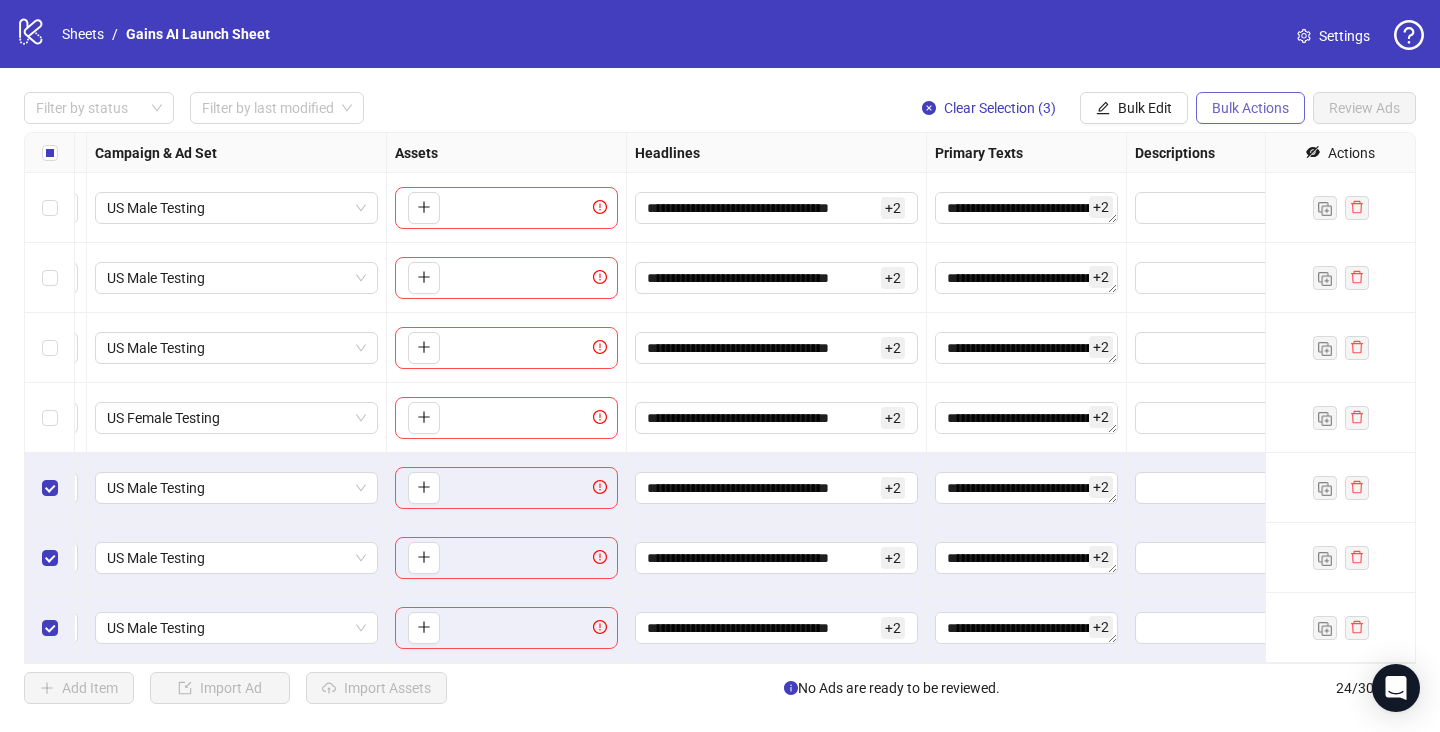 click on "Bulk Actions" at bounding box center (1250, 108) 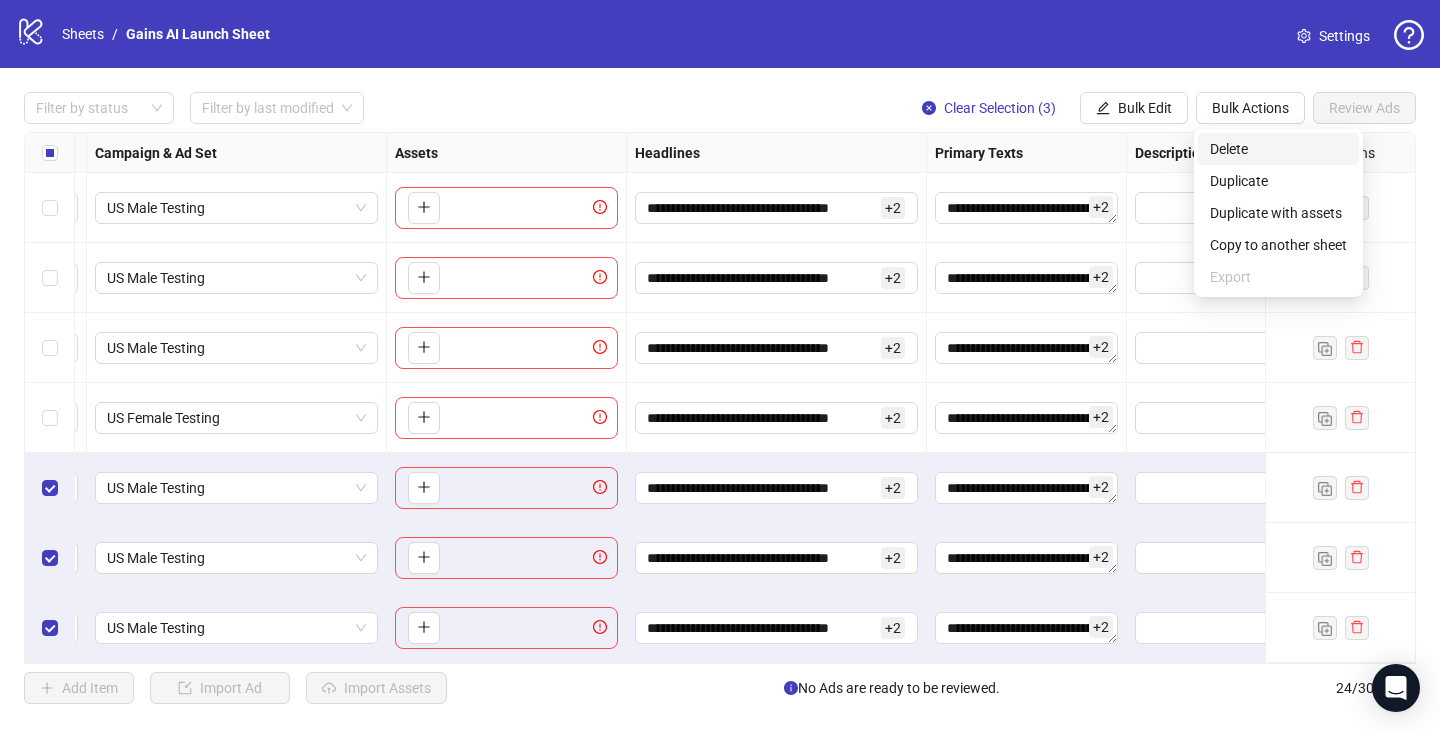 click on "Delete" at bounding box center (1278, 149) 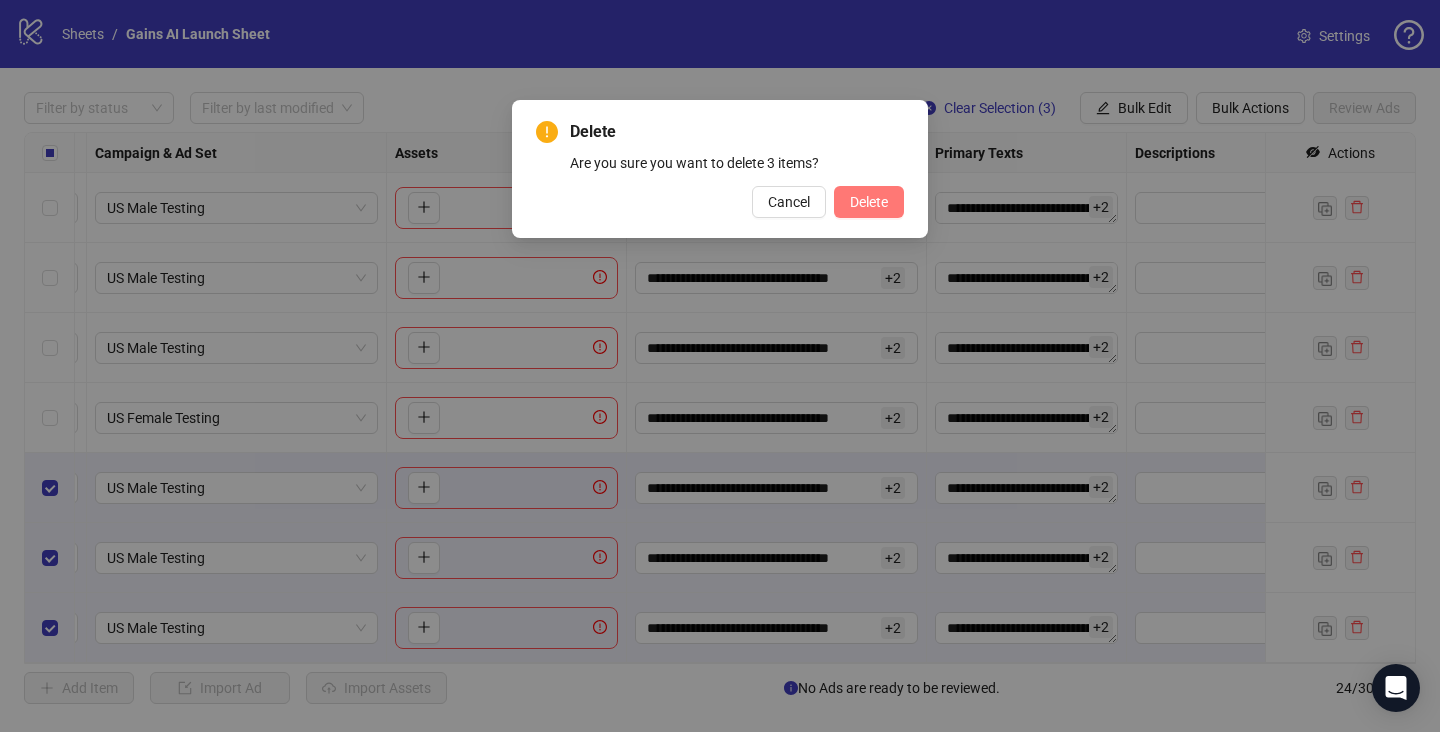 click on "Delete" at bounding box center [869, 202] 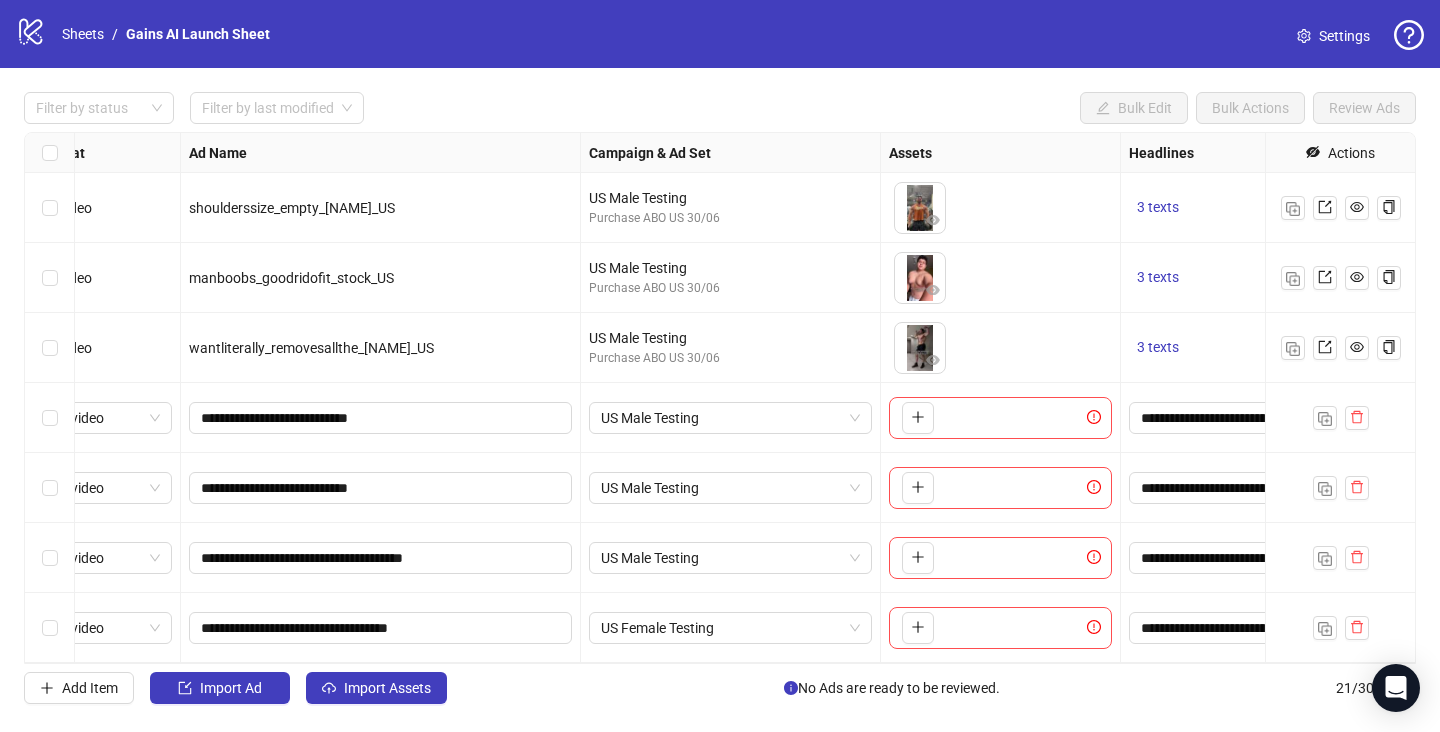 scroll, scrollTop: 980, scrollLeft: 0, axis: vertical 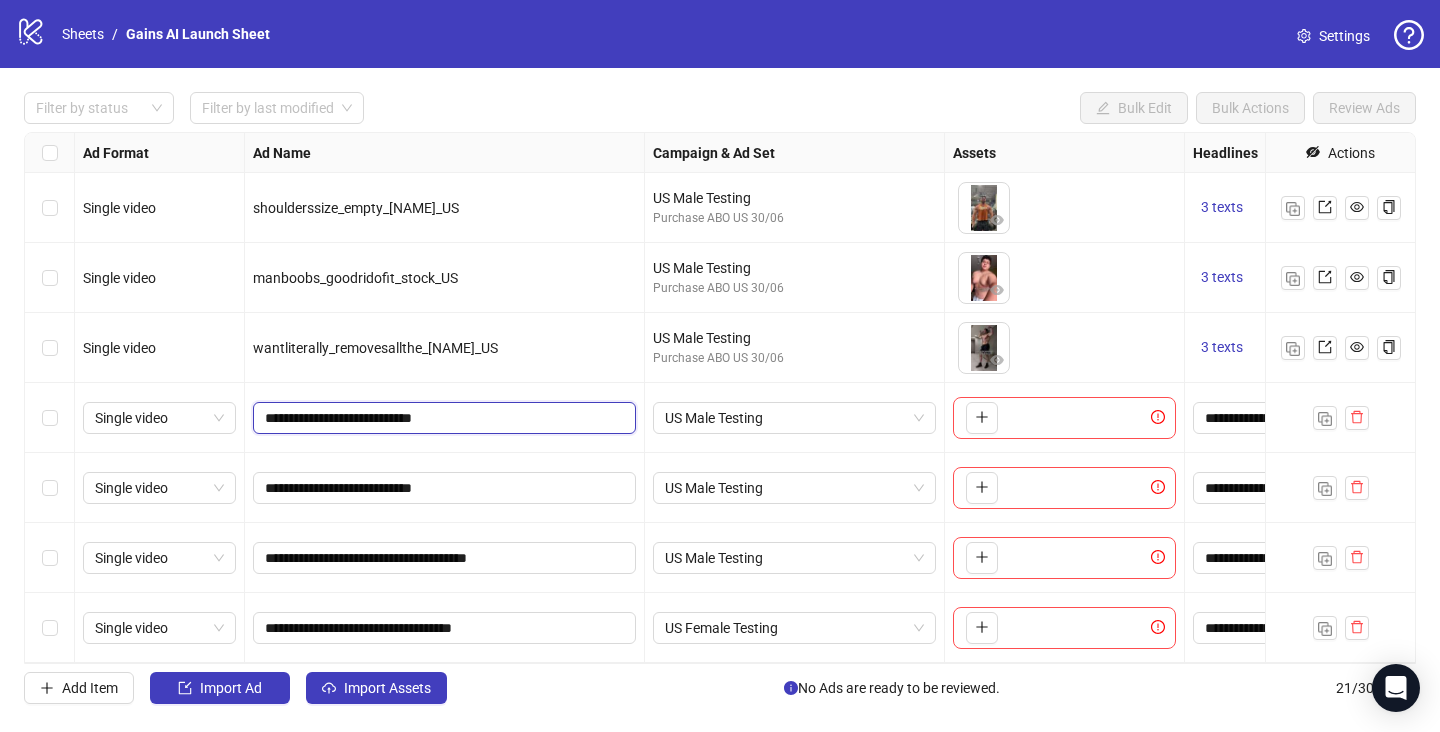 click on "**********" at bounding box center [442, 418] 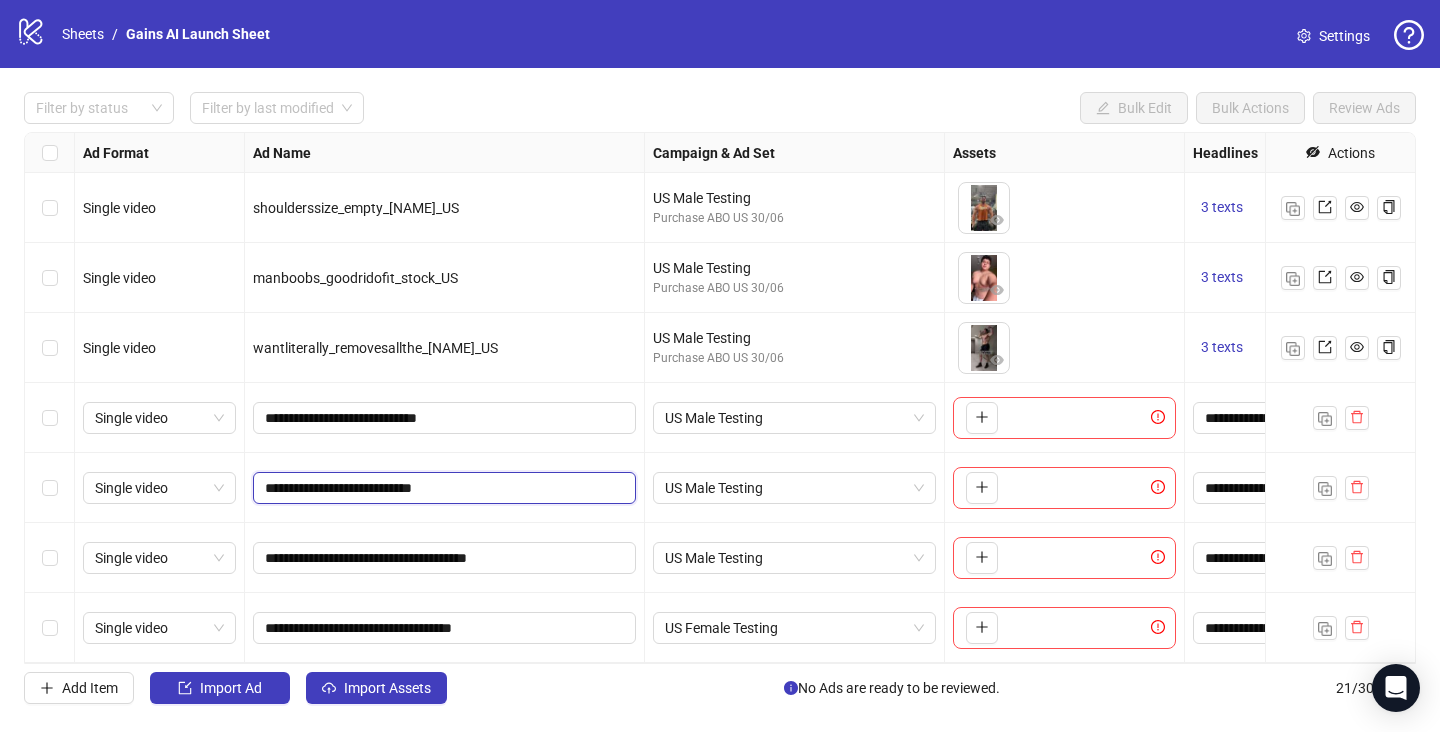 click on "**********" at bounding box center (442, 488) 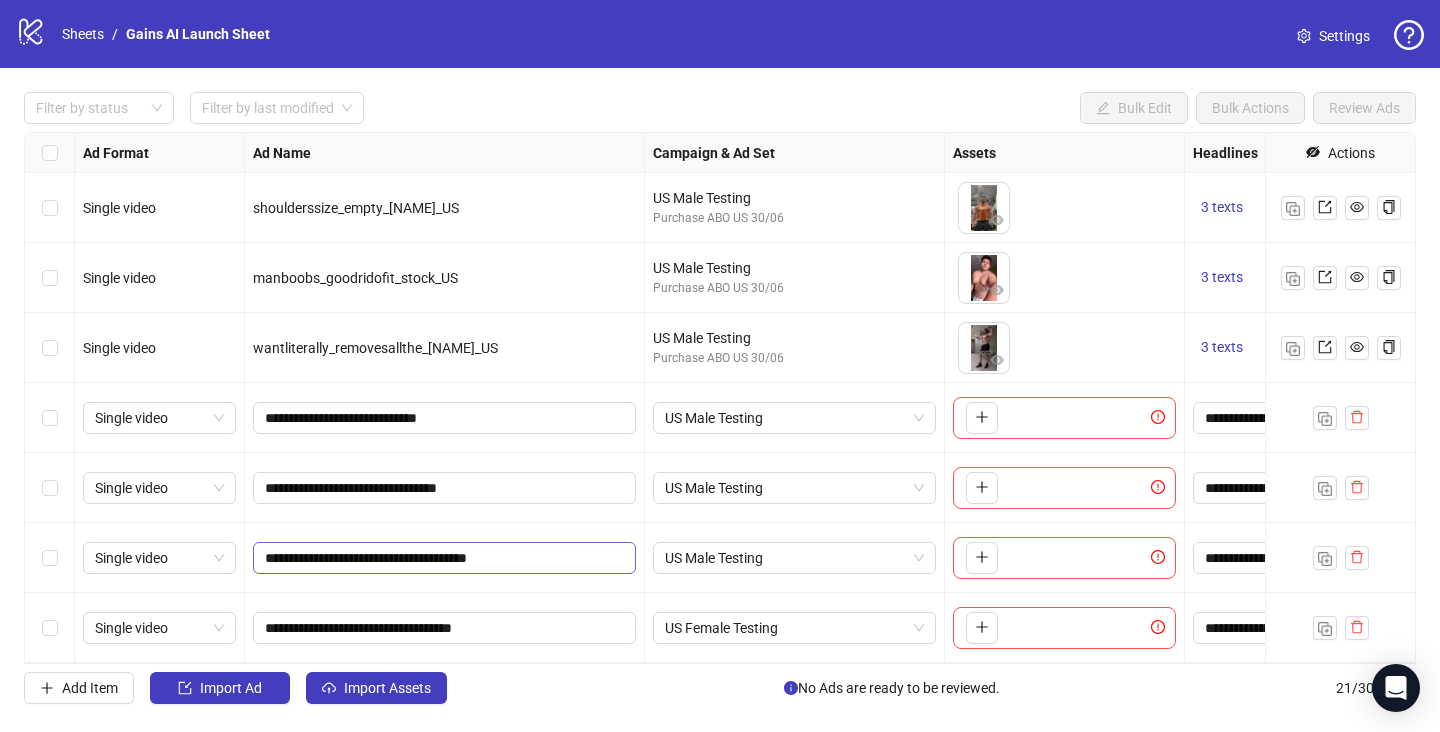 click on "**********" at bounding box center (444, 558) 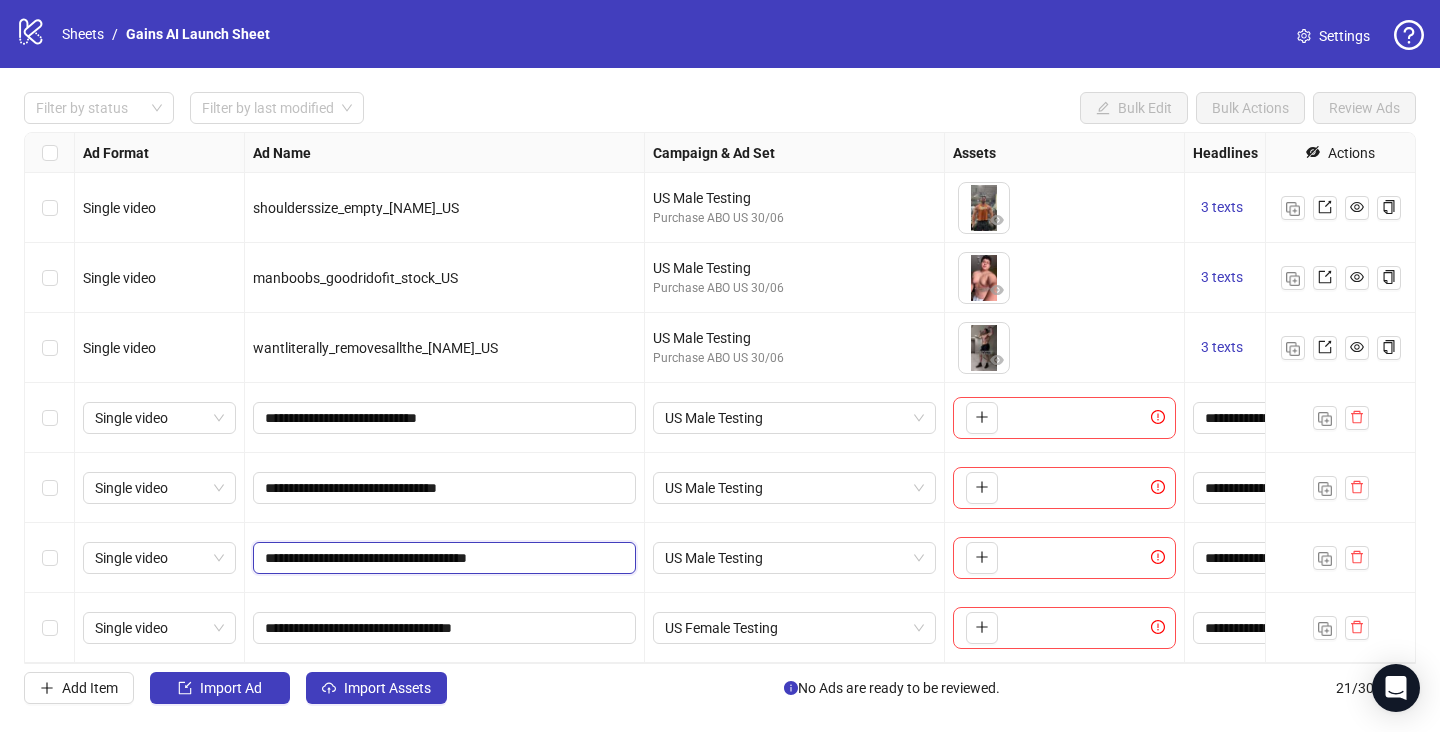 paste on "**********" 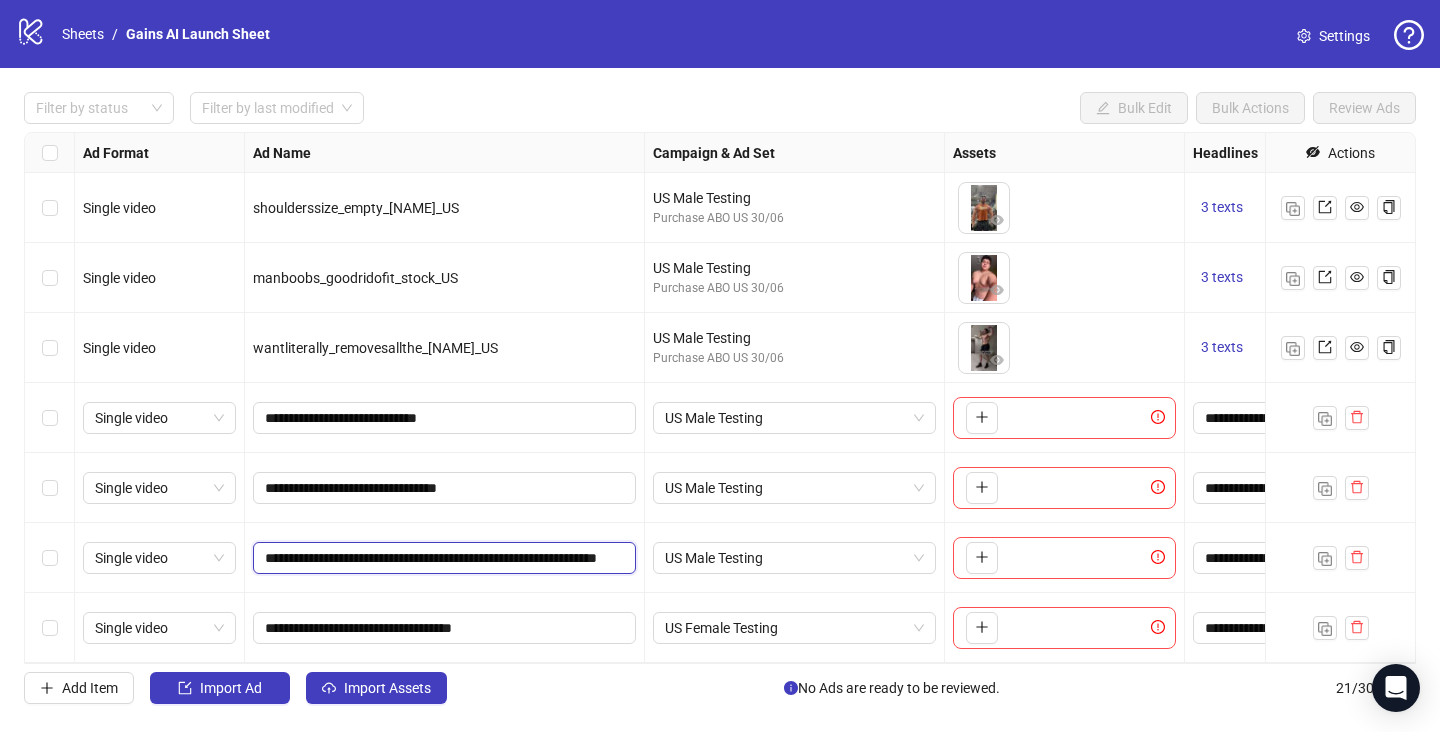 scroll, scrollTop: 0, scrollLeft: 86, axis: horizontal 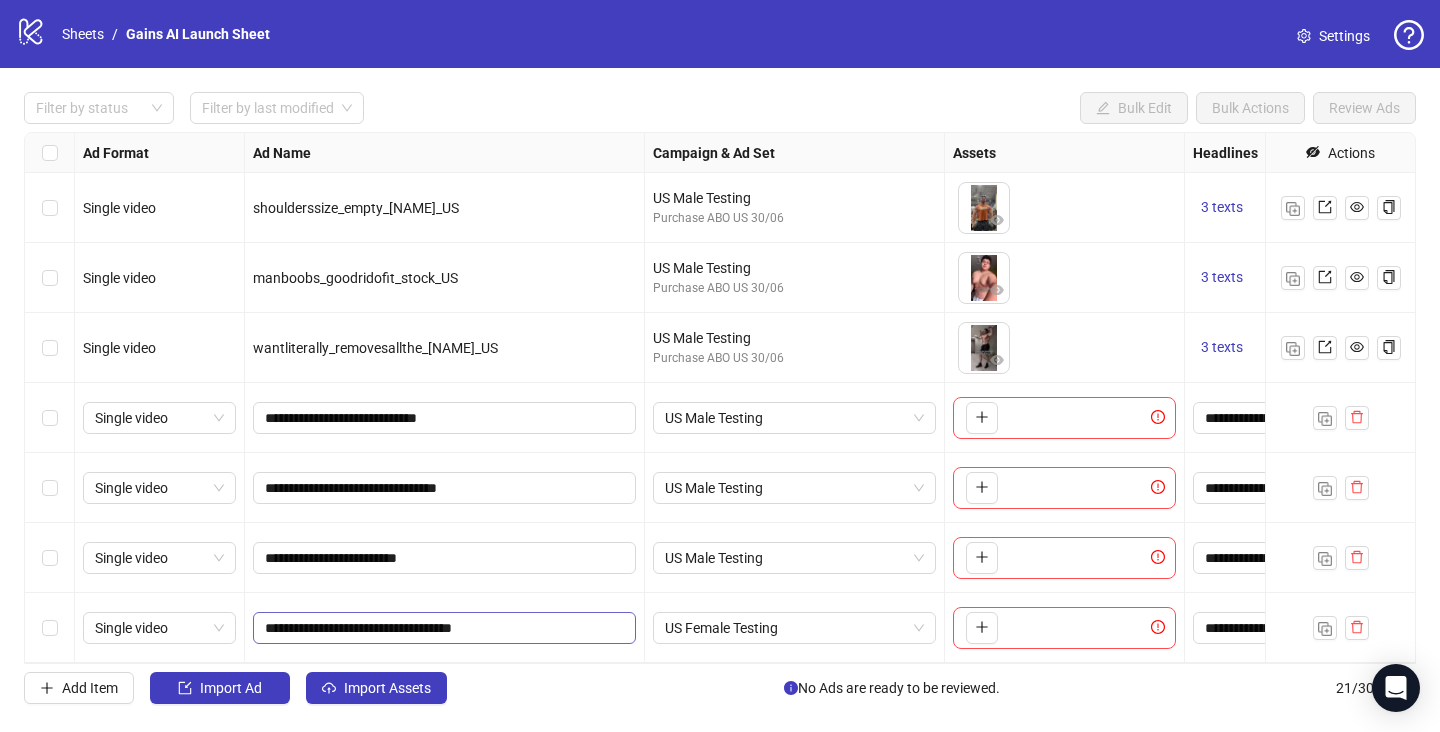 click on "**********" at bounding box center [444, 628] 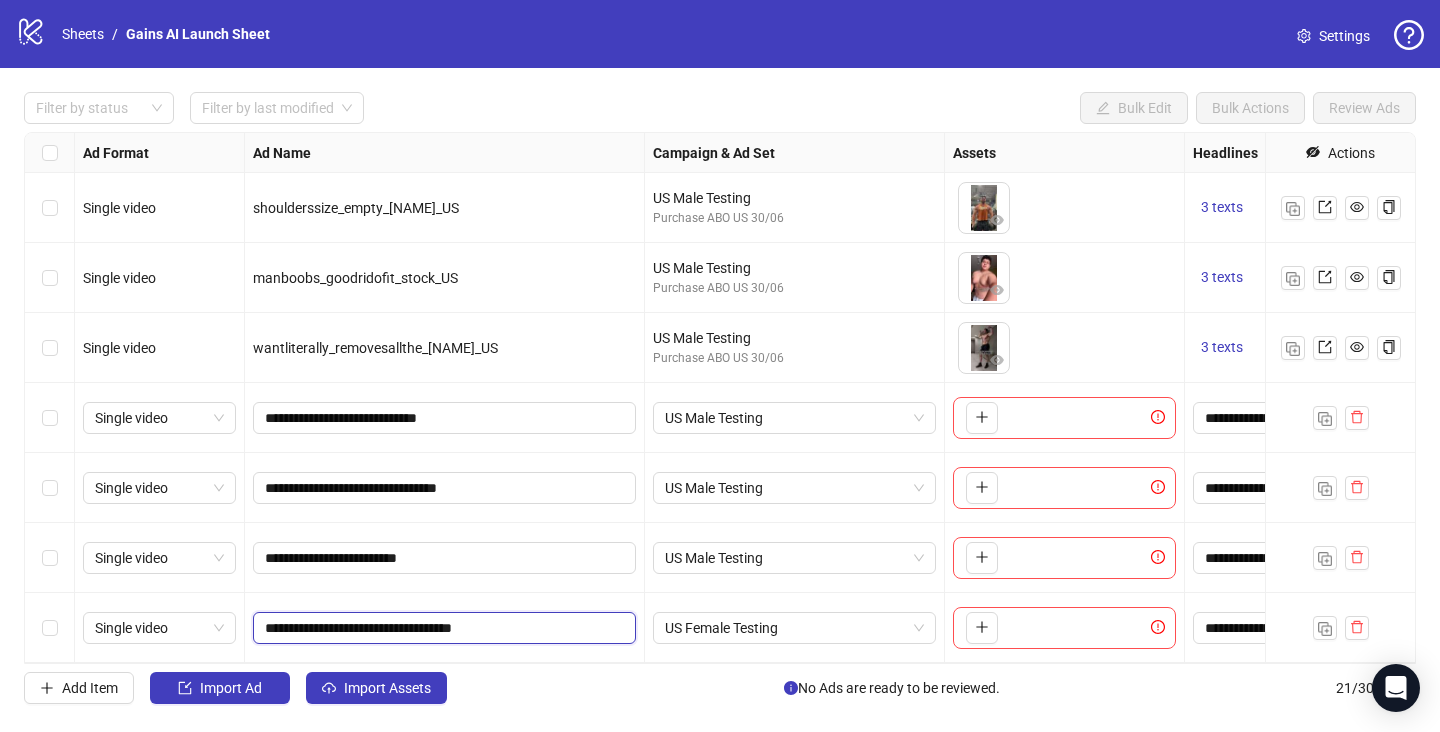 click on "**********" at bounding box center [442, 628] 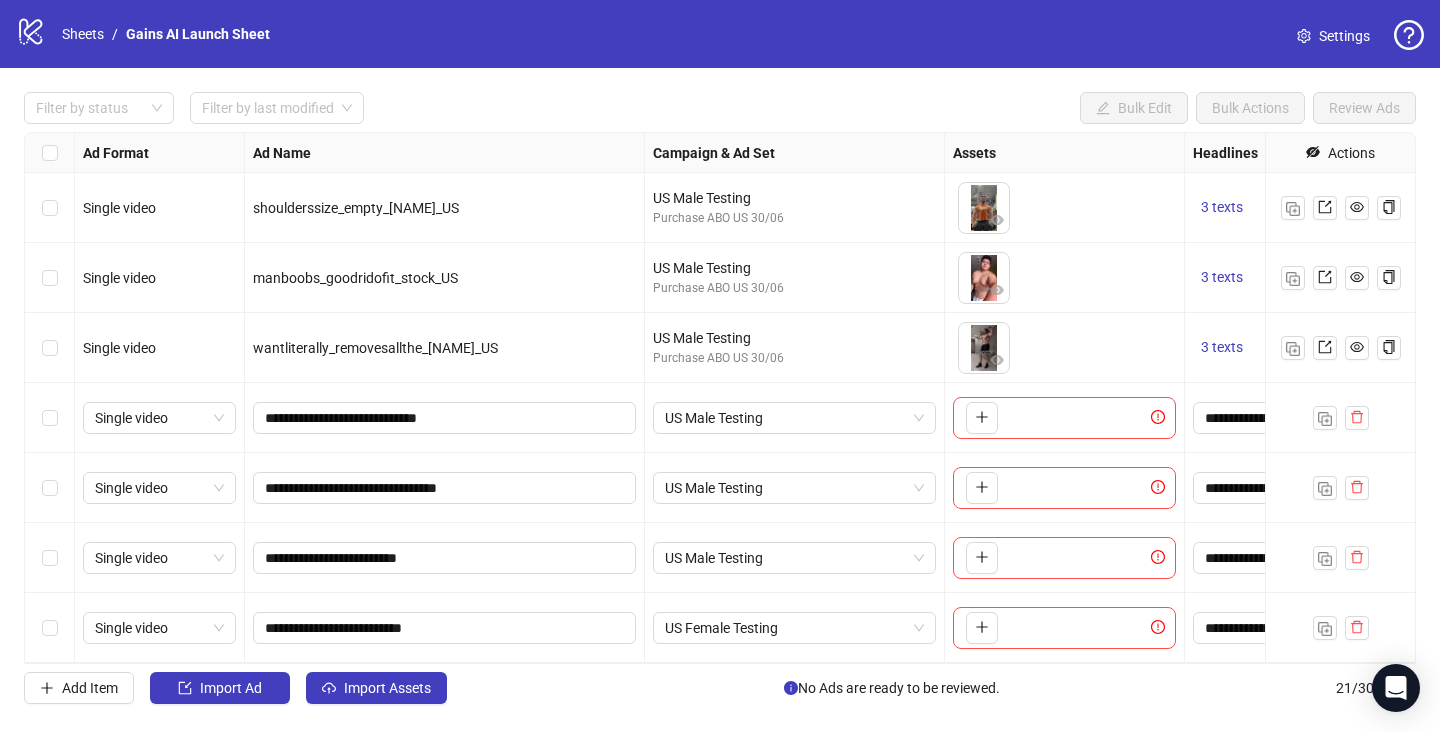 click on "**********" at bounding box center (445, 628) 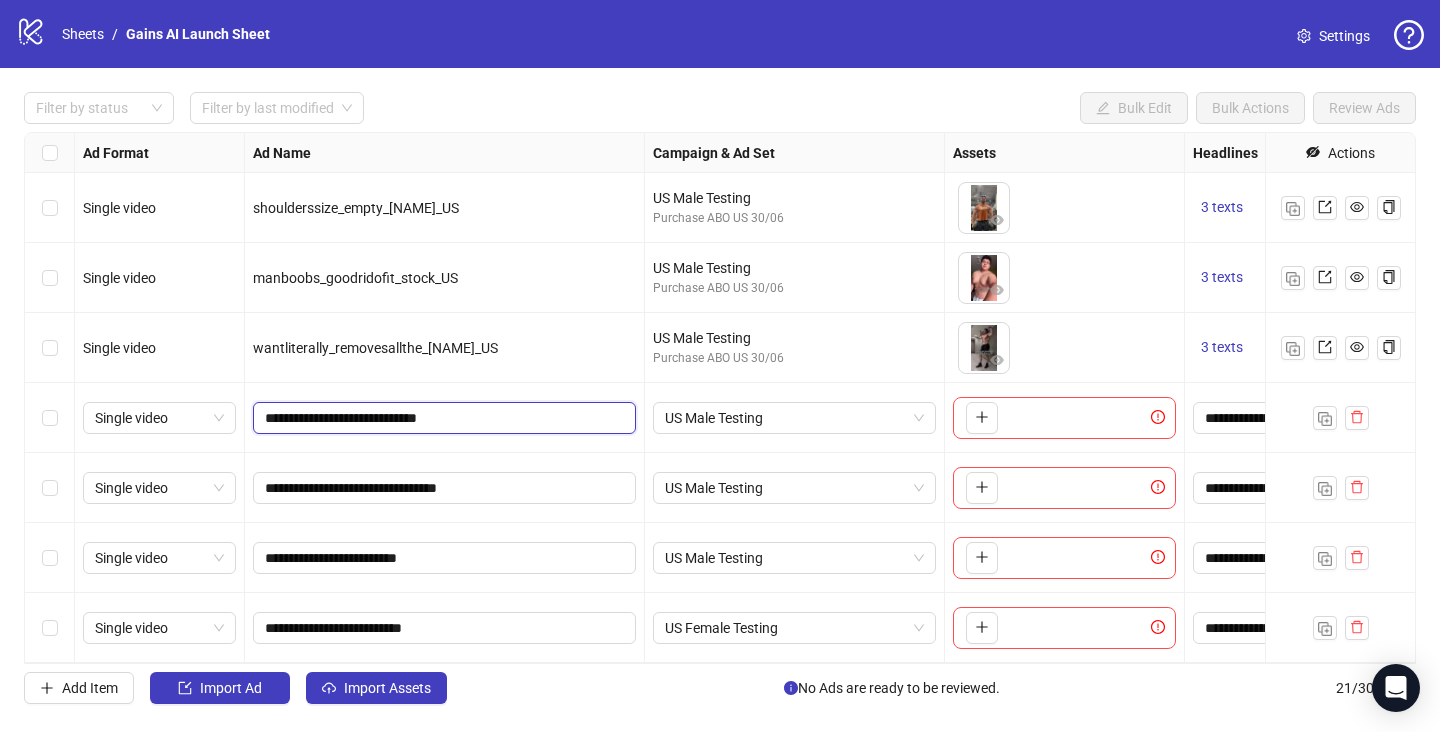 click on "**********" at bounding box center [442, 418] 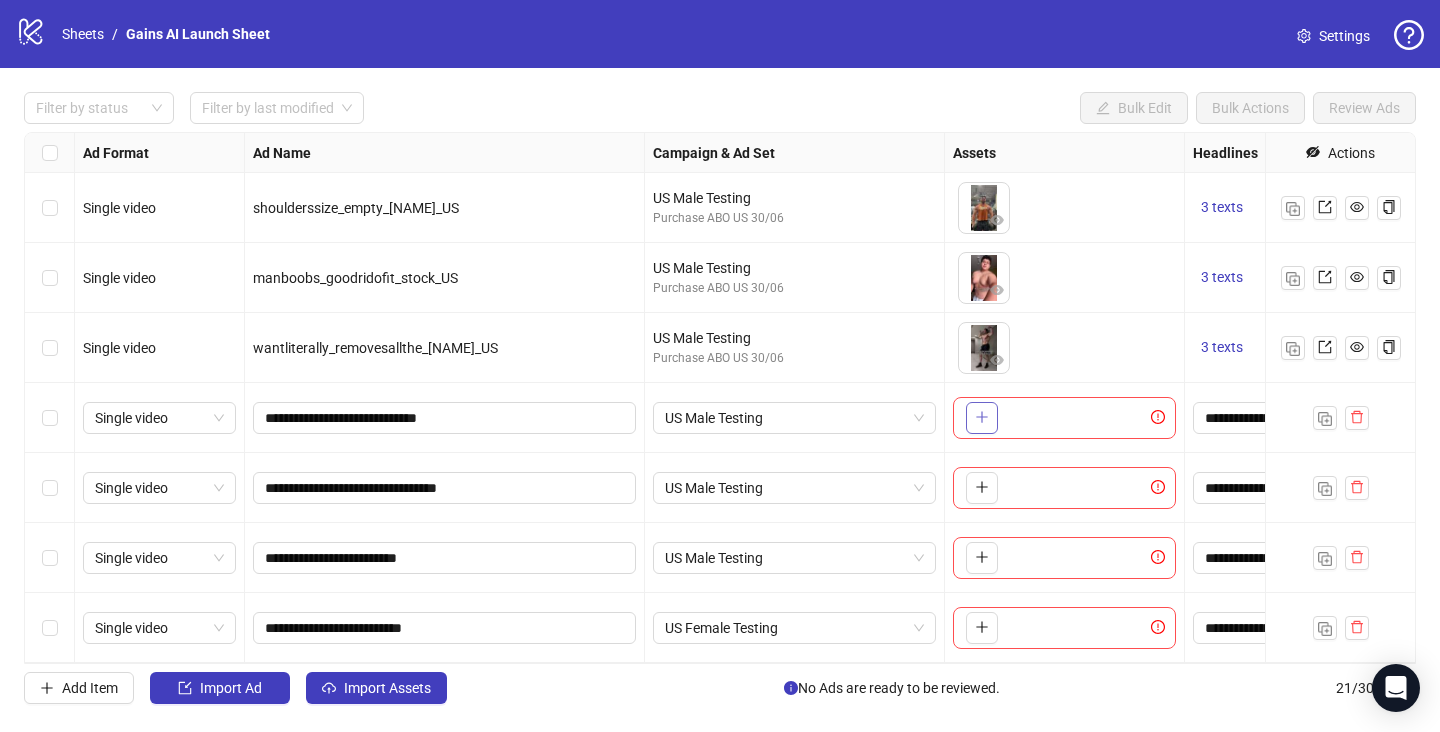 click 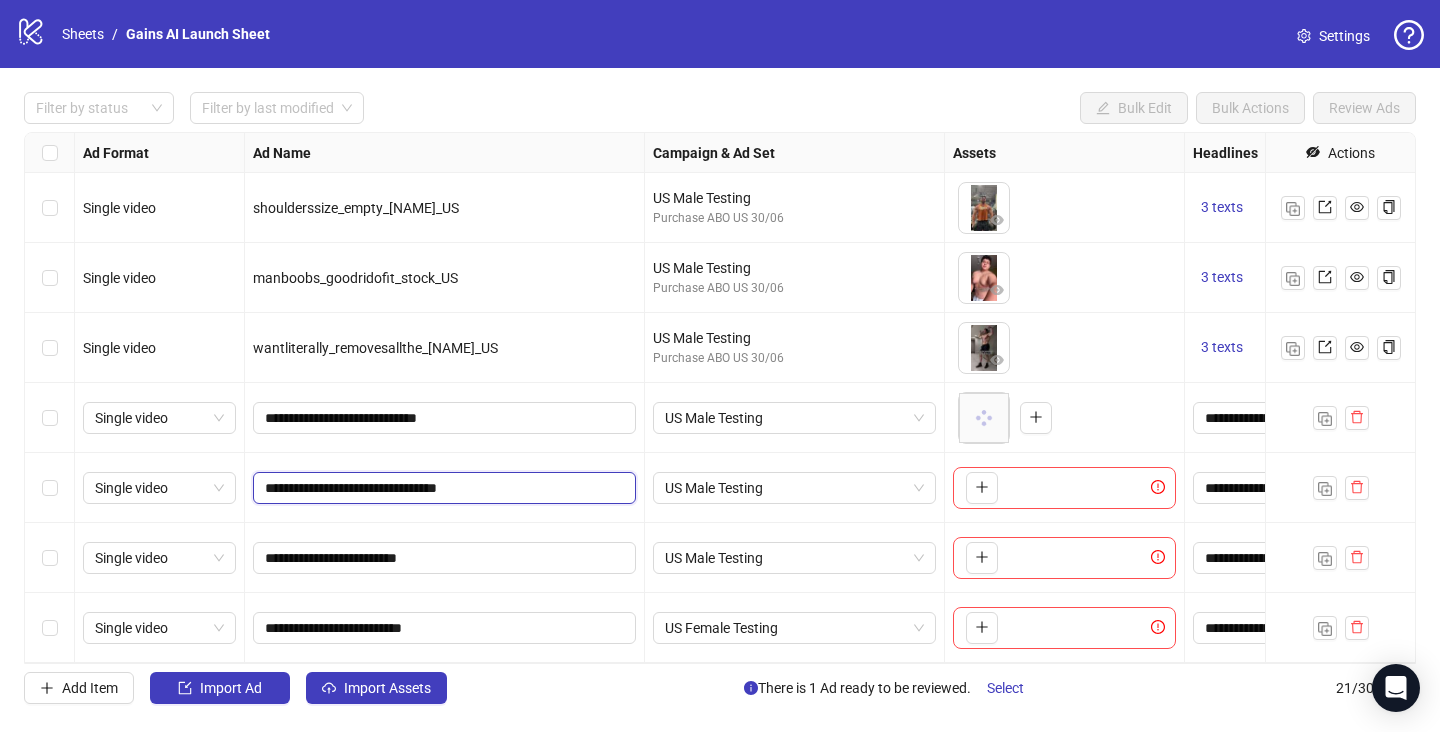 click on "**********" at bounding box center [442, 488] 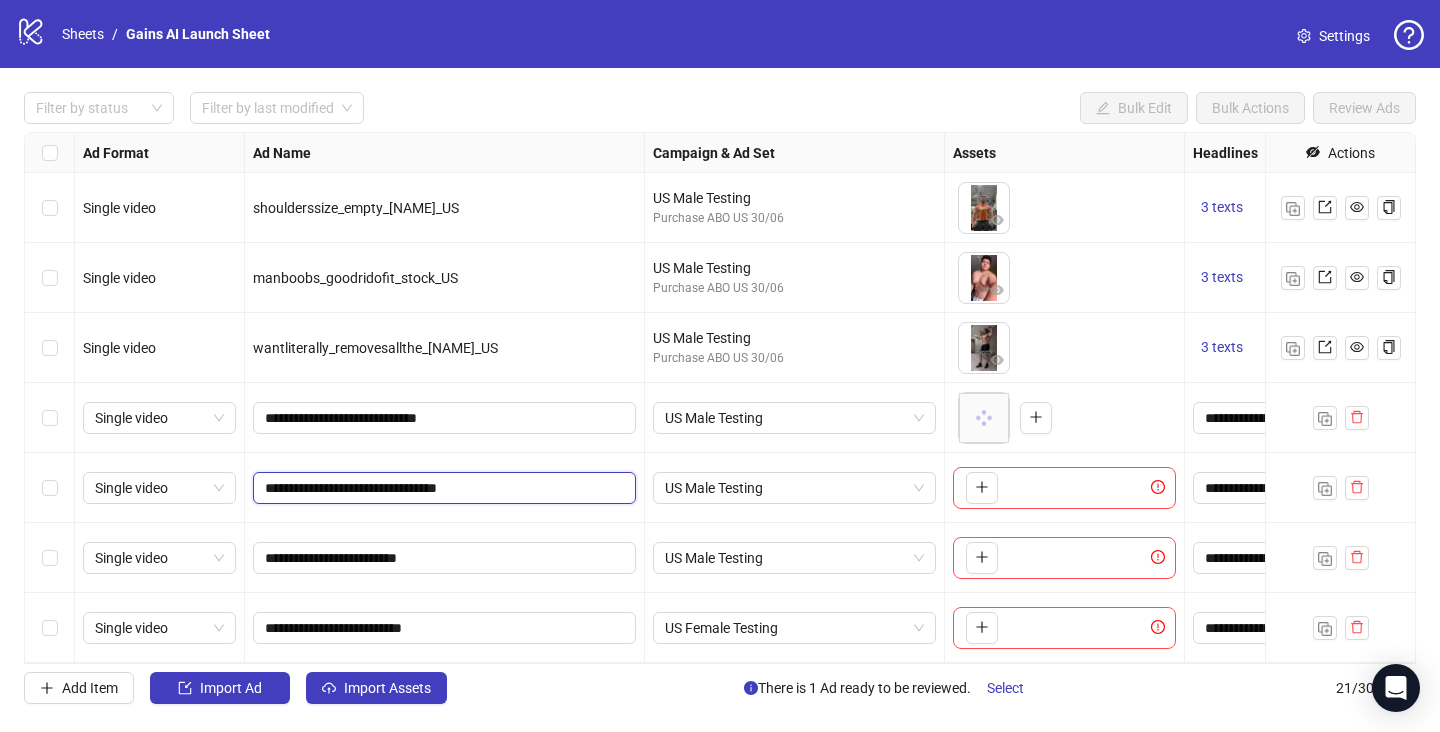 click on "**********" at bounding box center [442, 488] 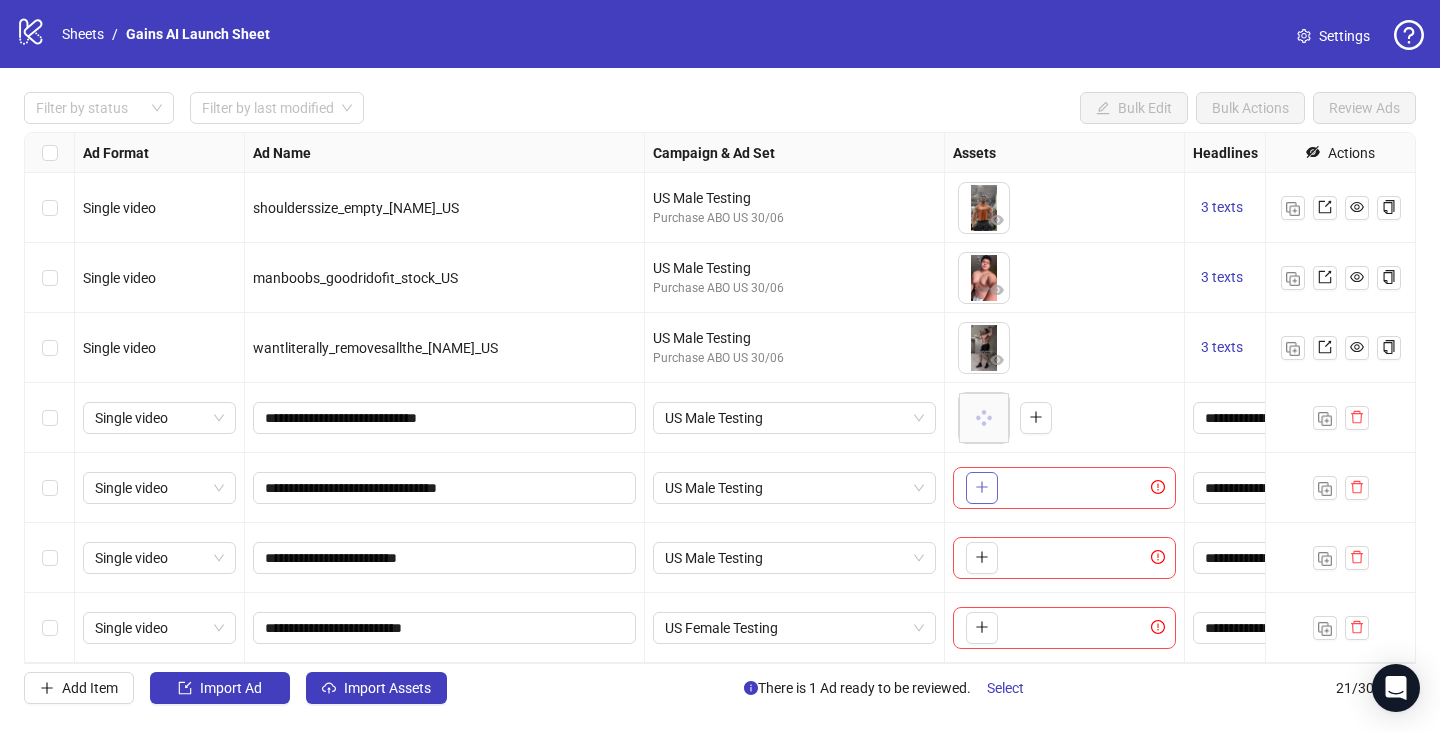 click 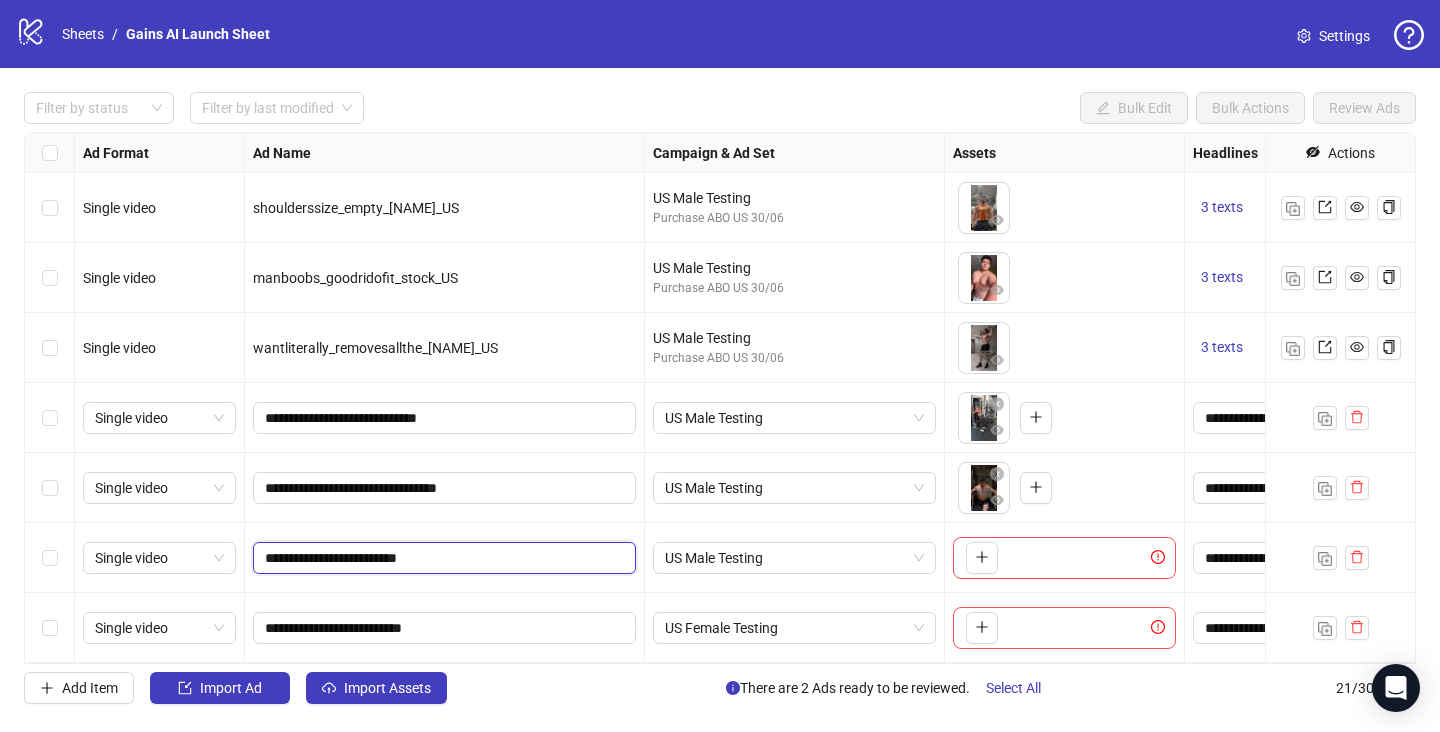 click on "**********" at bounding box center [442, 558] 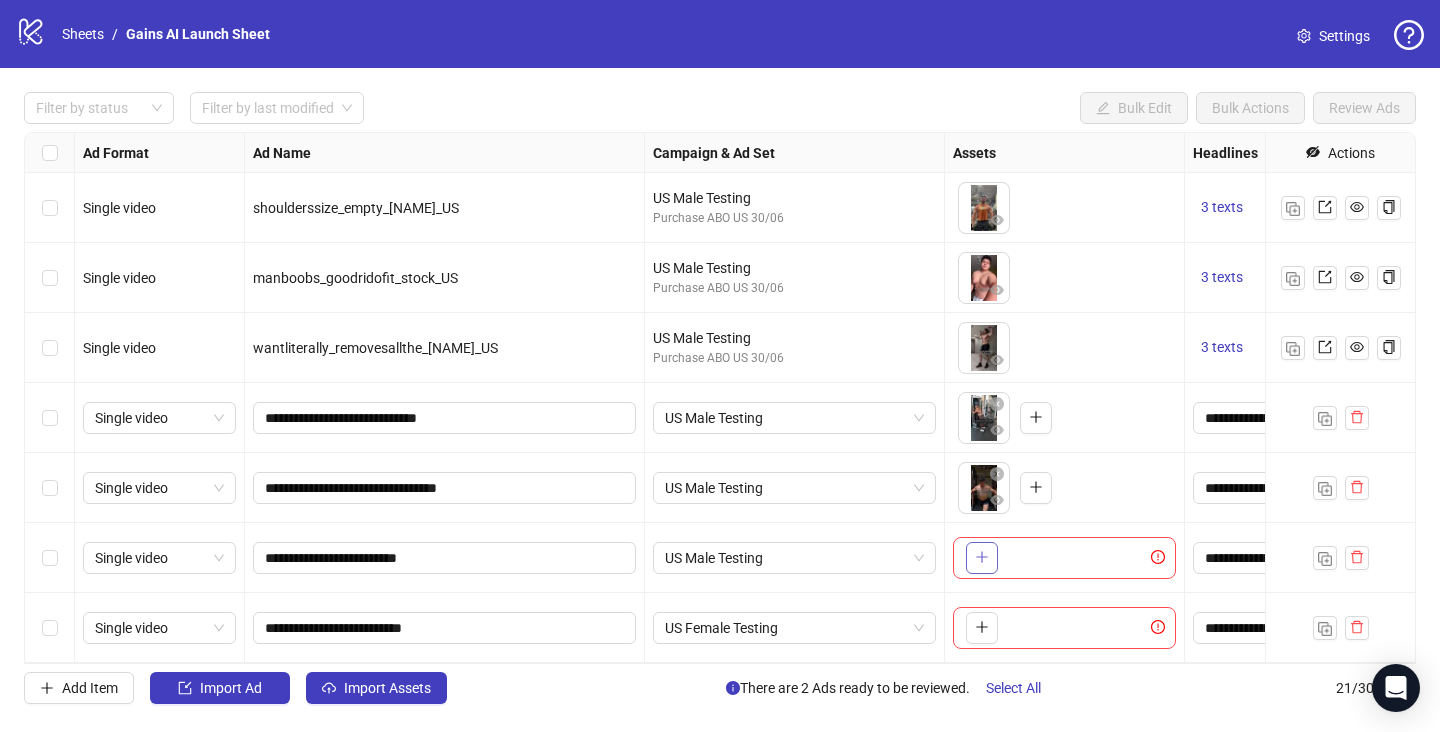 click 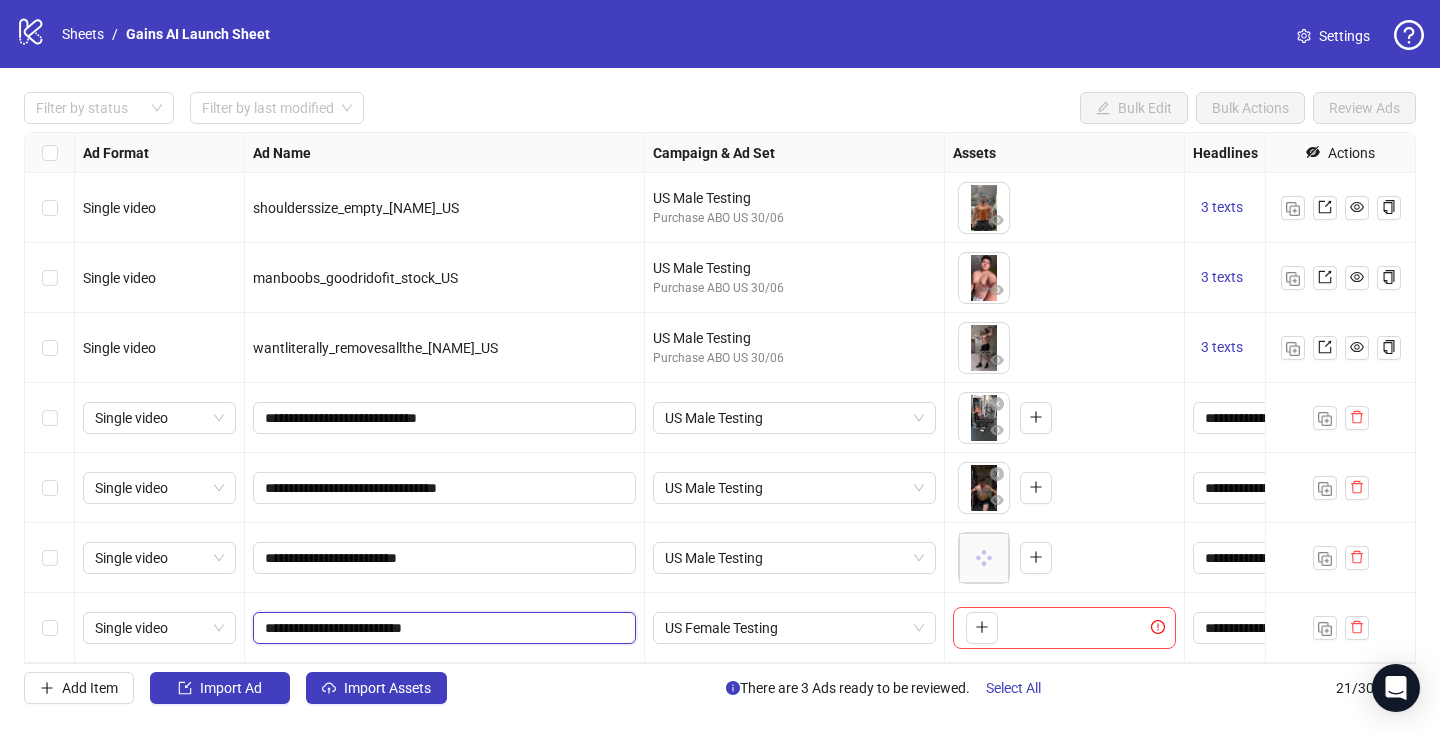 click on "**********" at bounding box center (442, 628) 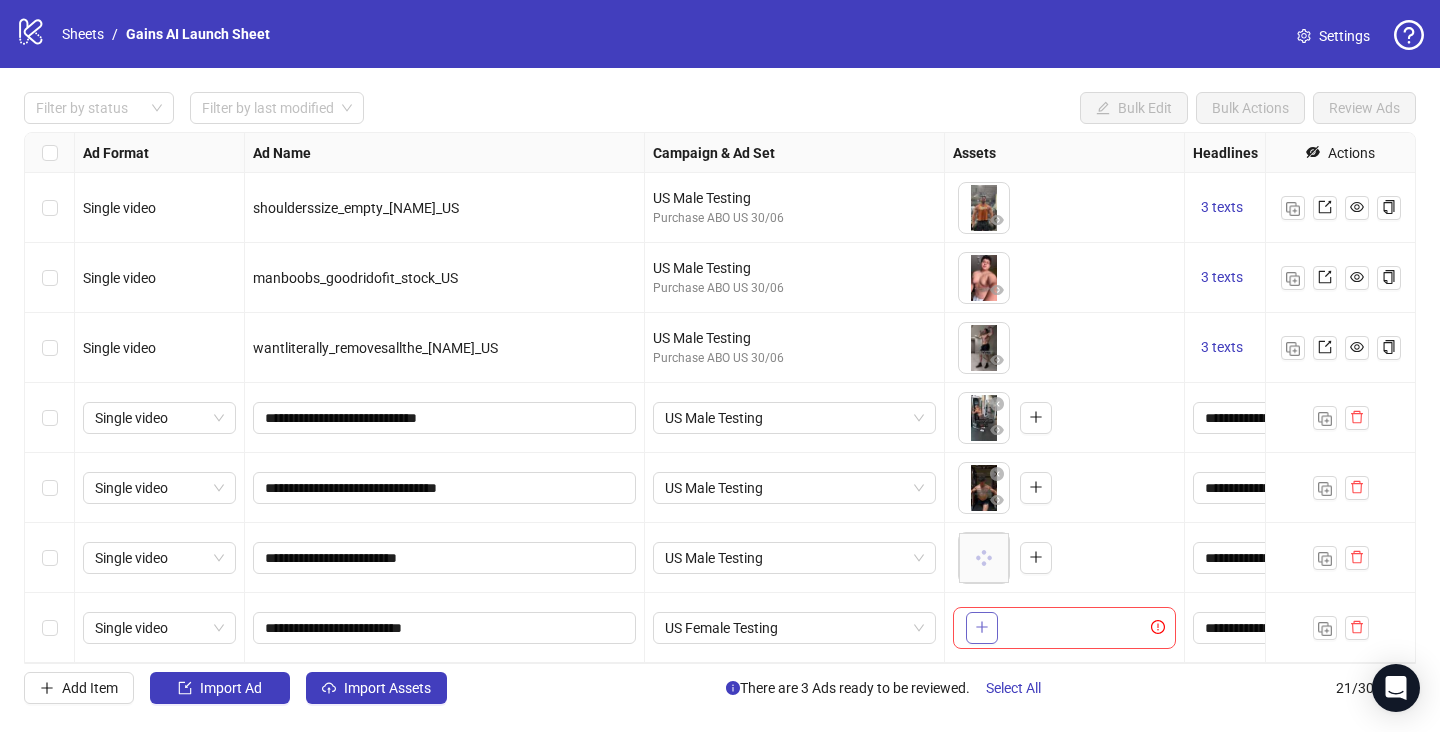 click 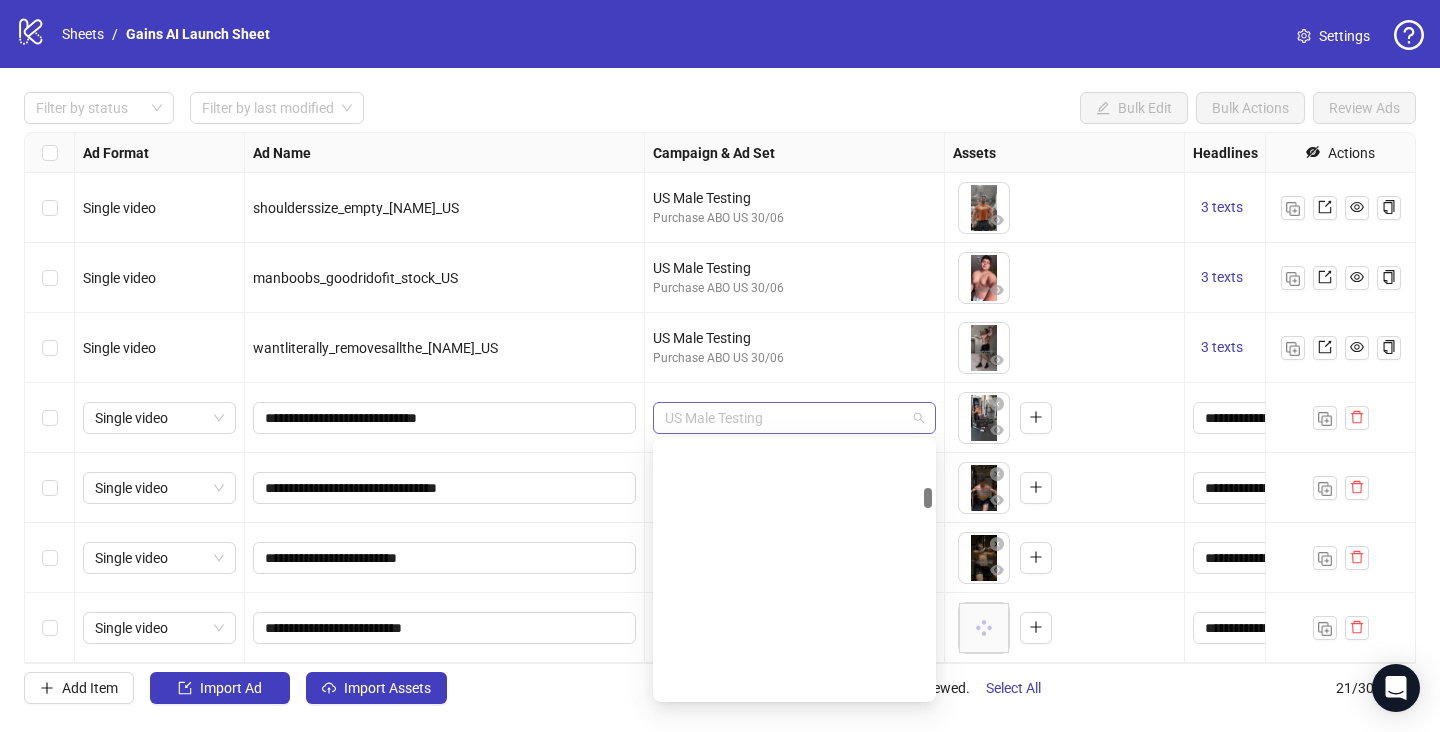 click on "US Male Testing" at bounding box center (794, 418) 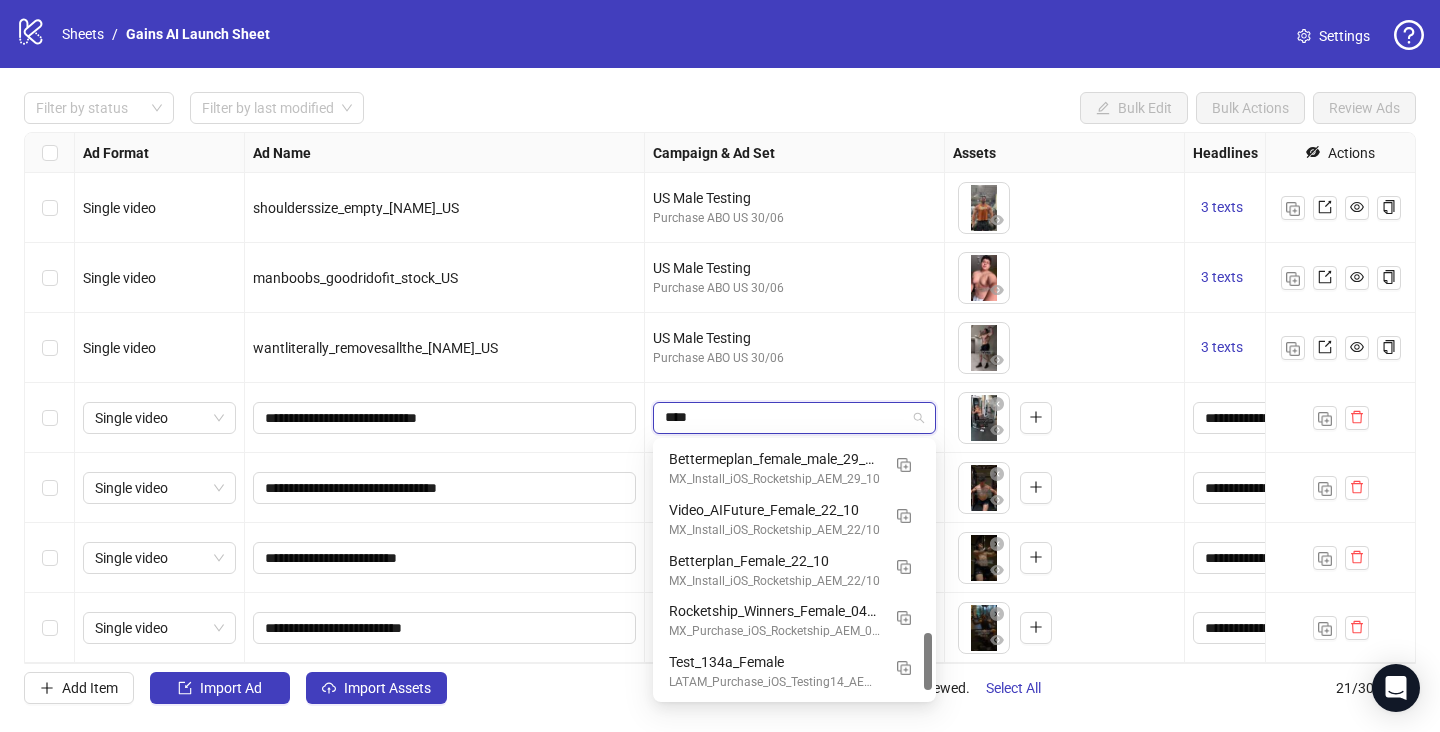 scroll, scrollTop: 854, scrollLeft: 0, axis: vertical 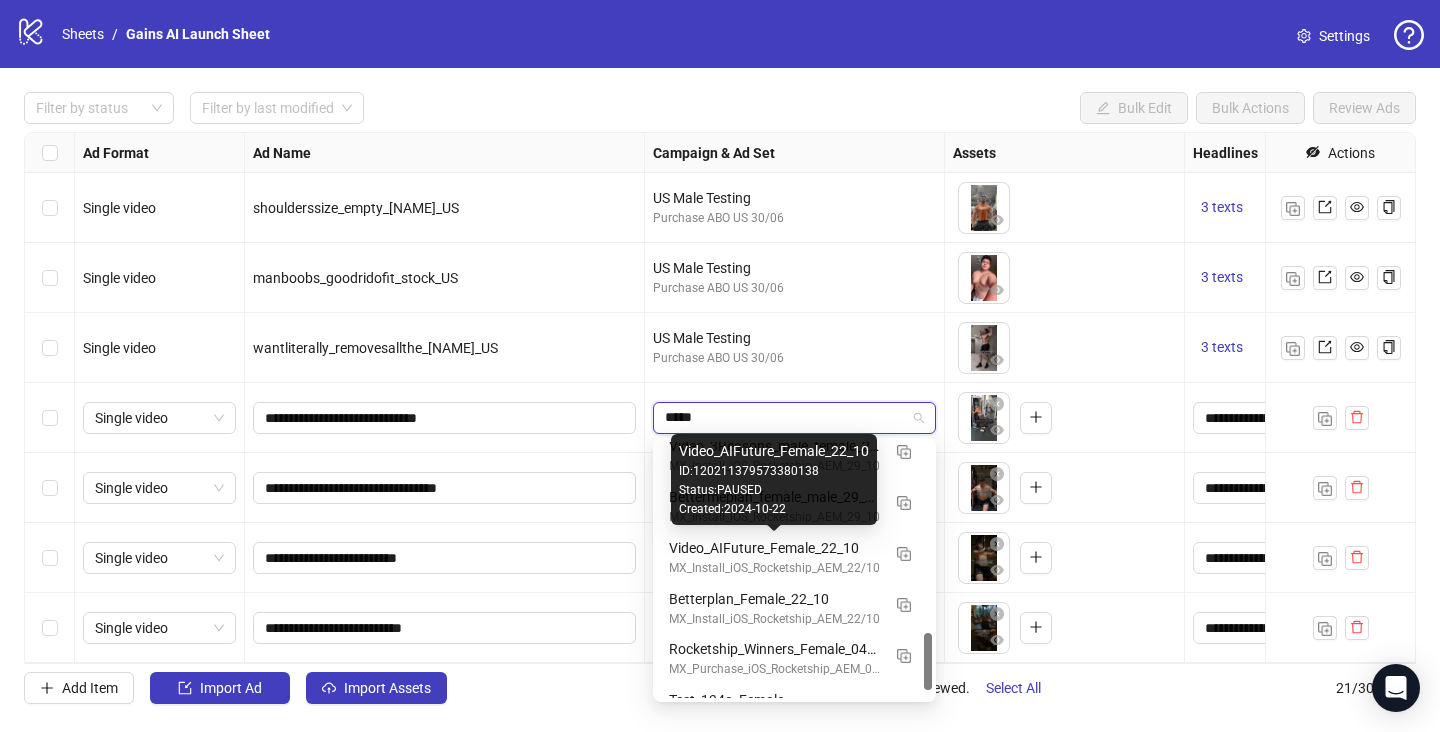 type on "******" 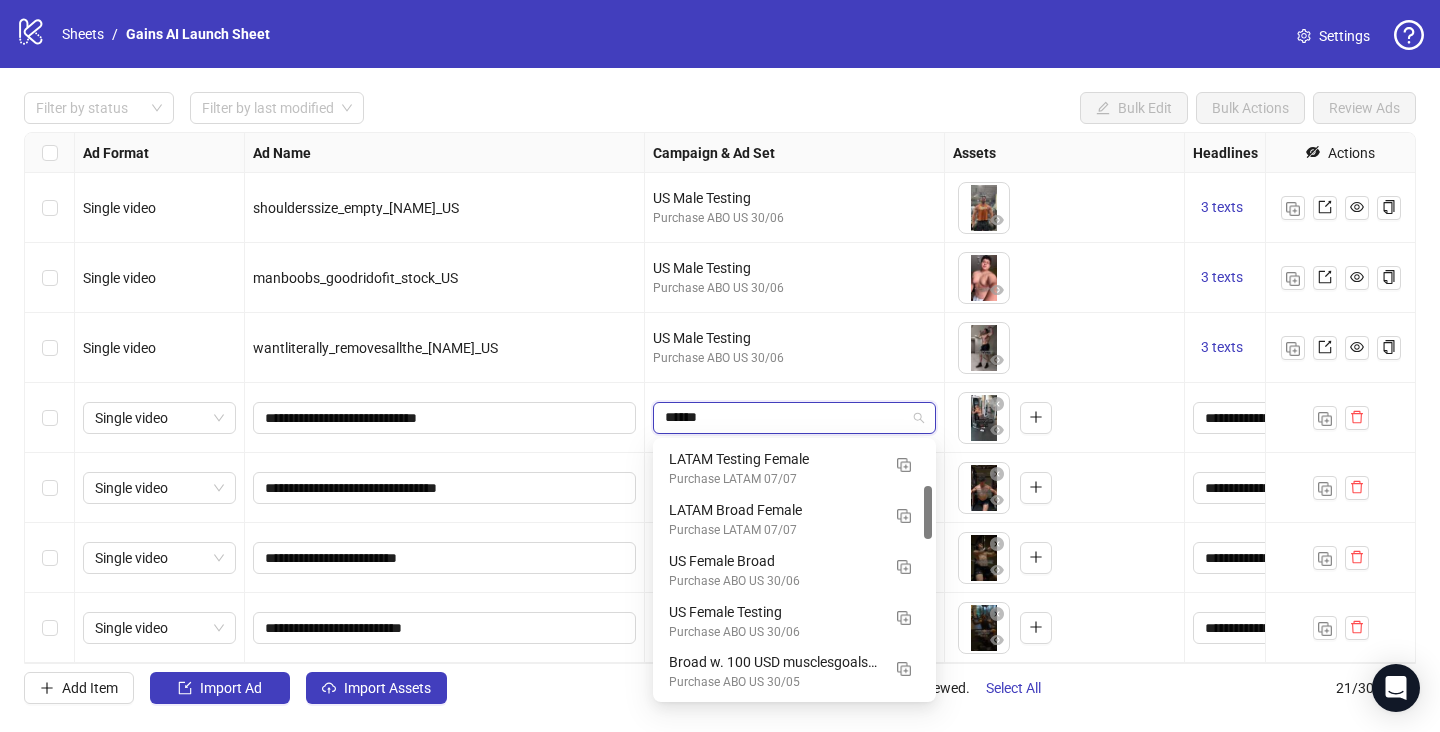 scroll, scrollTop: 208, scrollLeft: 0, axis: vertical 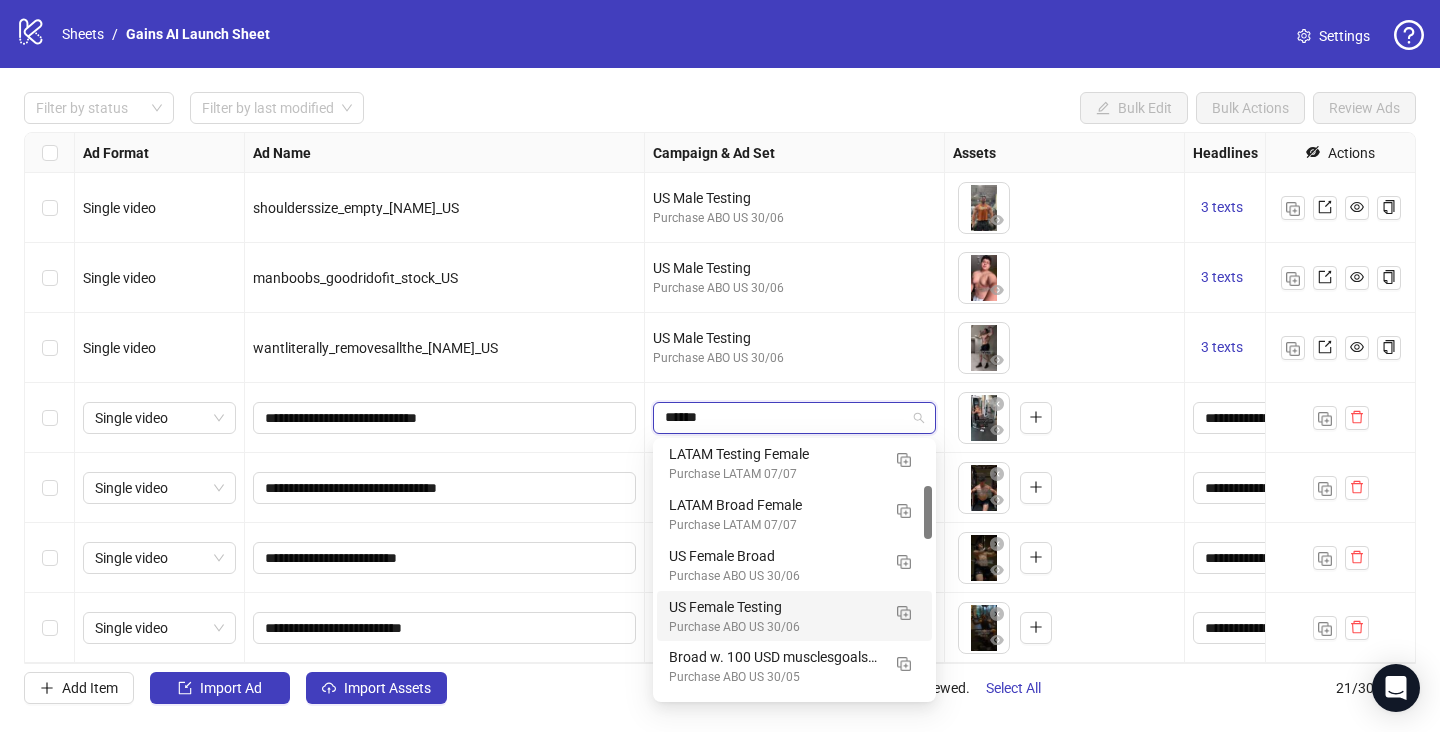 click on "US Female Testing" at bounding box center [774, 607] 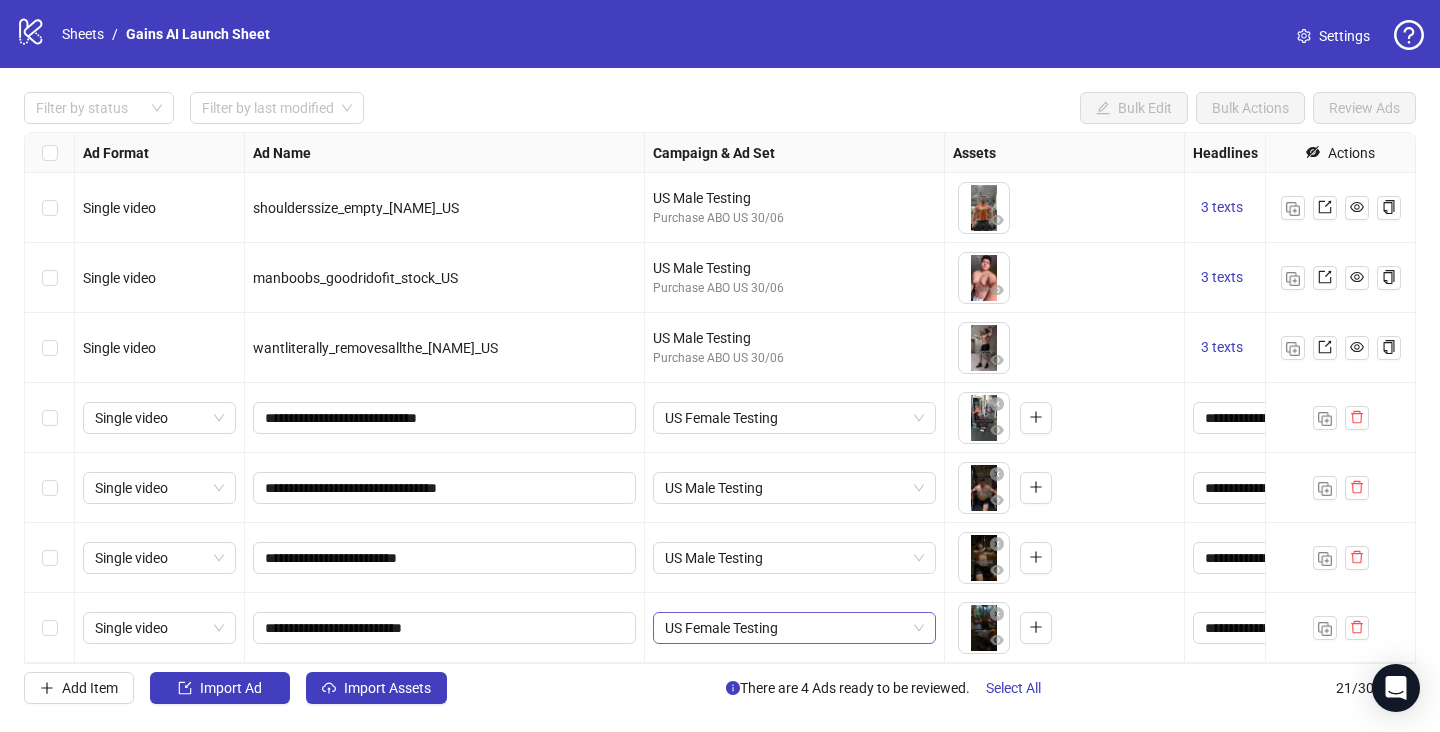 click on "US Female Testing" at bounding box center [794, 628] 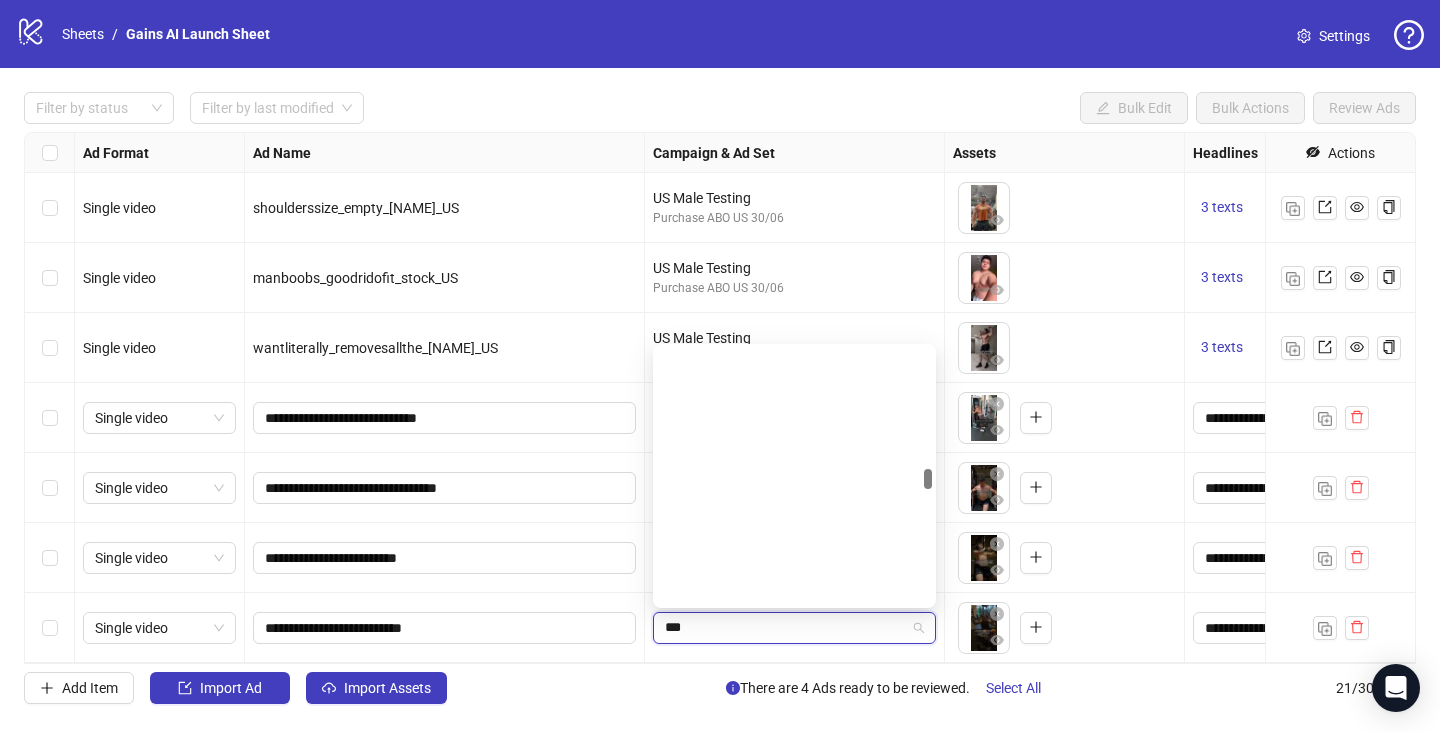 type on "****" 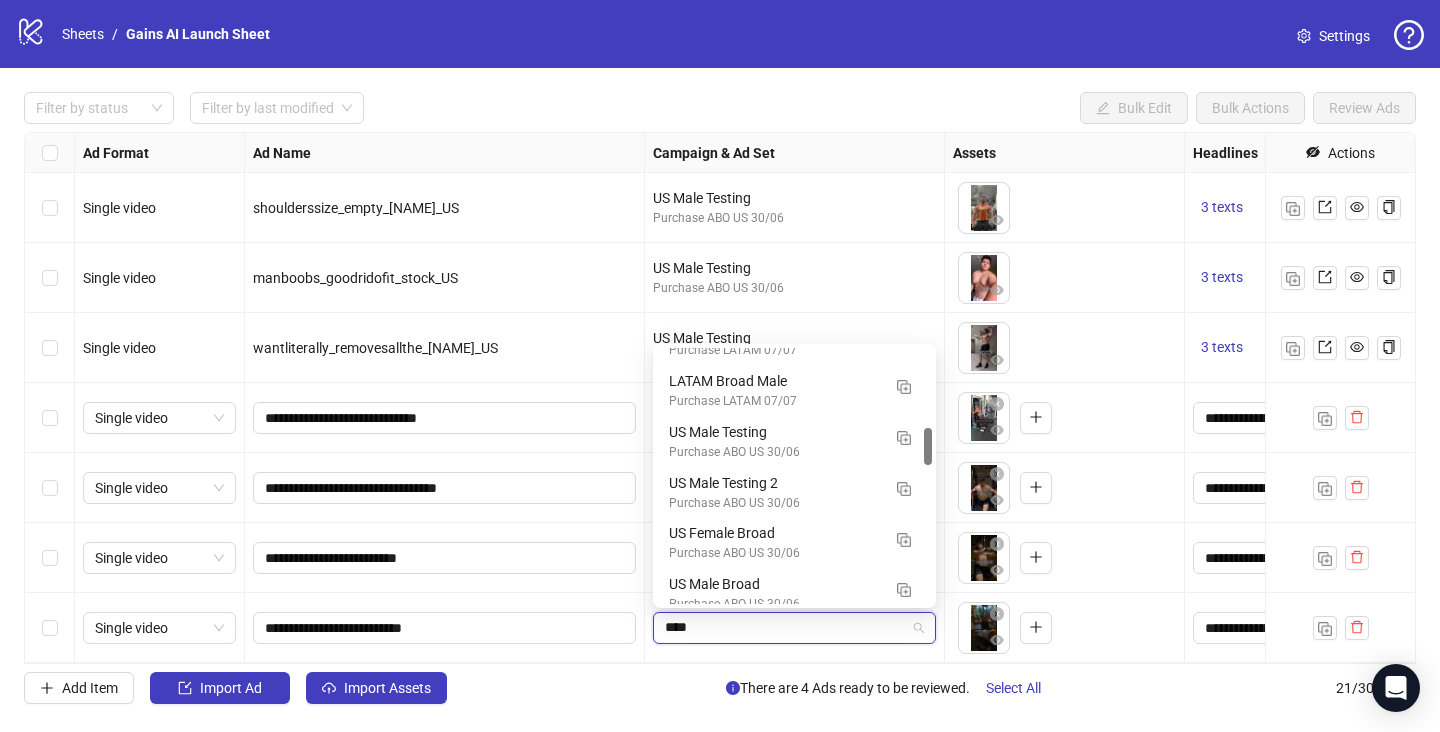 scroll, scrollTop: 547, scrollLeft: 0, axis: vertical 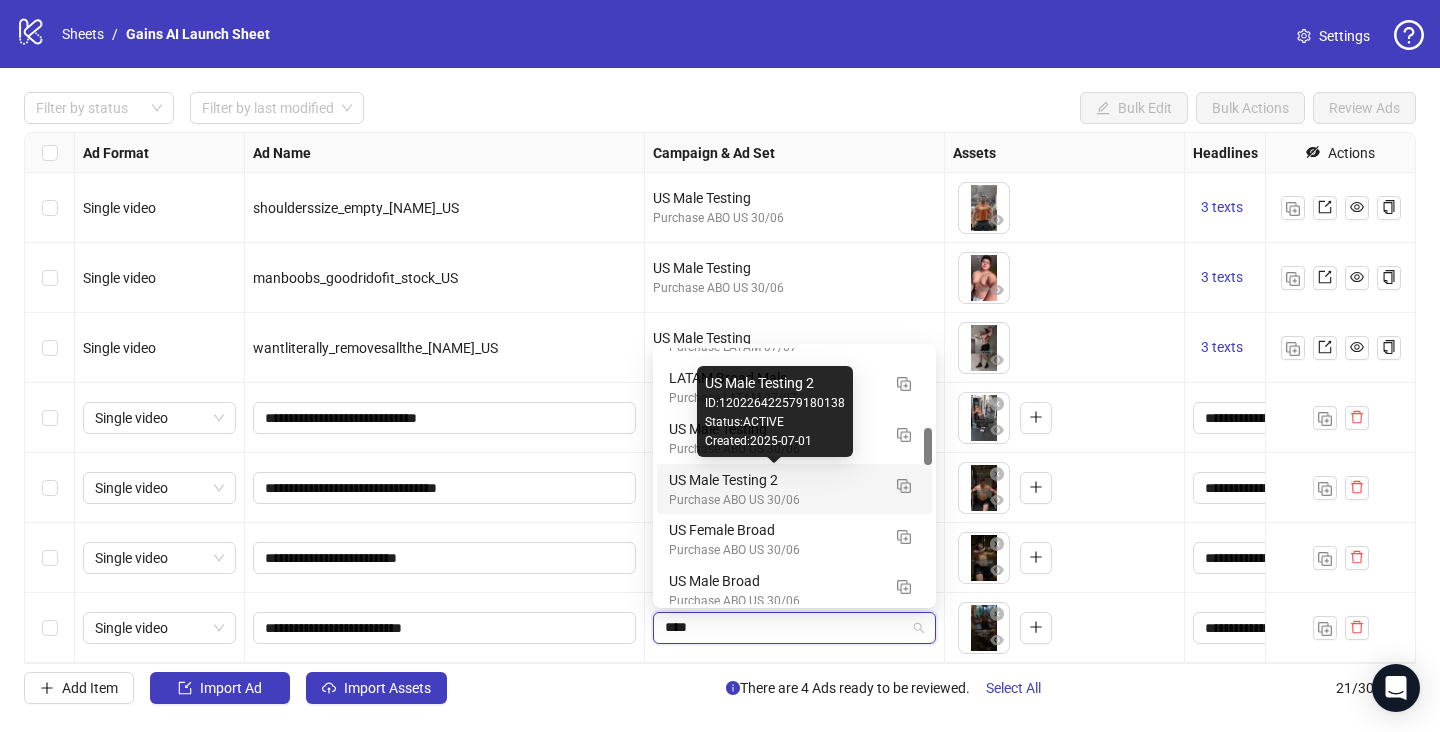 click on "US Male Testing 2" at bounding box center (774, 480) 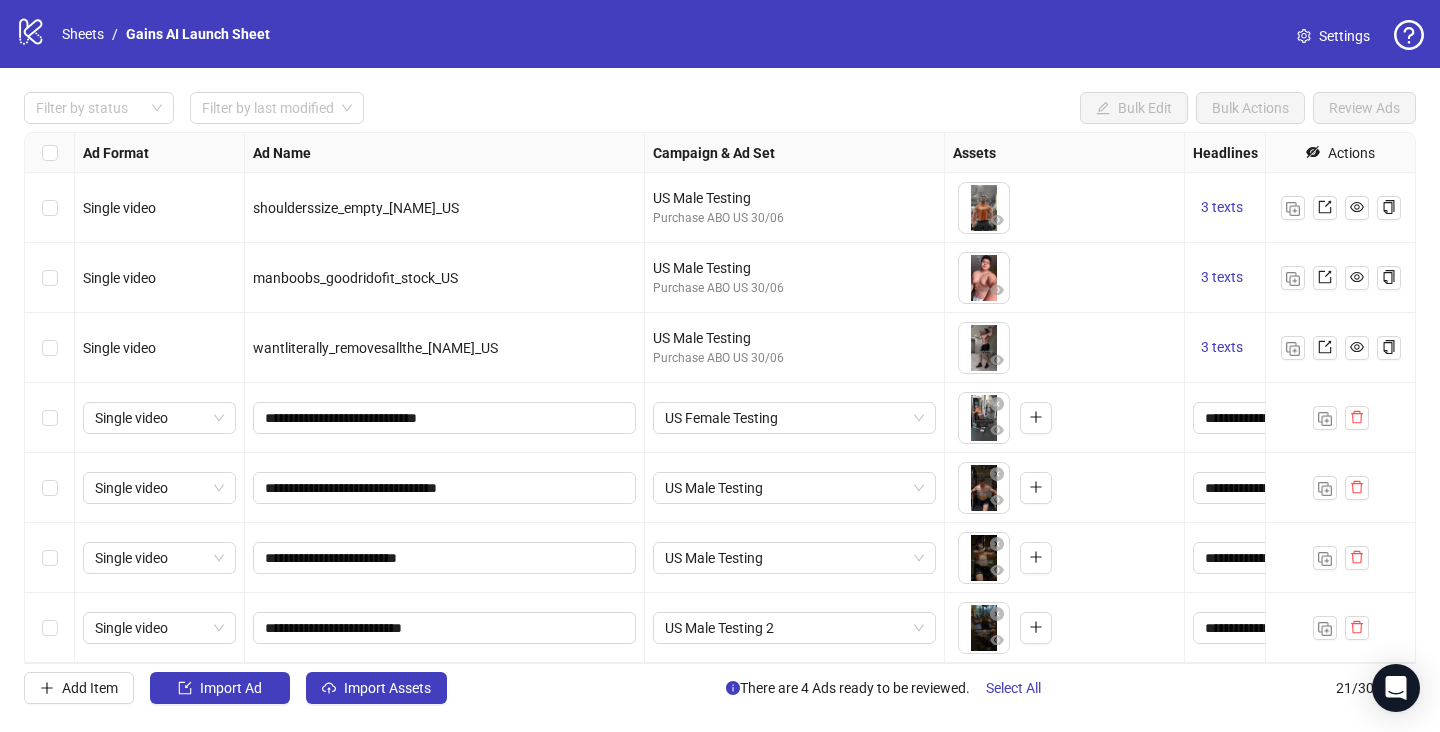 click on "US Male Testing" at bounding box center [795, 558] 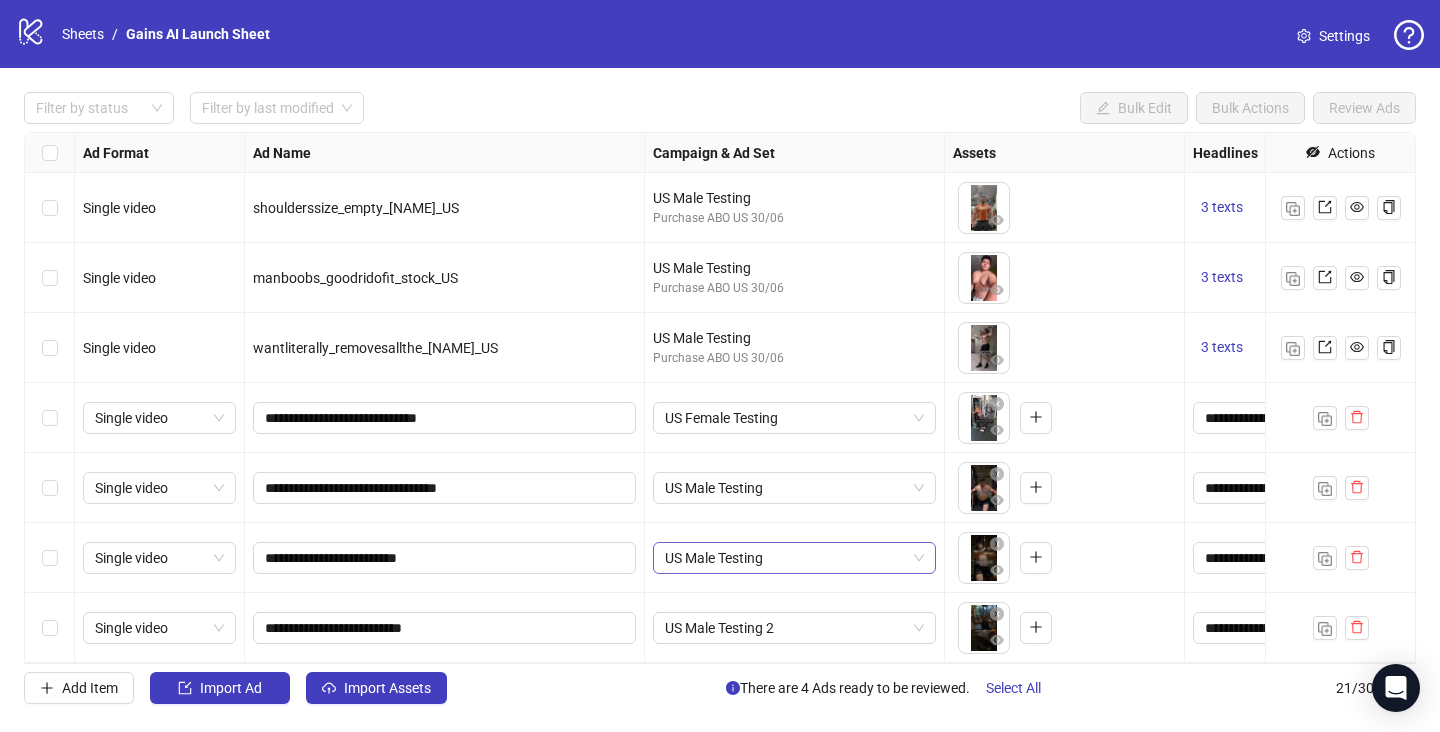 click on "US Male Testing" at bounding box center (794, 558) 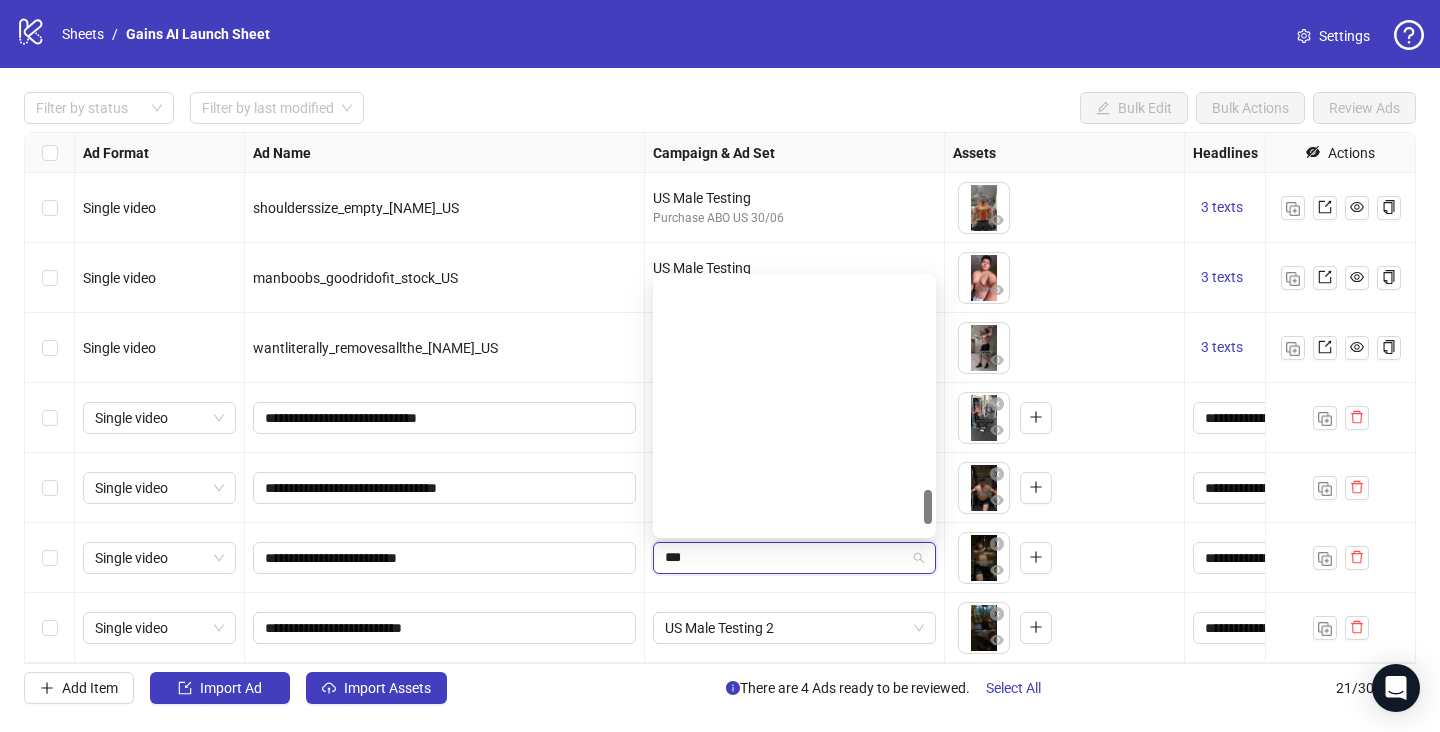 type on "****" 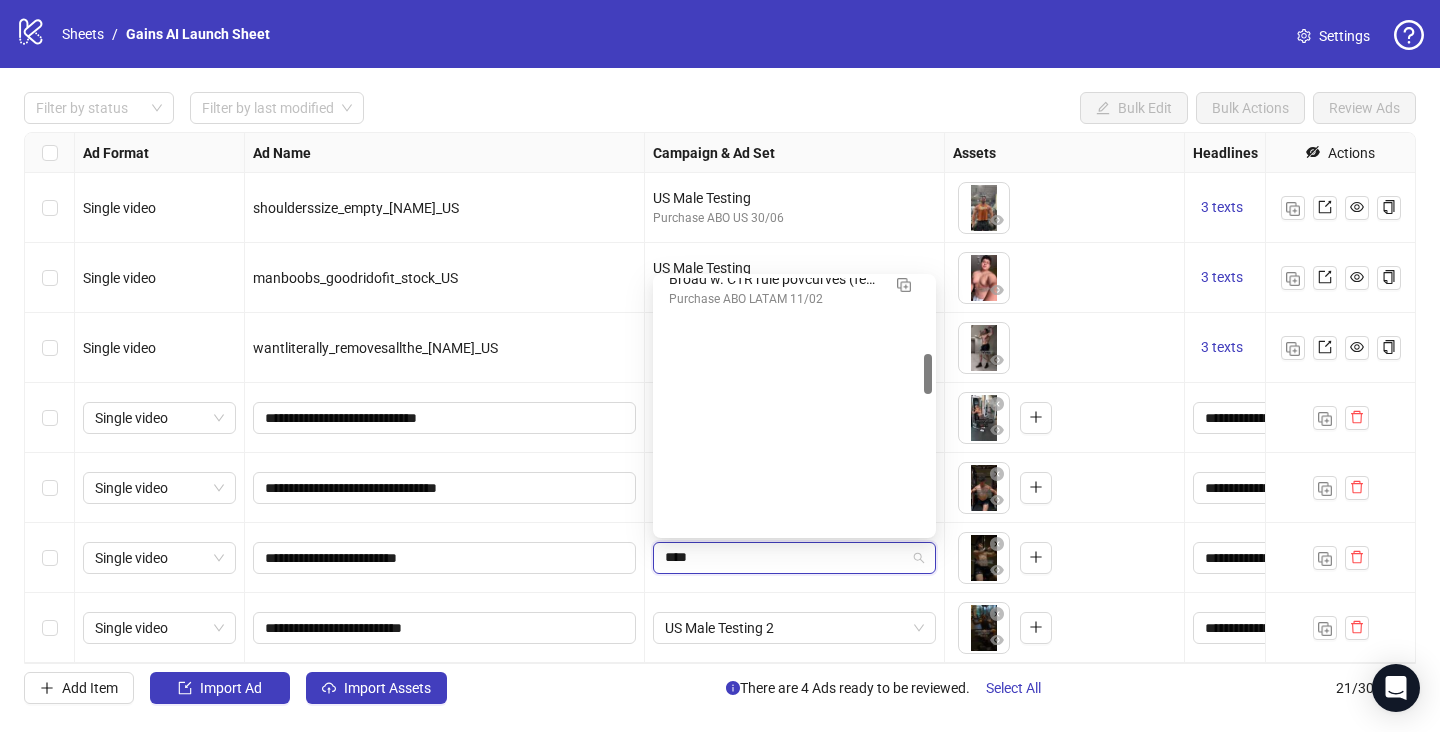scroll, scrollTop: 479, scrollLeft: 0, axis: vertical 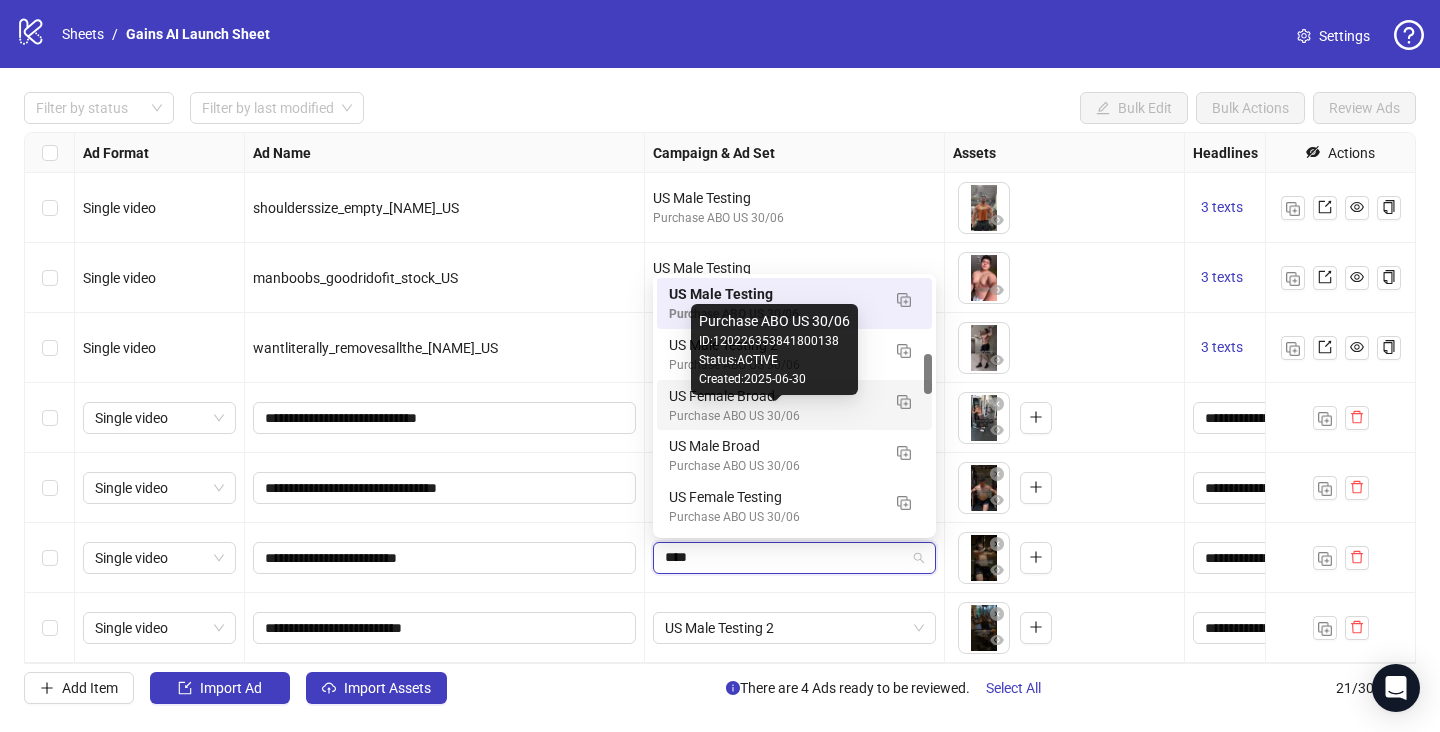 type 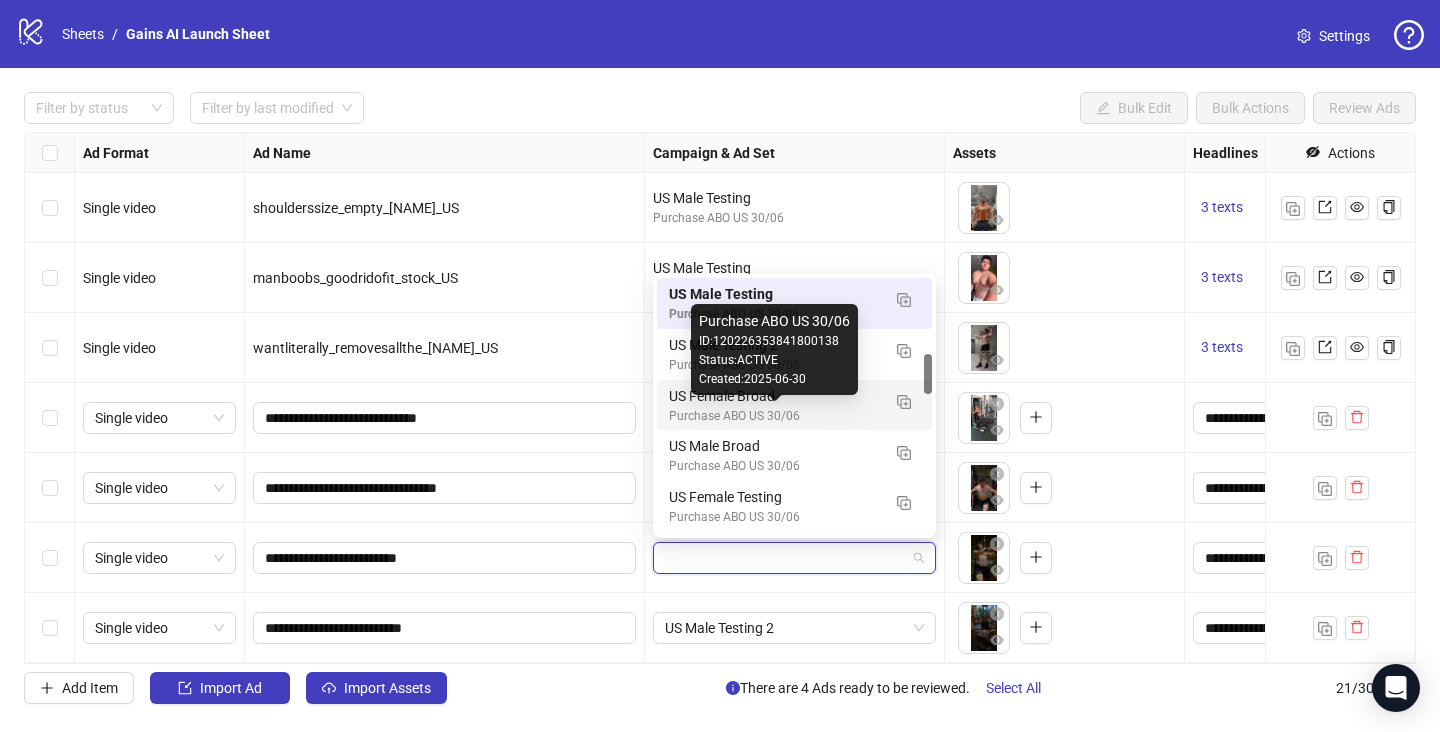 click on "Status:  ACTIVE" at bounding box center [774, 360] 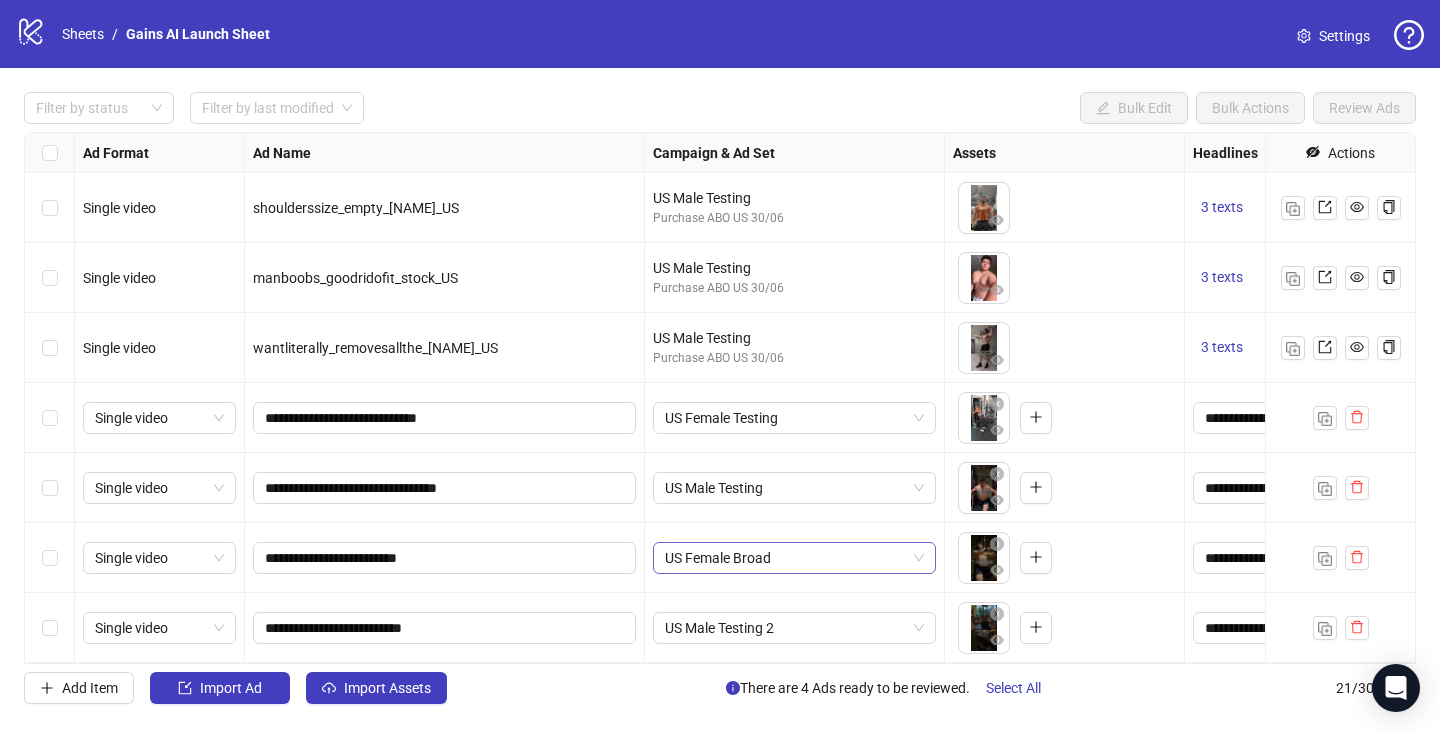 click on "US Female Broad" at bounding box center (794, 558) 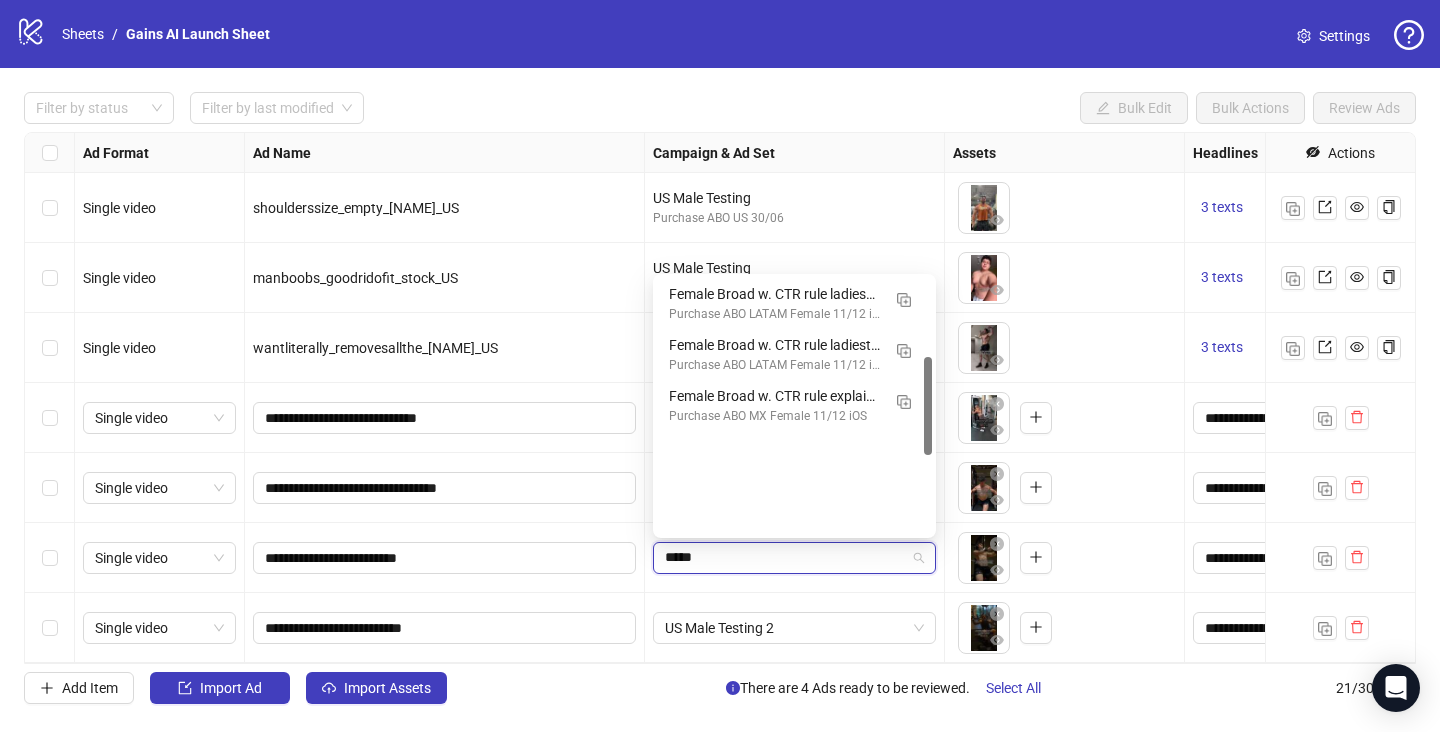 scroll, scrollTop: 204, scrollLeft: 0, axis: vertical 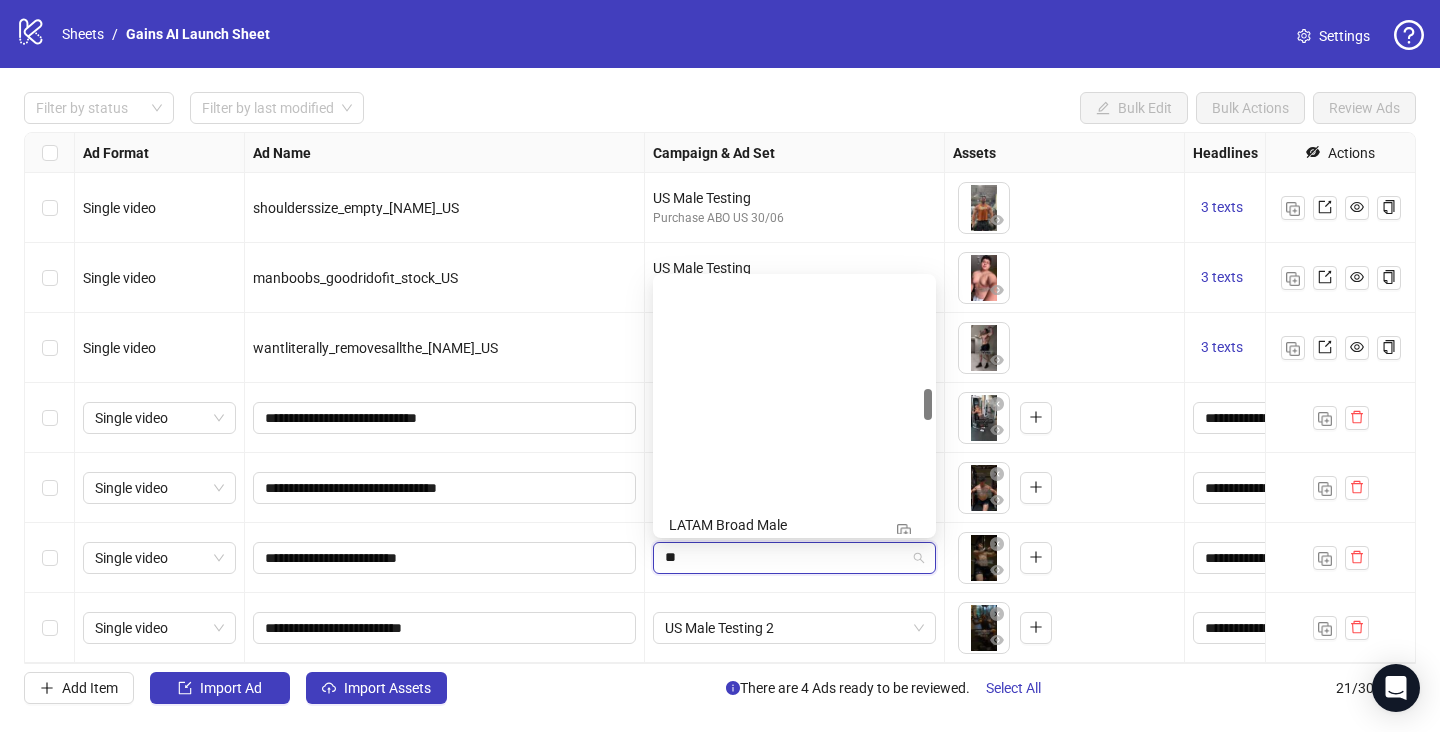 type on "*" 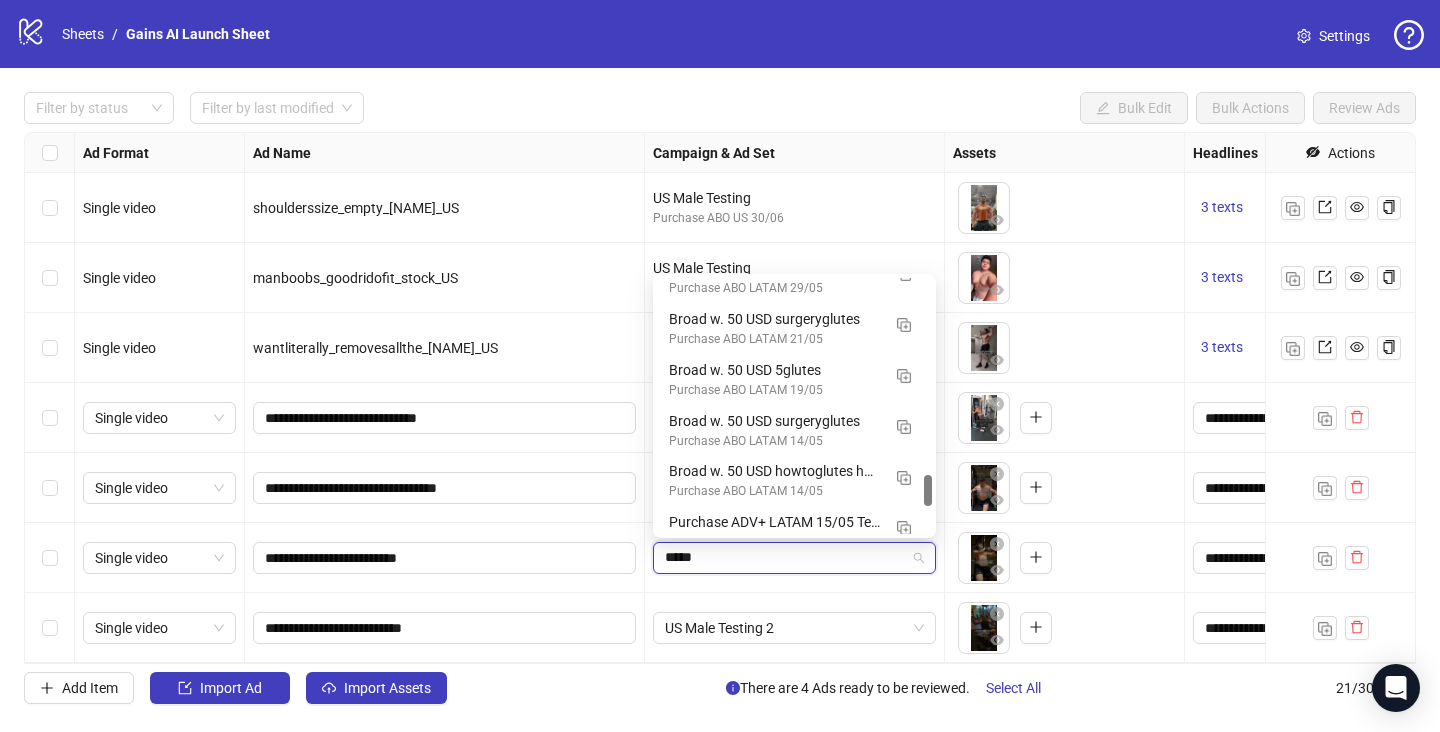scroll, scrollTop: 407, scrollLeft: 0, axis: vertical 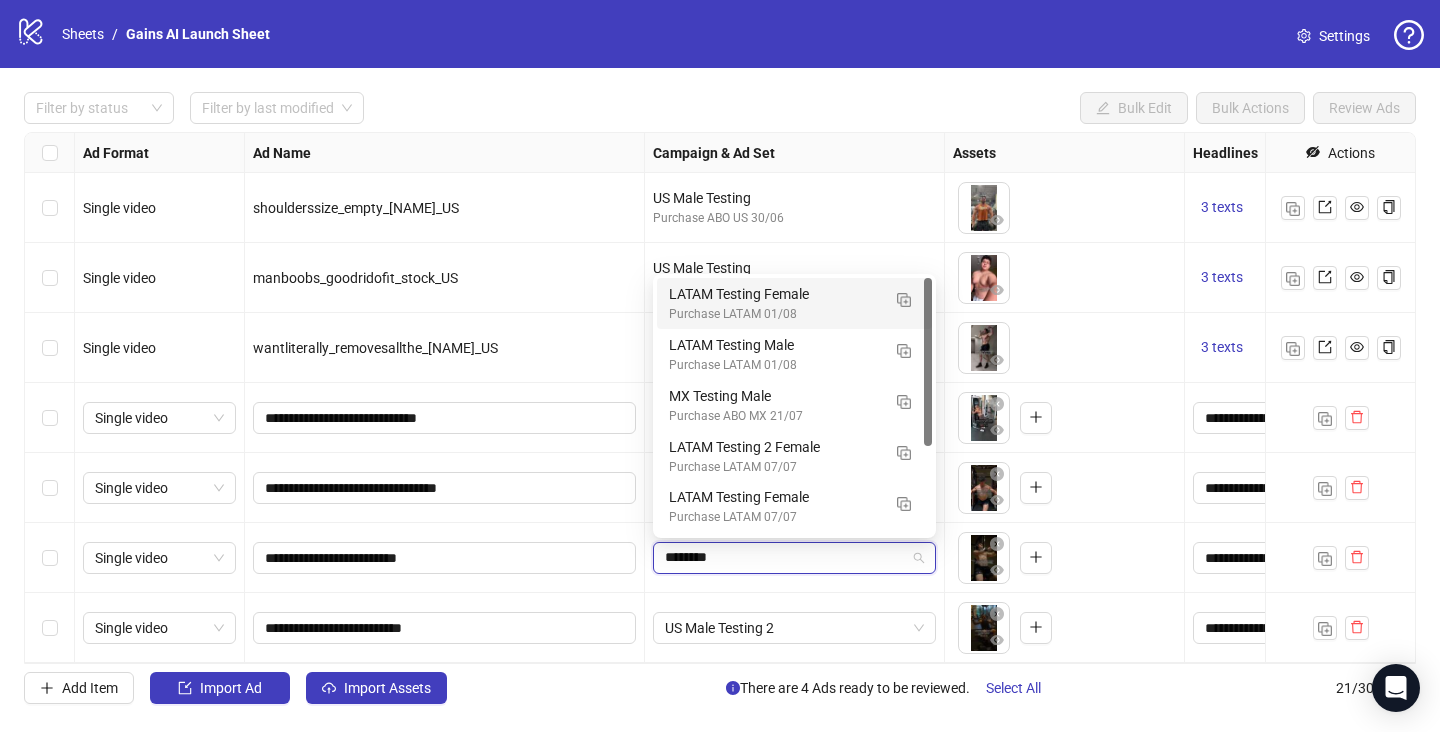 type on "*********" 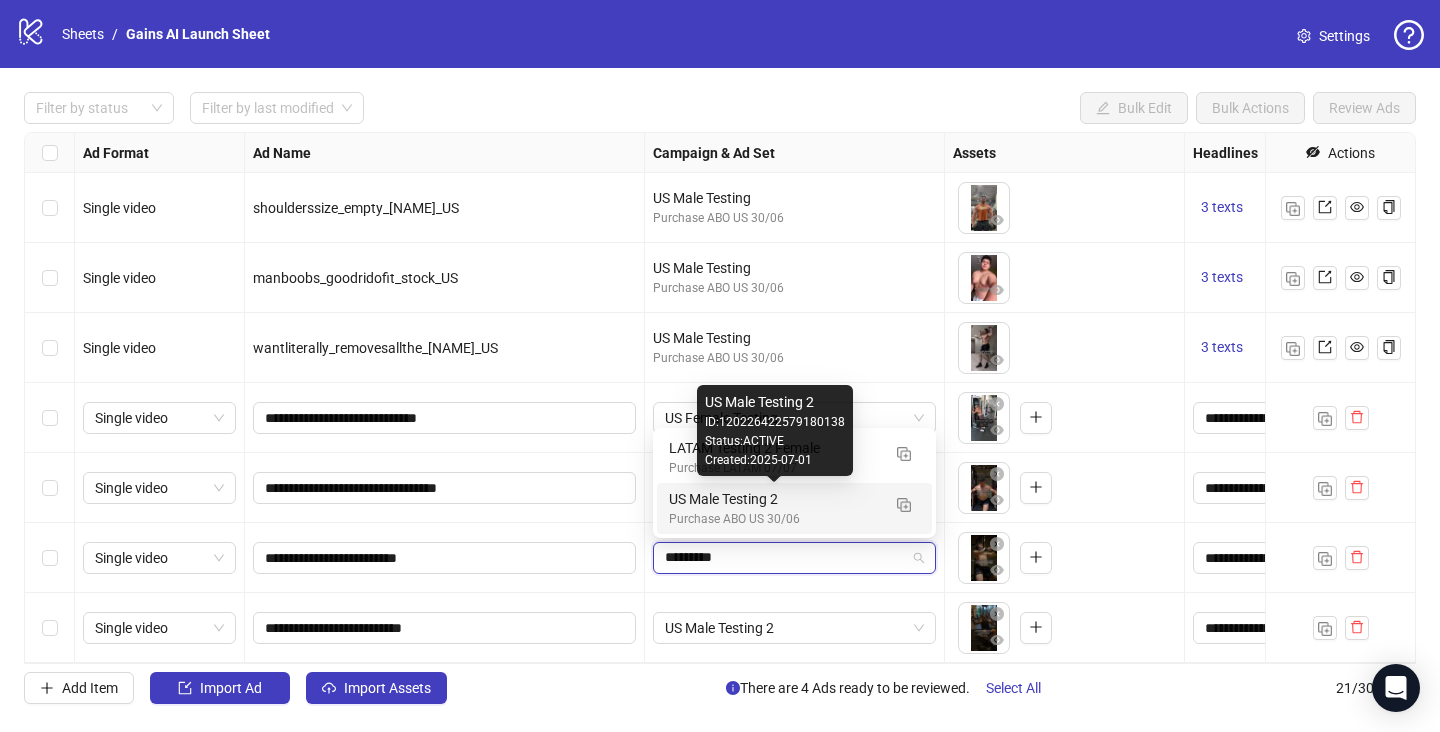 click on "US Male Testing 2" at bounding box center (774, 499) 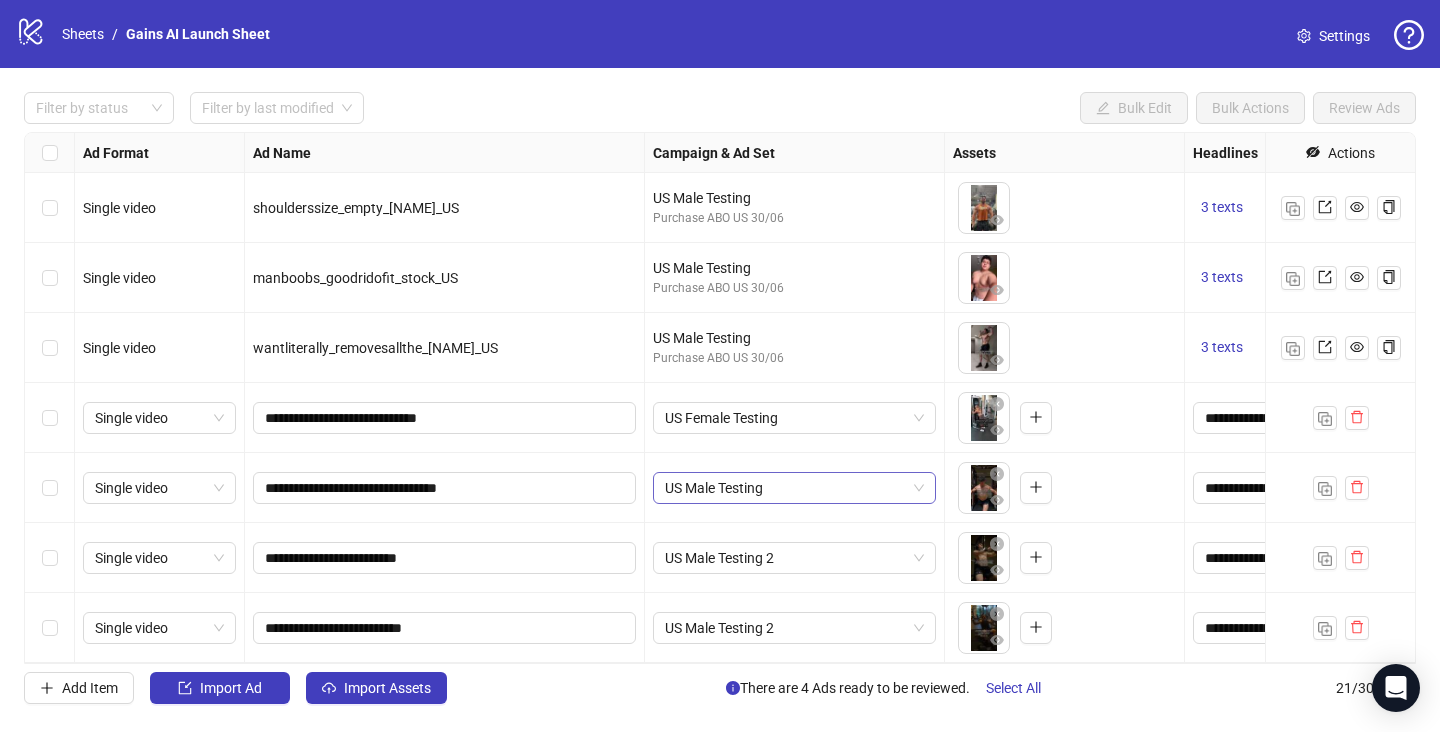 click on "US Male Testing" at bounding box center [794, 488] 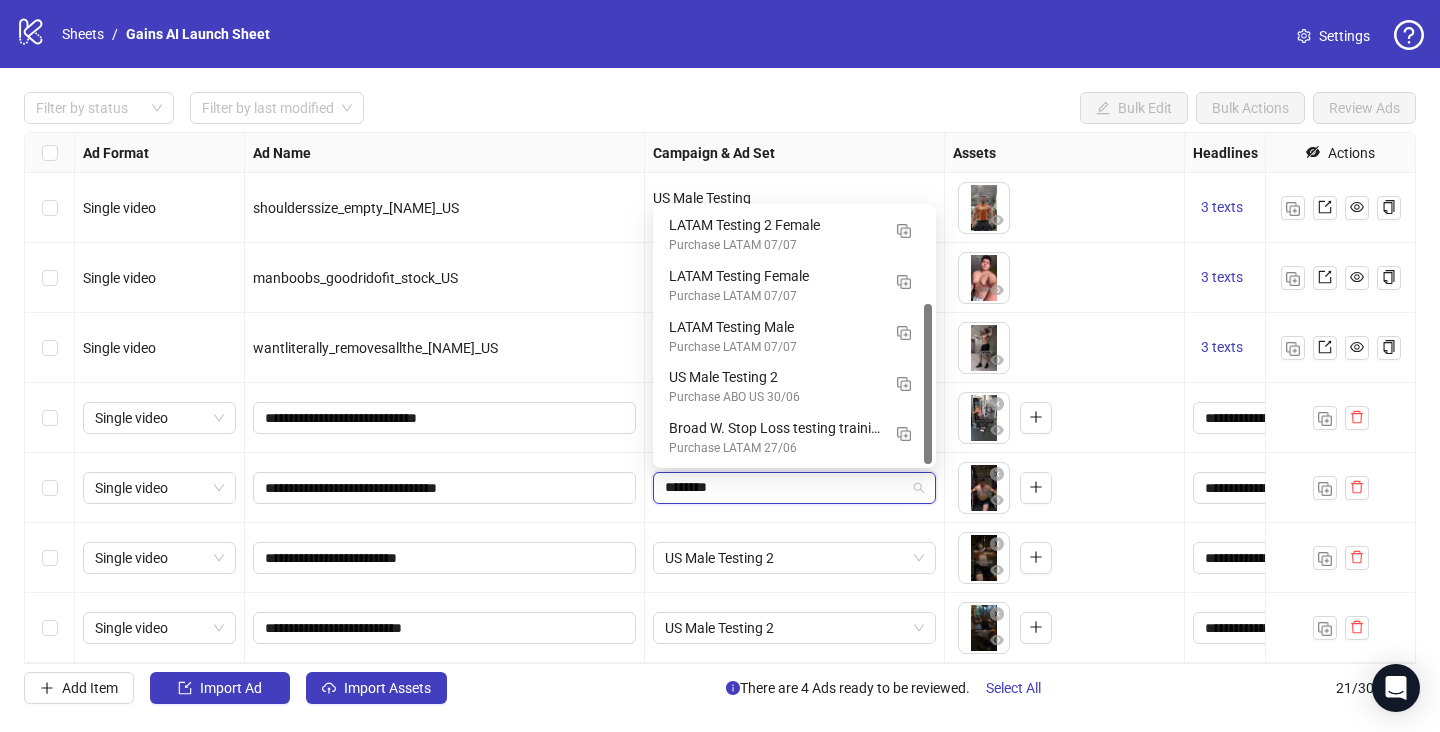 scroll, scrollTop: 152, scrollLeft: 0, axis: vertical 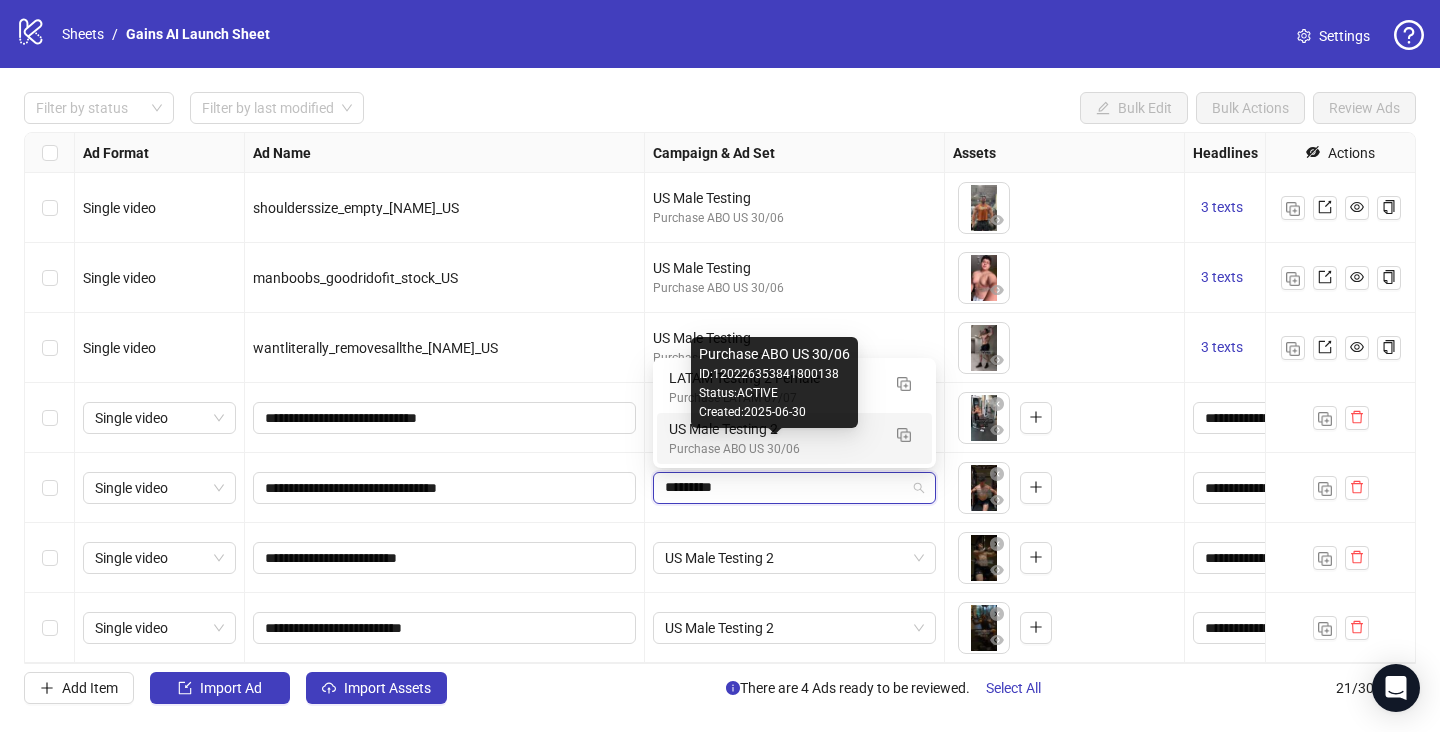 click on "US Male Testing 2" at bounding box center (774, 429) 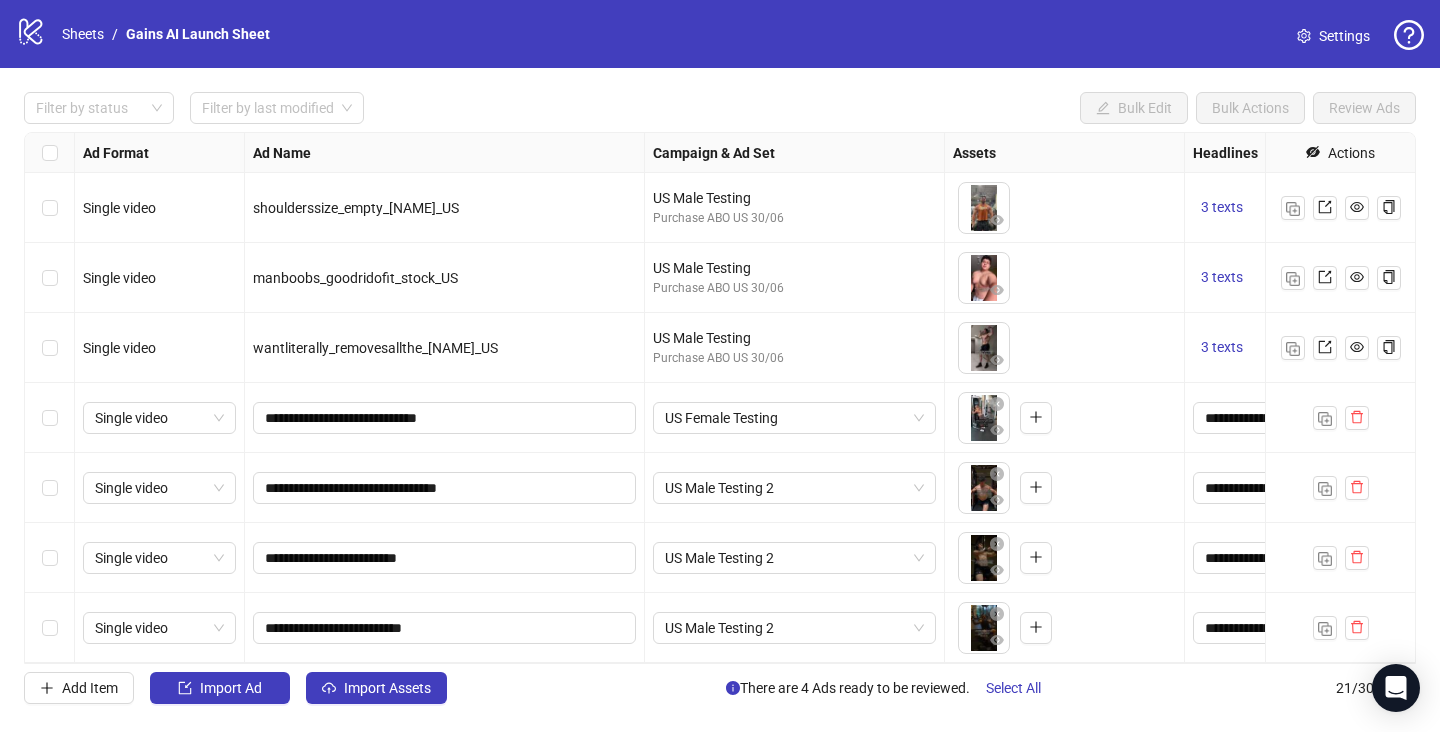 click at bounding box center [50, 418] 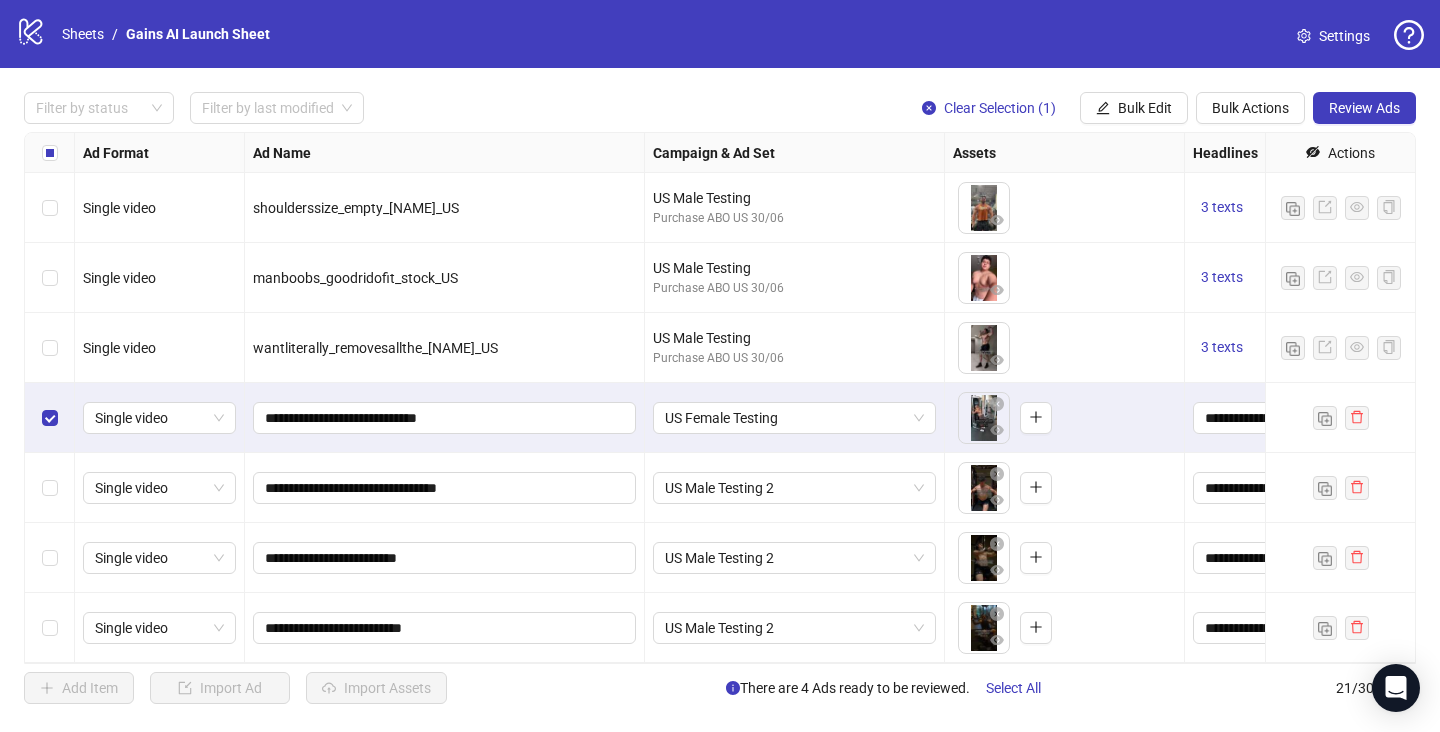 click at bounding box center (50, 488) 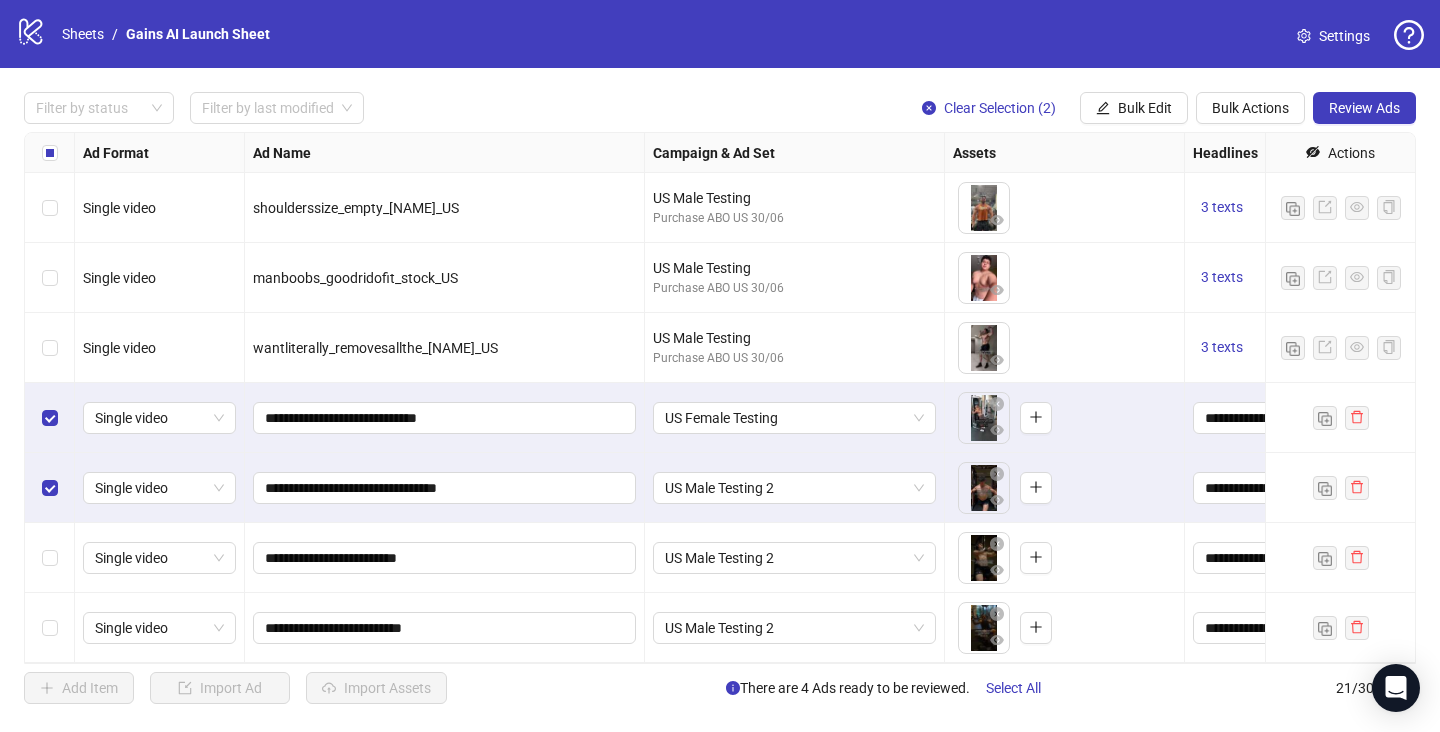 click at bounding box center [50, 558] 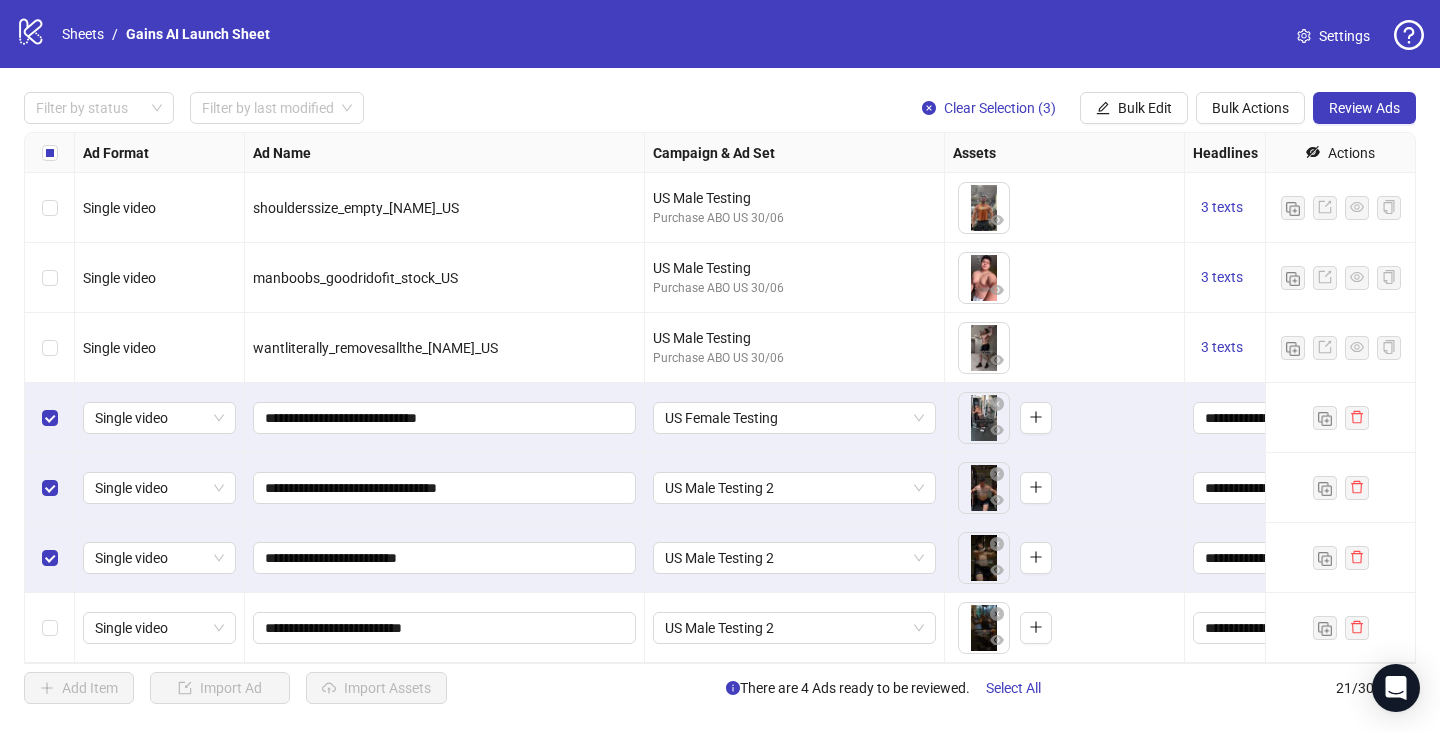 click at bounding box center (50, 628) 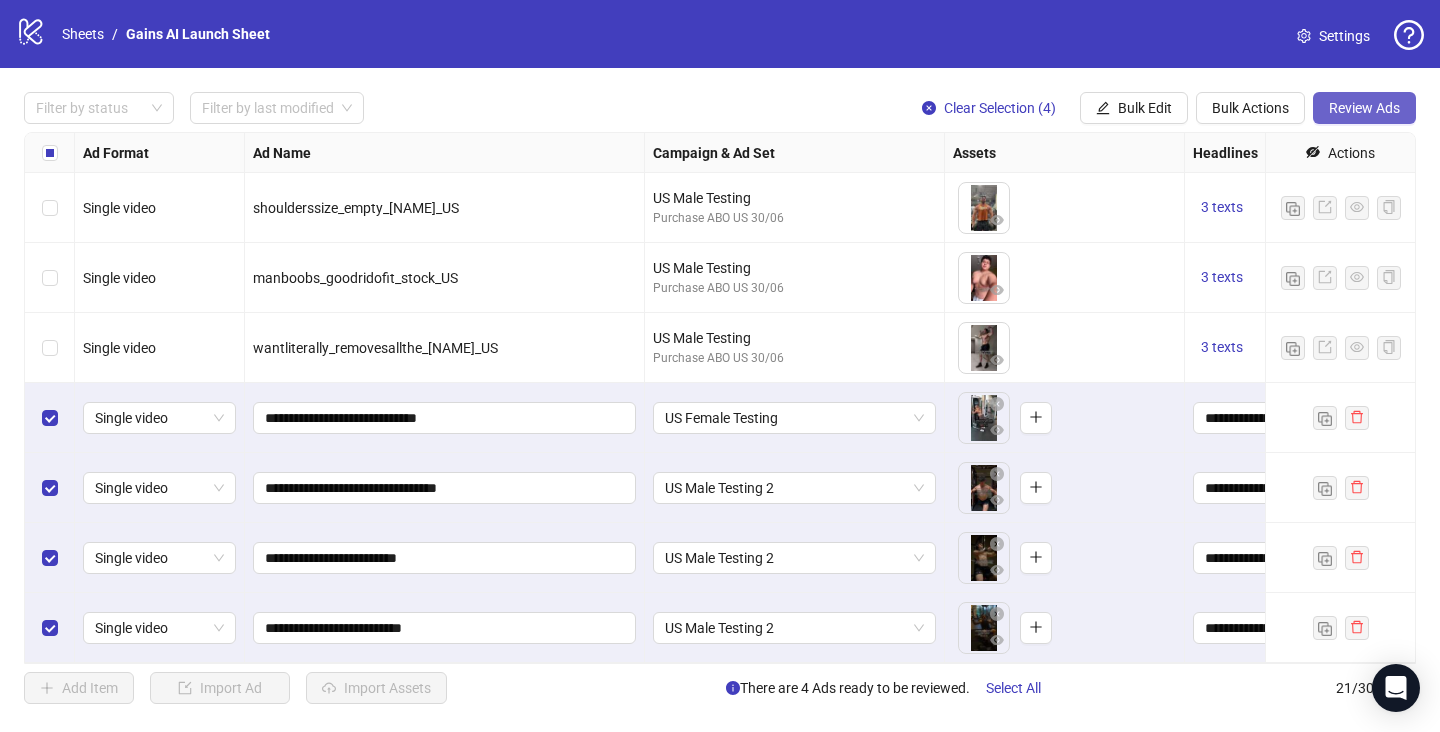 click on "Review Ads" at bounding box center [1364, 108] 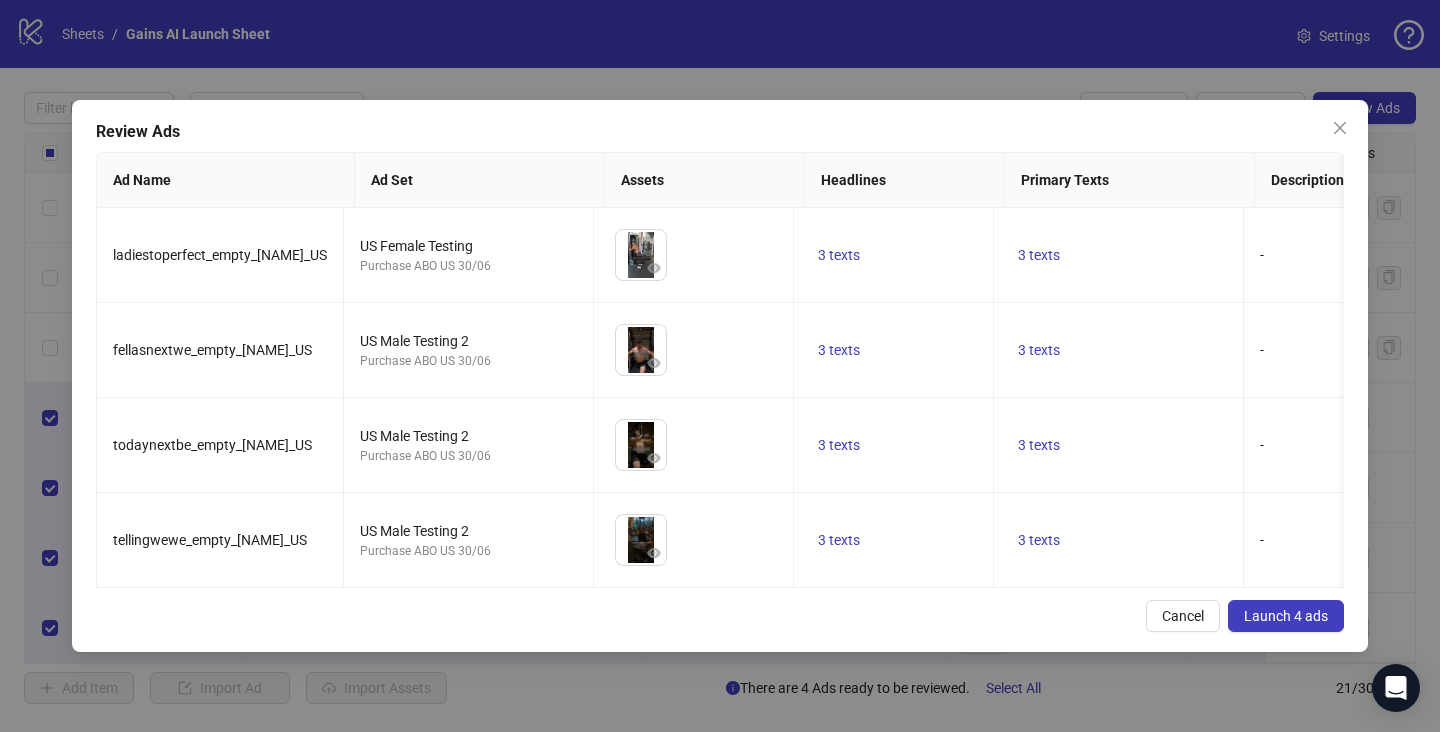 click on "Launch 4 ads" at bounding box center [1286, 616] 